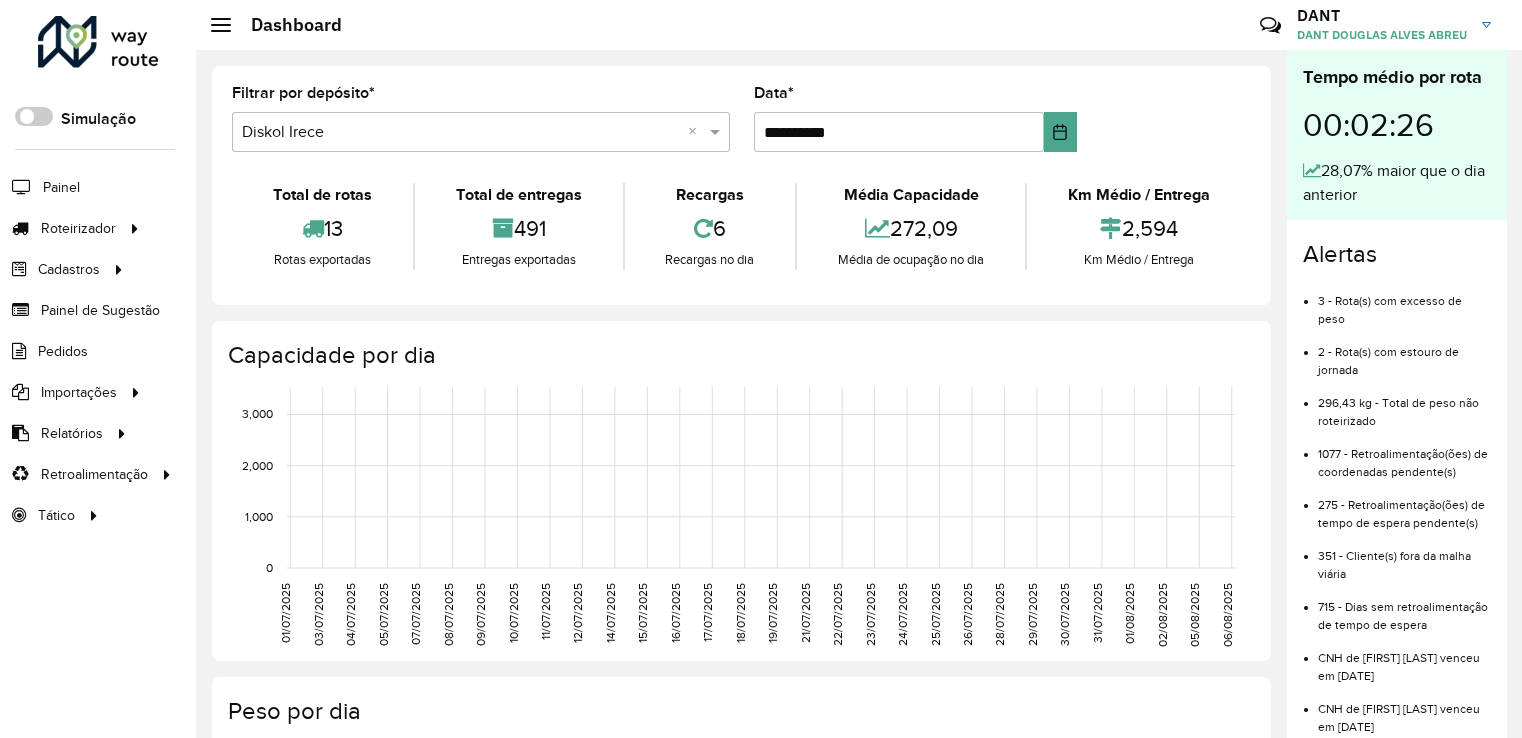 scroll, scrollTop: 0, scrollLeft: 0, axis: both 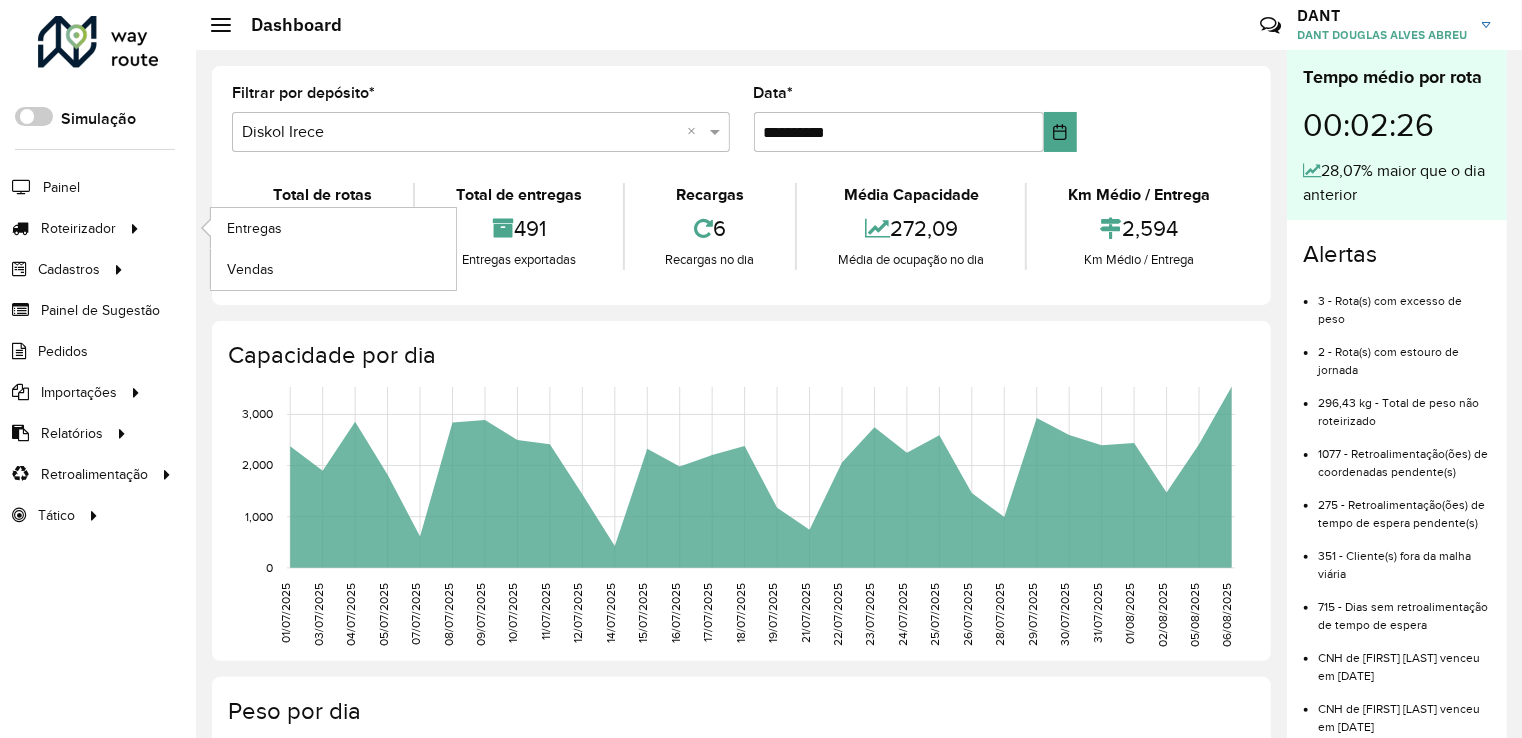 drag, startPoint x: 125, startPoint y: 224, endPoint x: 175, endPoint y: 223, distance: 50.01 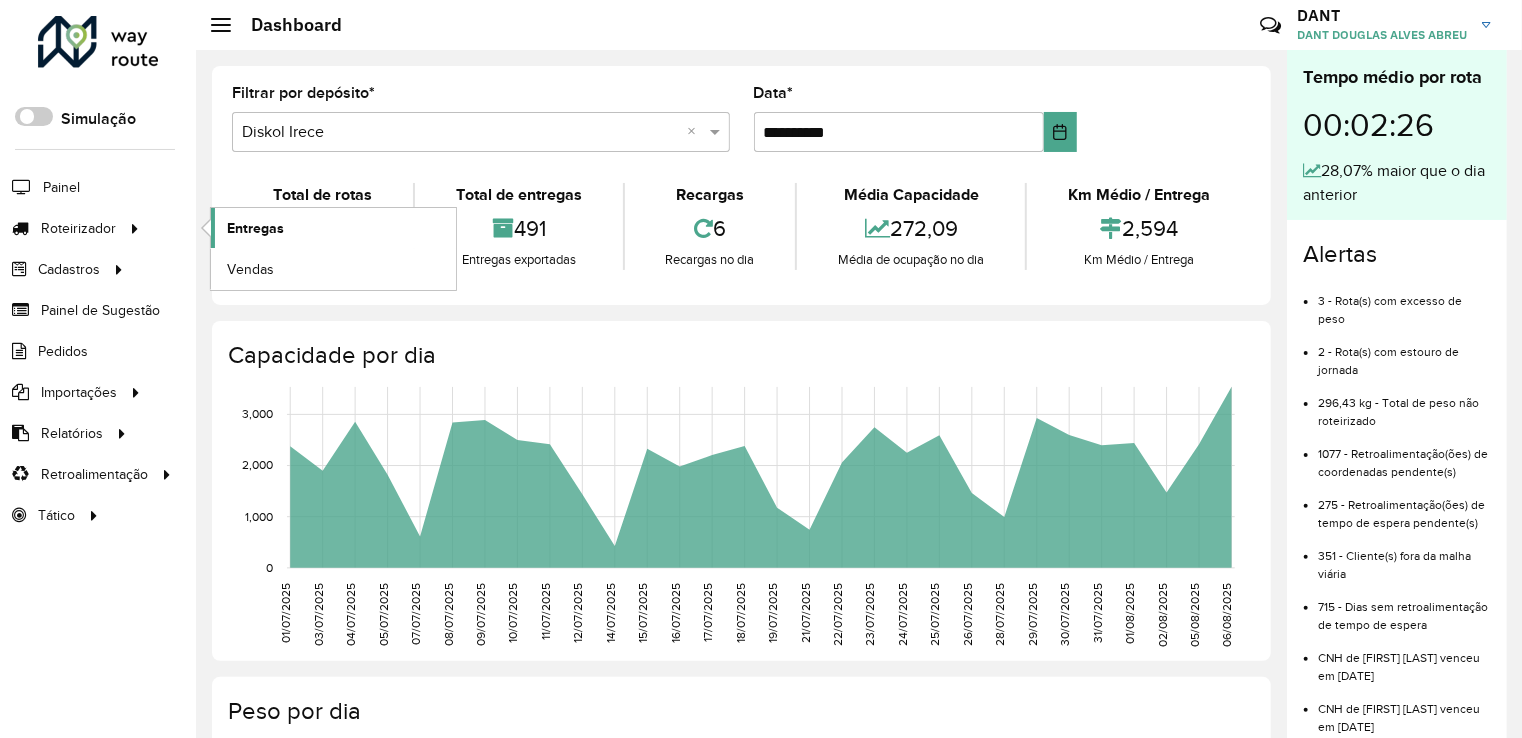 click on "Entregas" 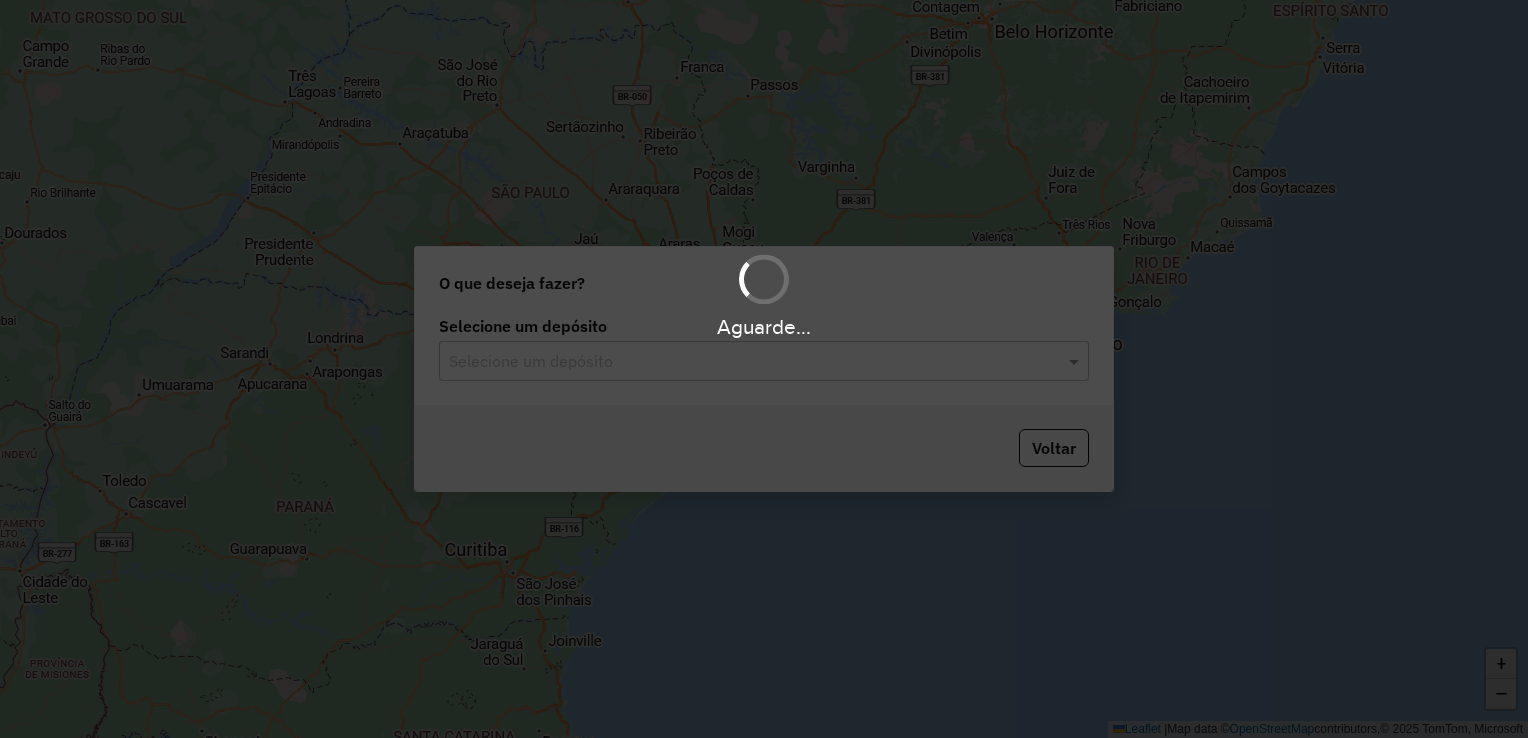 scroll, scrollTop: 0, scrollLeft: 0, axis: both 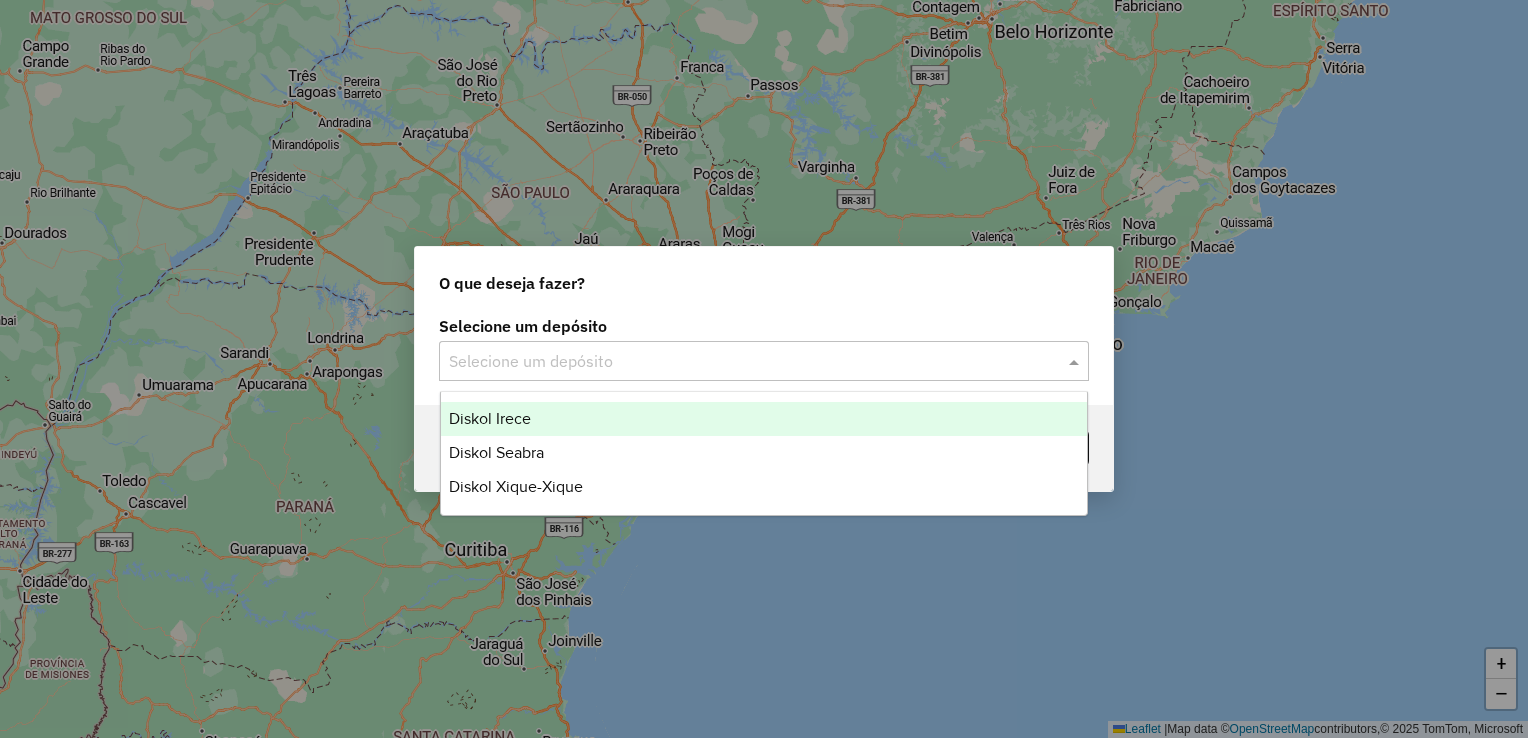 click 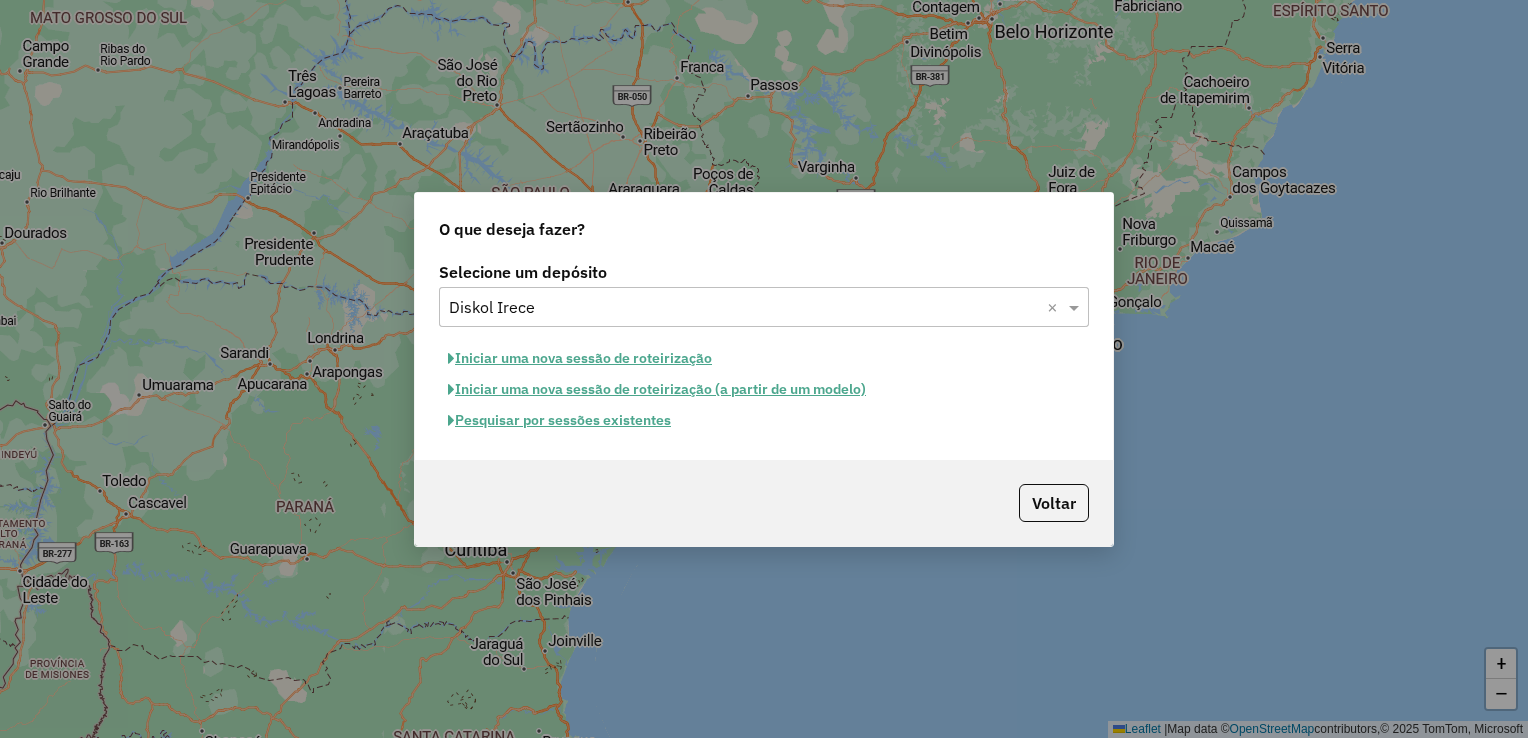 click on "Pesquisar por sessões existentes" 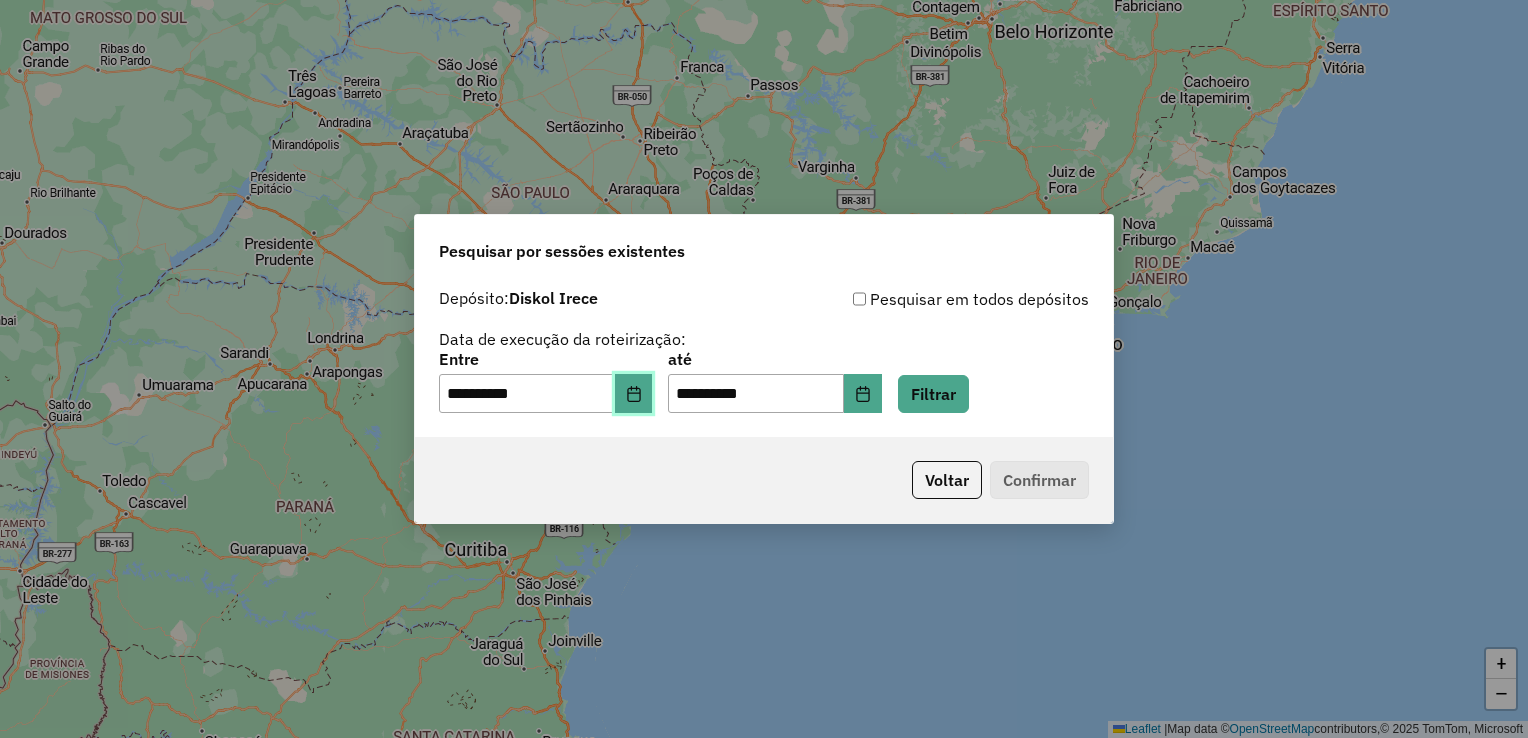 click at bounding box center (634, 394) 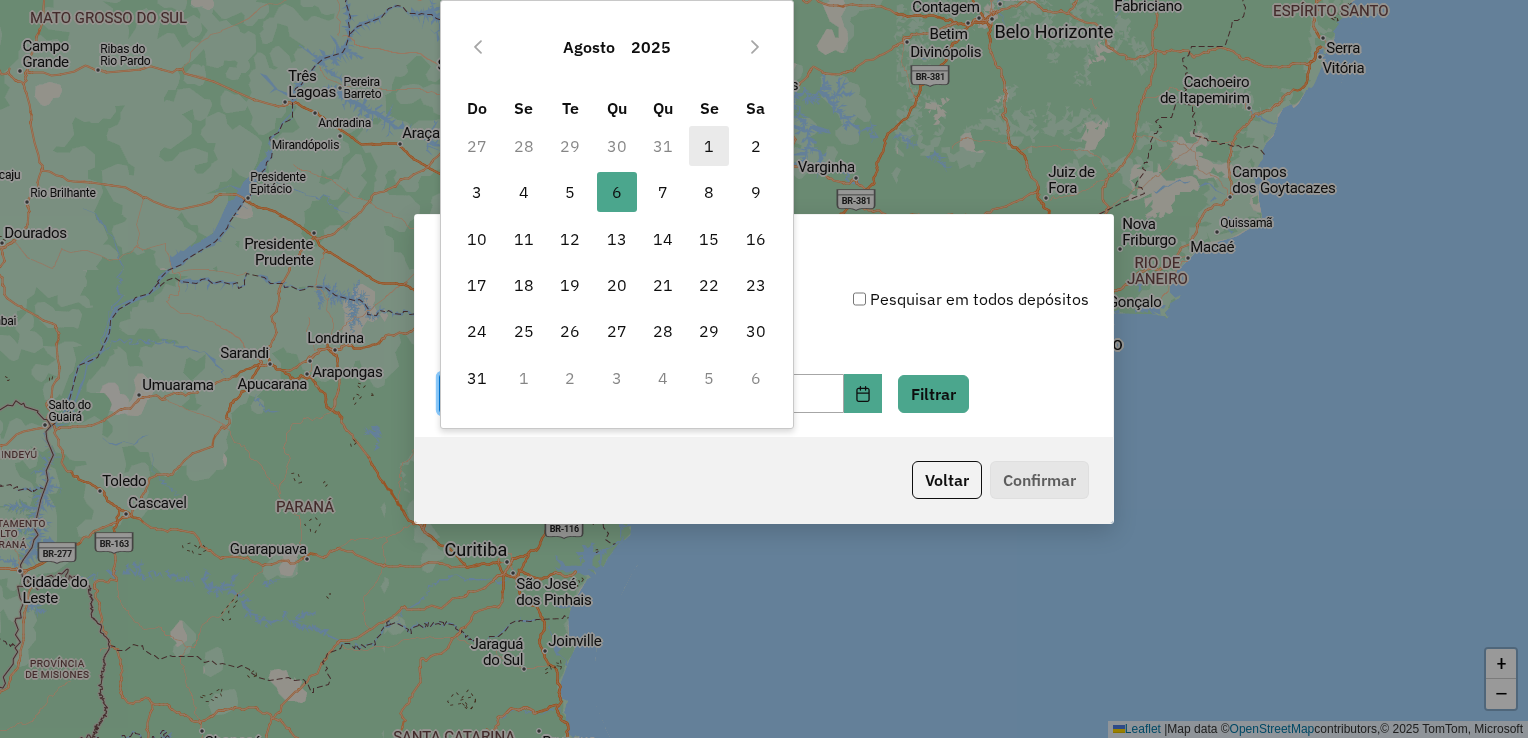 click on "1" at bounding box center [709, 146] 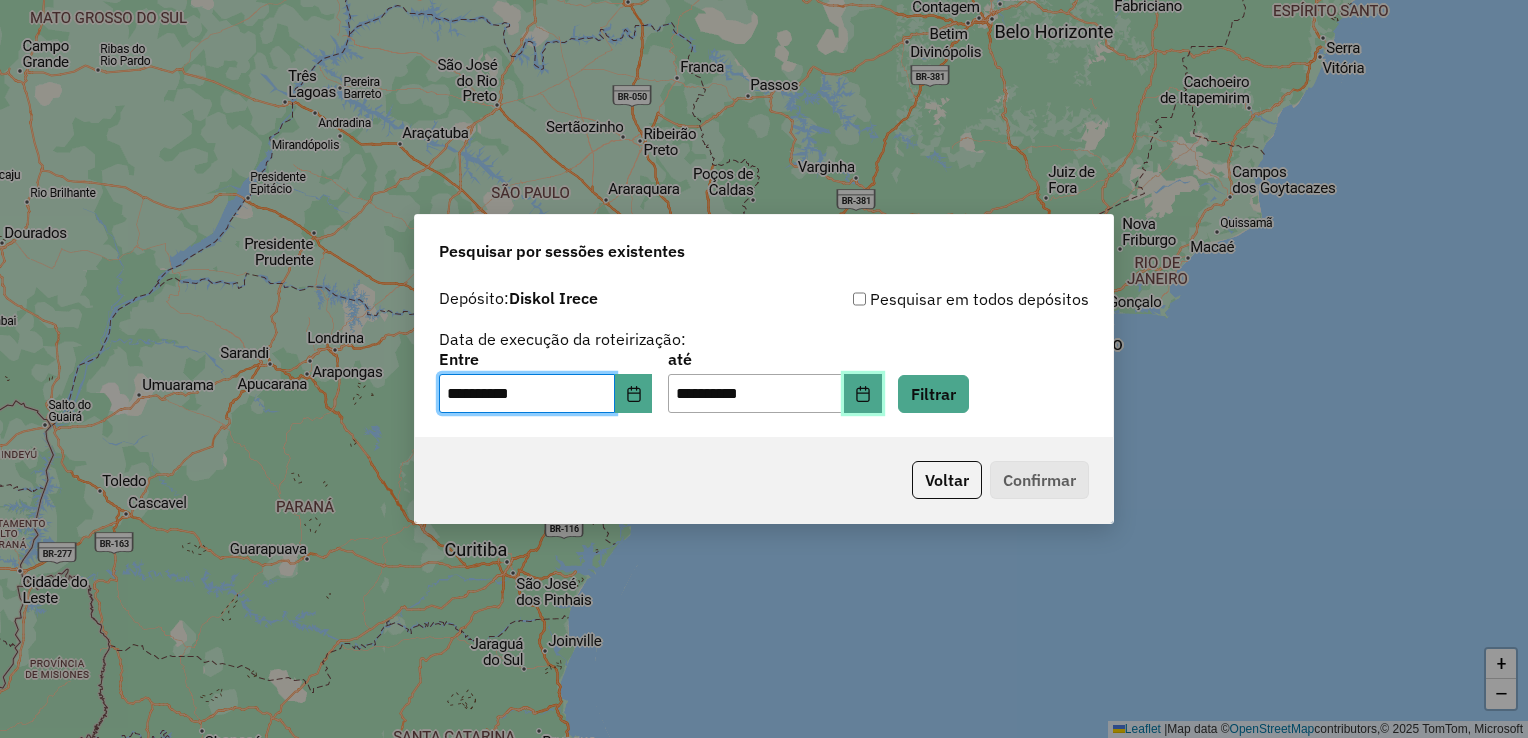 click at bounding box center (863, 394) 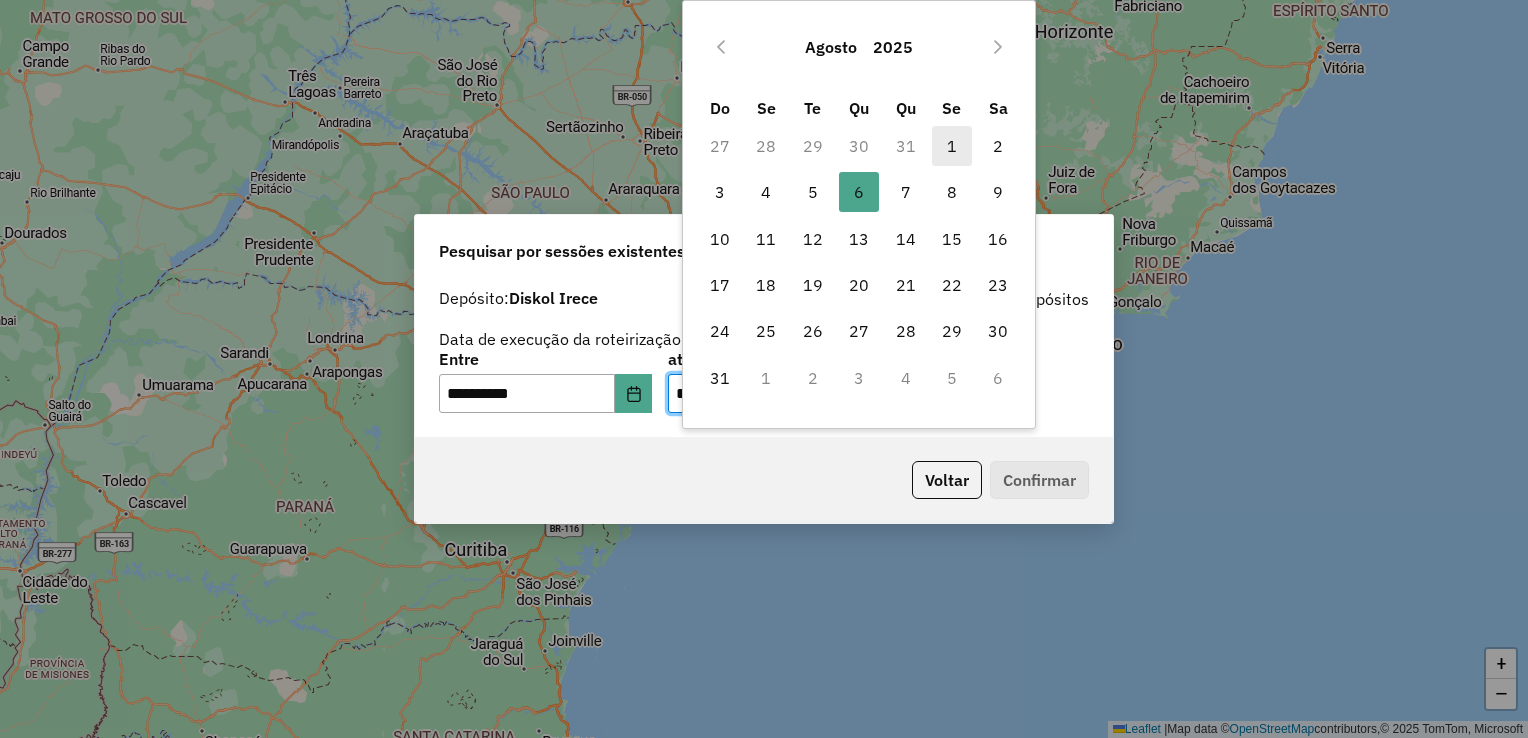 click on "1" at bounding box center (952, 146) 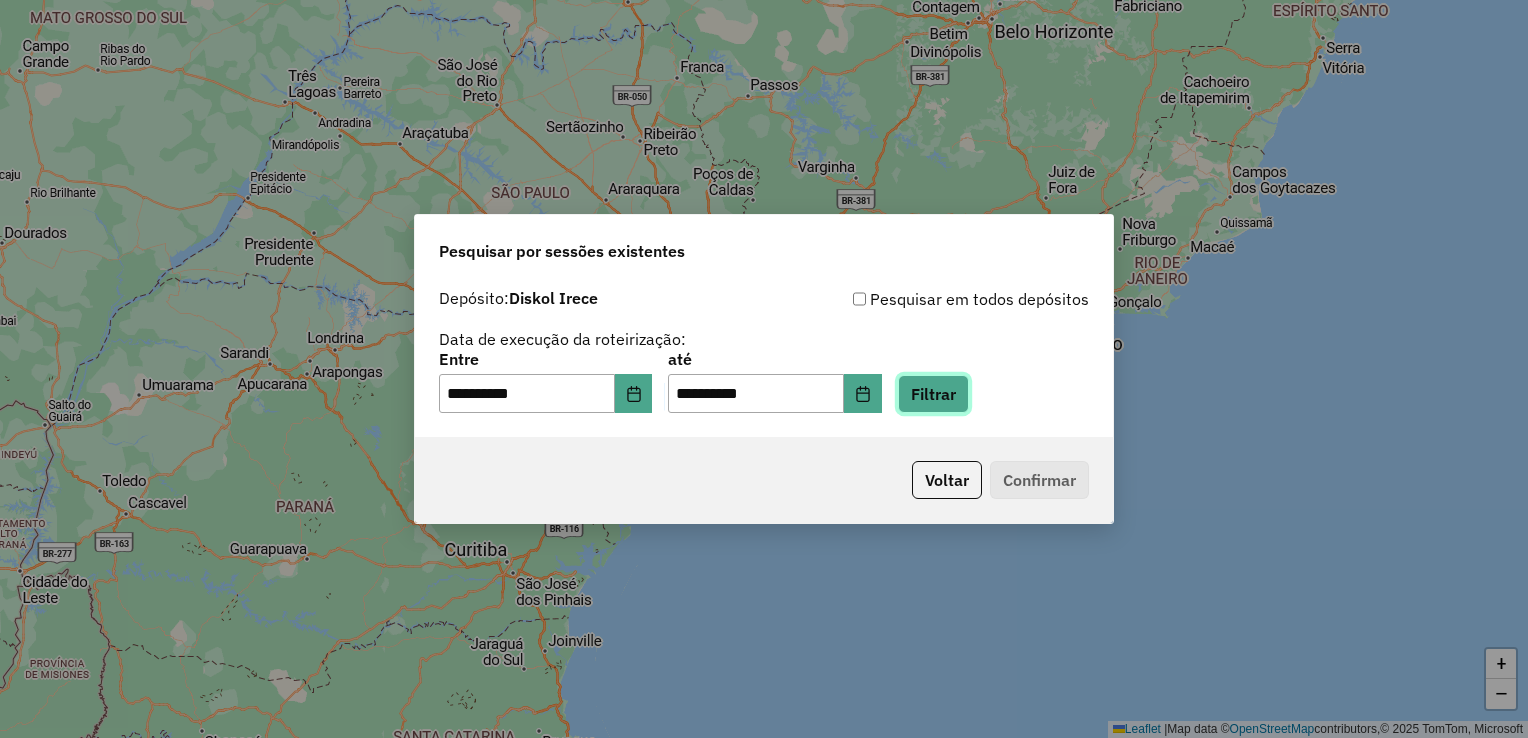 click on "Filtrar" 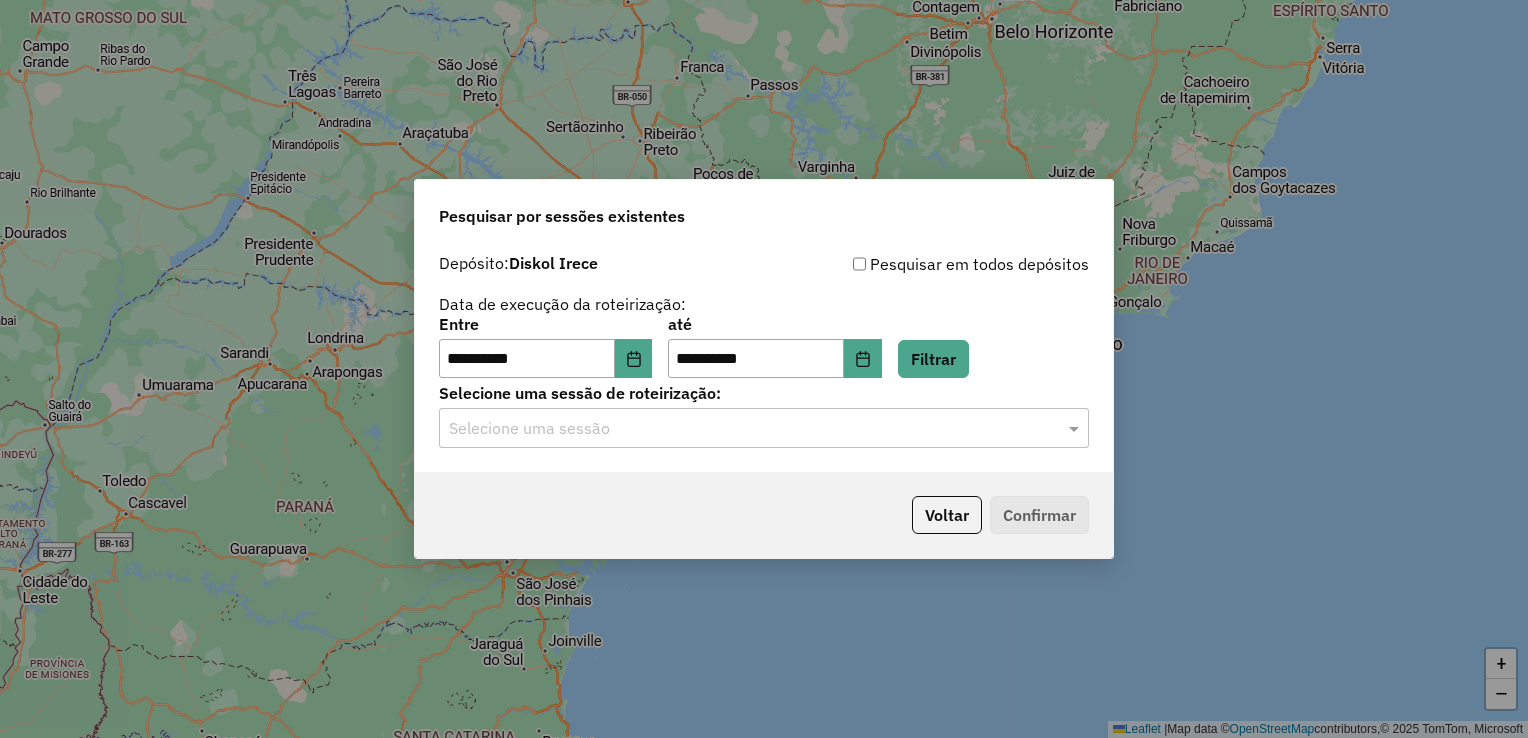 click 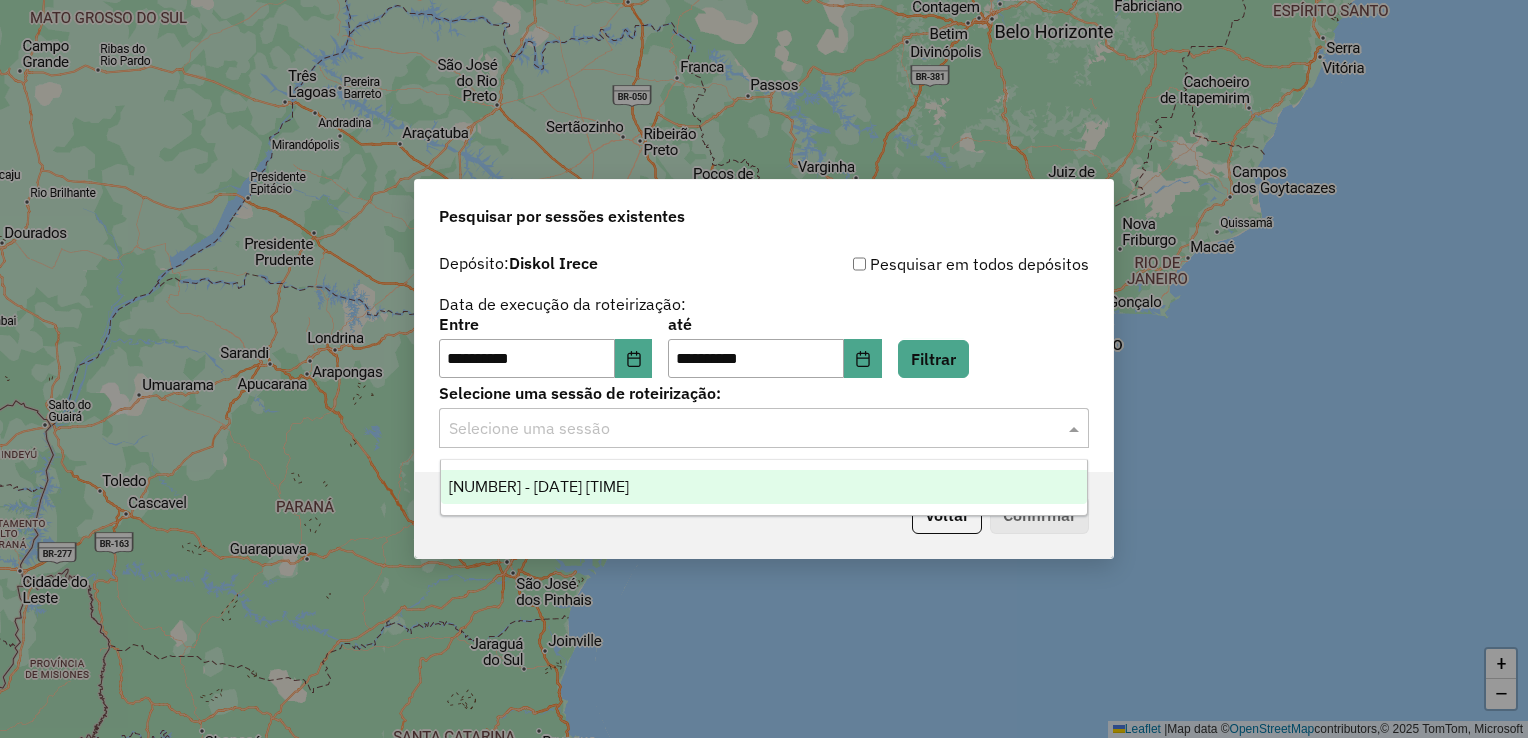 click on "973146 - 01/08/2025 17:29" at bounding box center [764, 487] 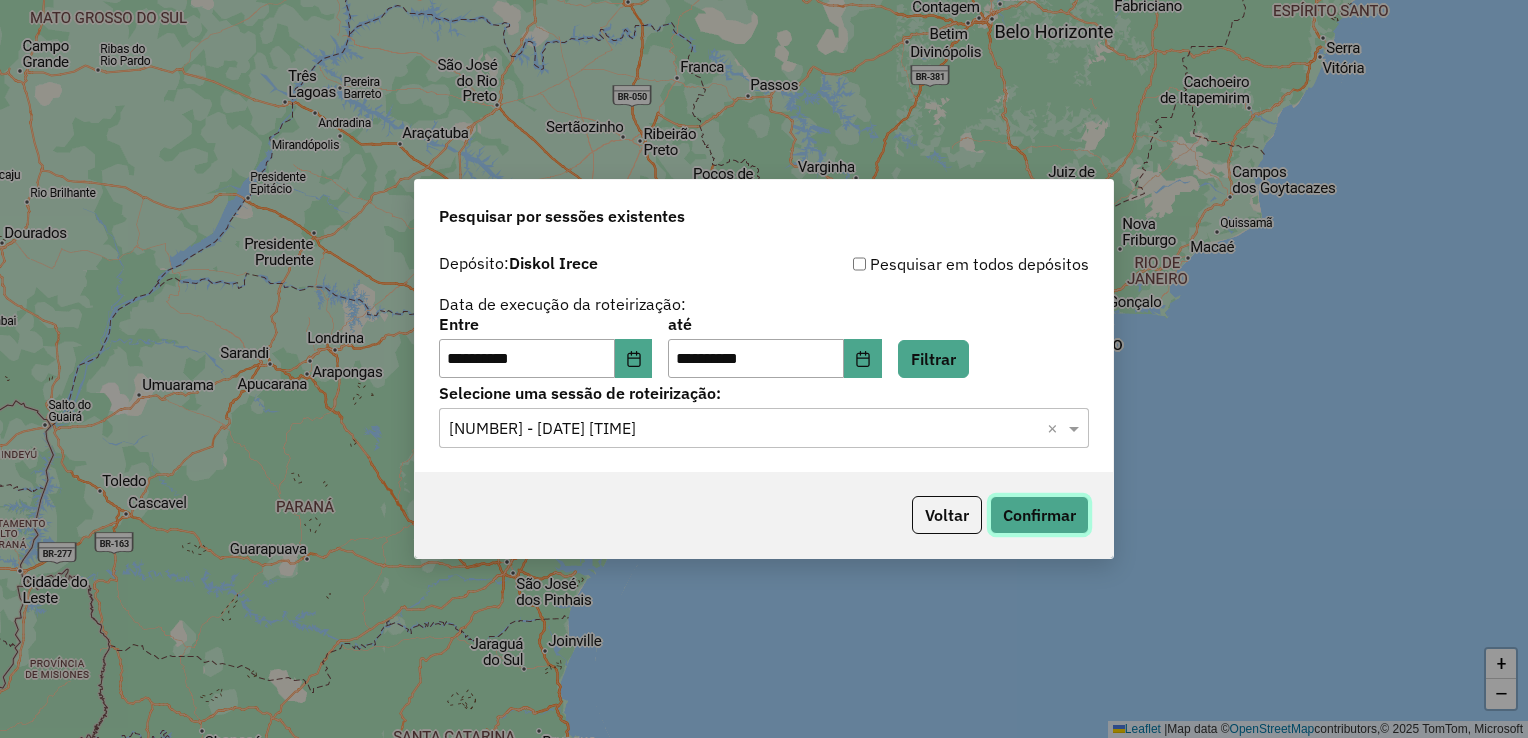 click on "Confirmar" 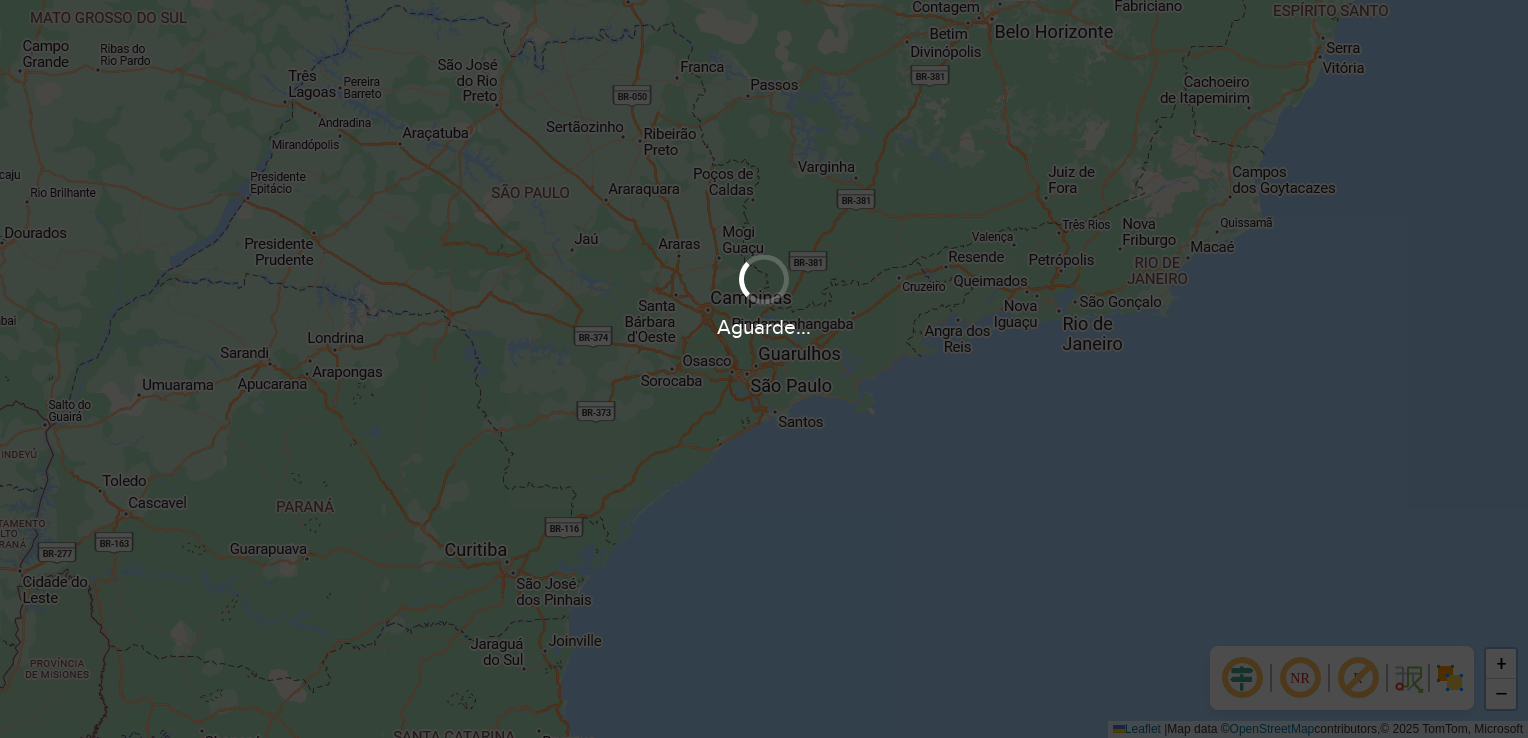 scroll, scrollTop: 0, scrollLeft: 0, axis: both 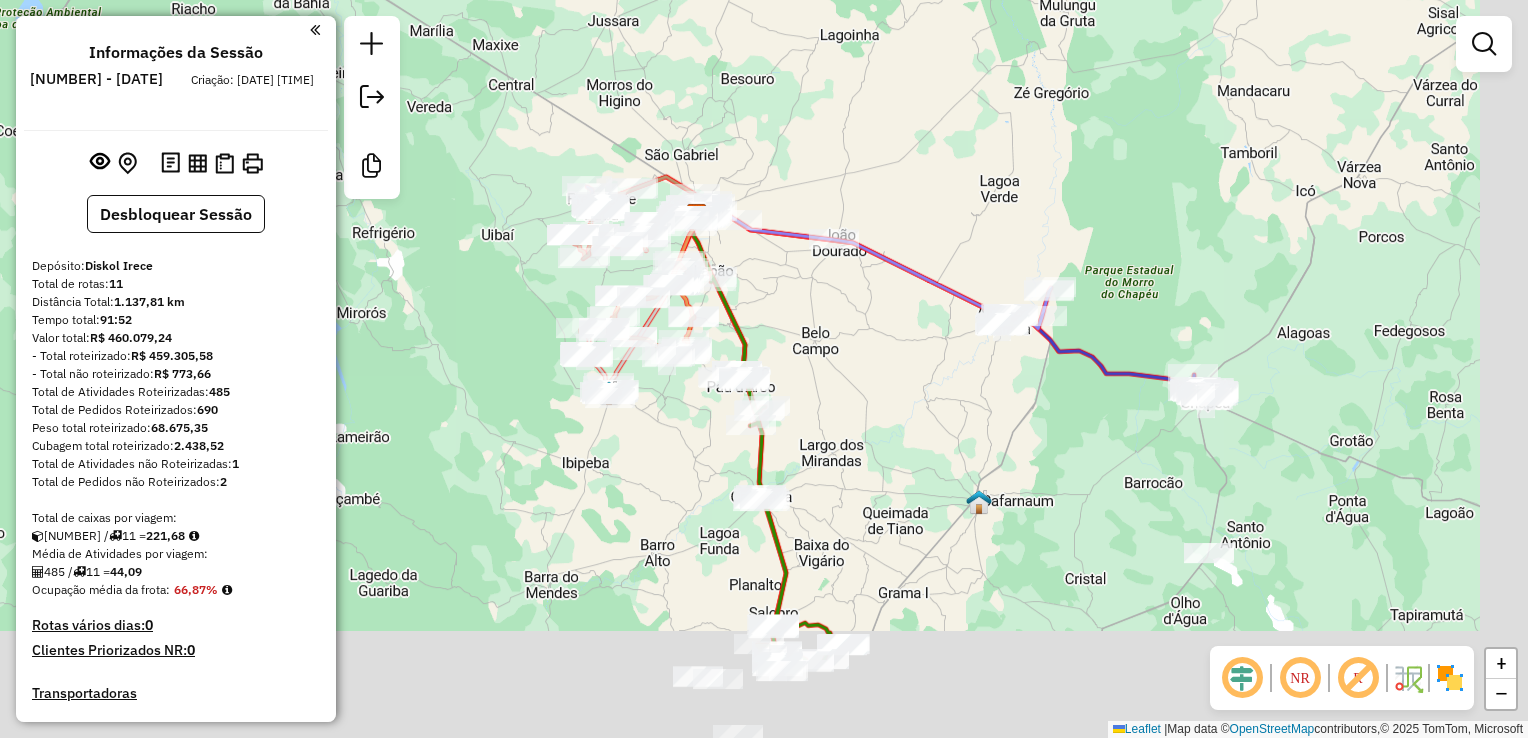 drag, startPoint x: 933, startPoint y: 252, endPoint x: 866, endPoint y: 170, distance: 105.89146 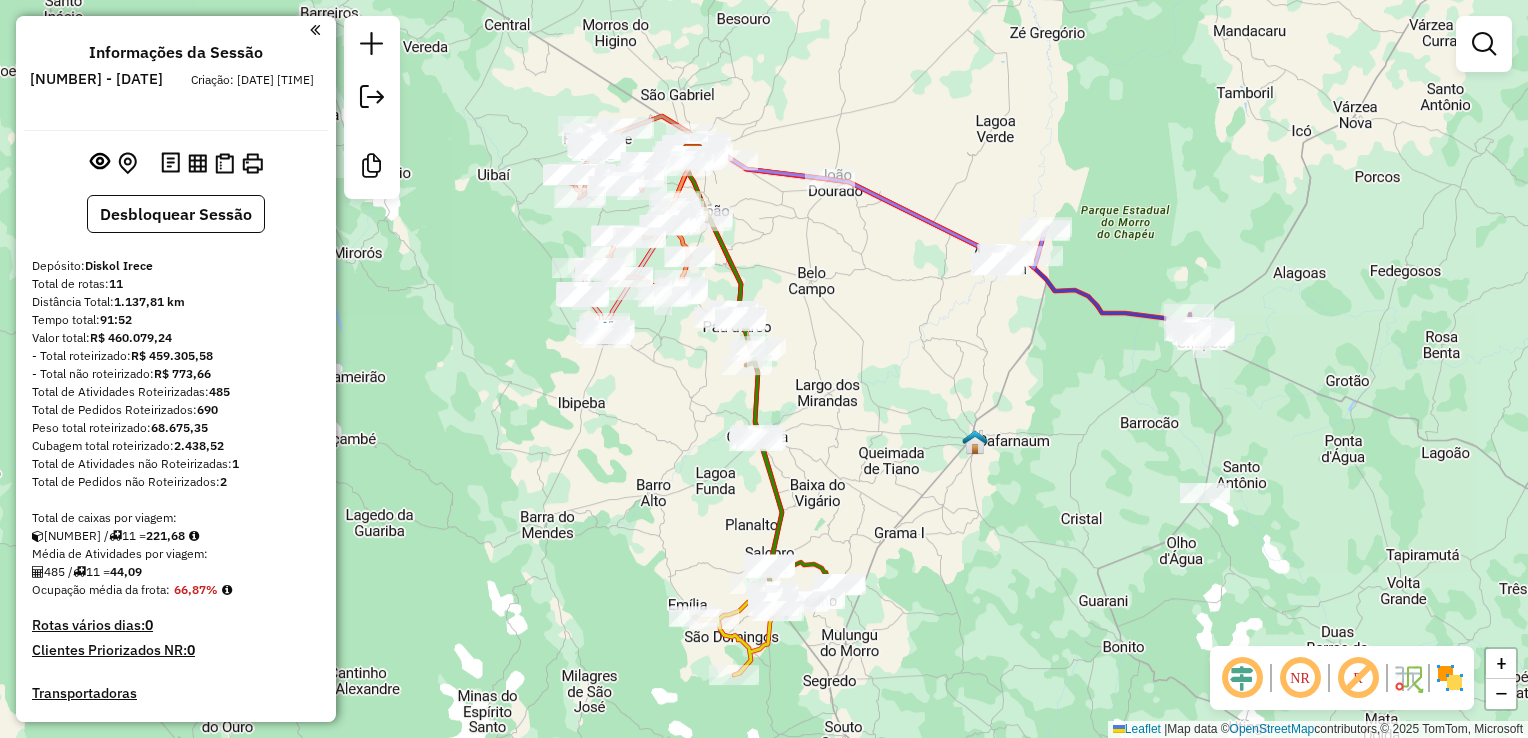drag, startPoint x: 864, startPoint y: 336, endPoint x: 838, endPoint y: 238, distance: 101.390335 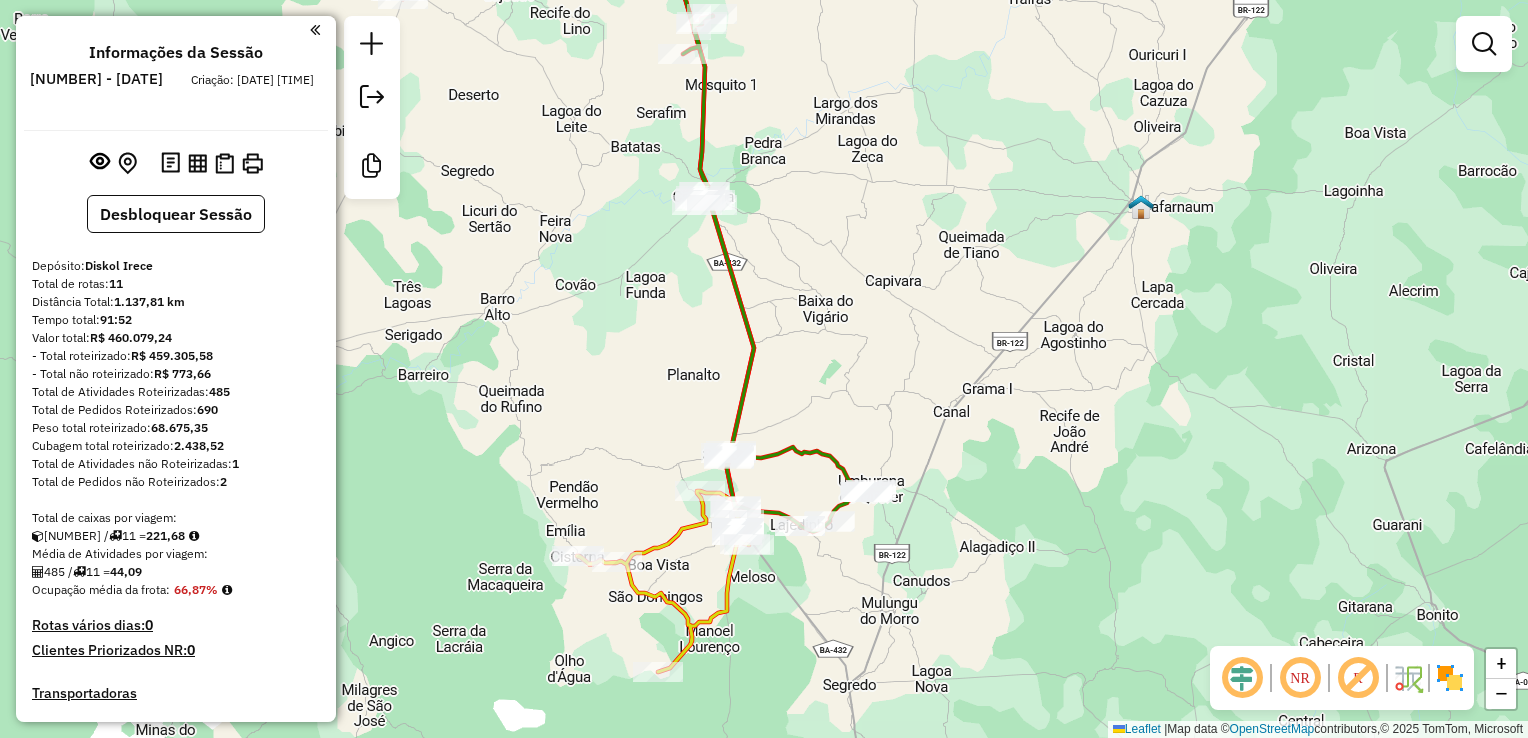 drag, startPoint x: 802, startPoint y: 486, endPoint x: 892, endPoint y: 361, distance: 154.02922 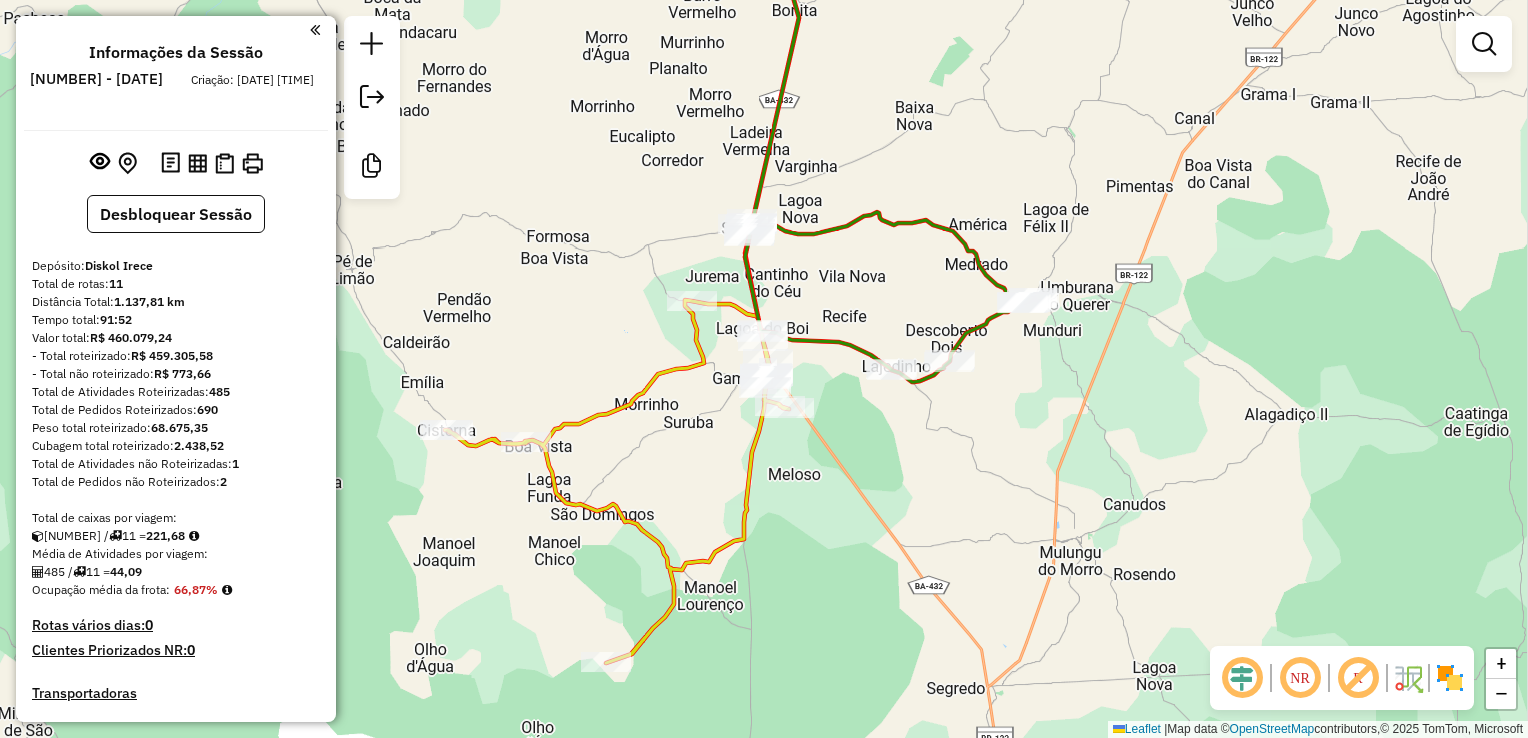 drag, startPoint x: 920, startPoint y: 471, endPoint x: 865, endPoint y: 562, distance: 106.32967 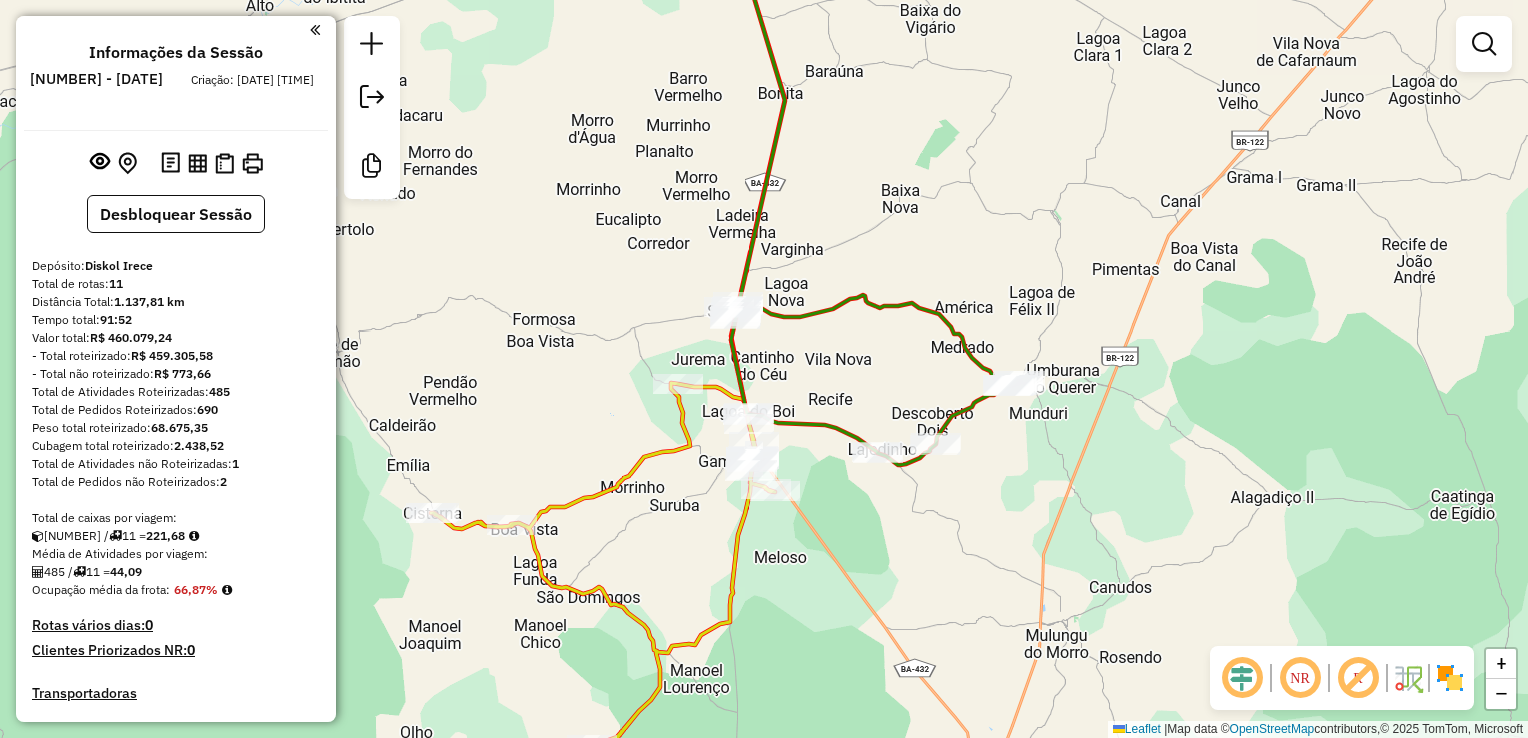 drag, startPoint x: 857, startPoint y: 536, endPoint x: 865, endPoint y: 607, distance: 71.44928 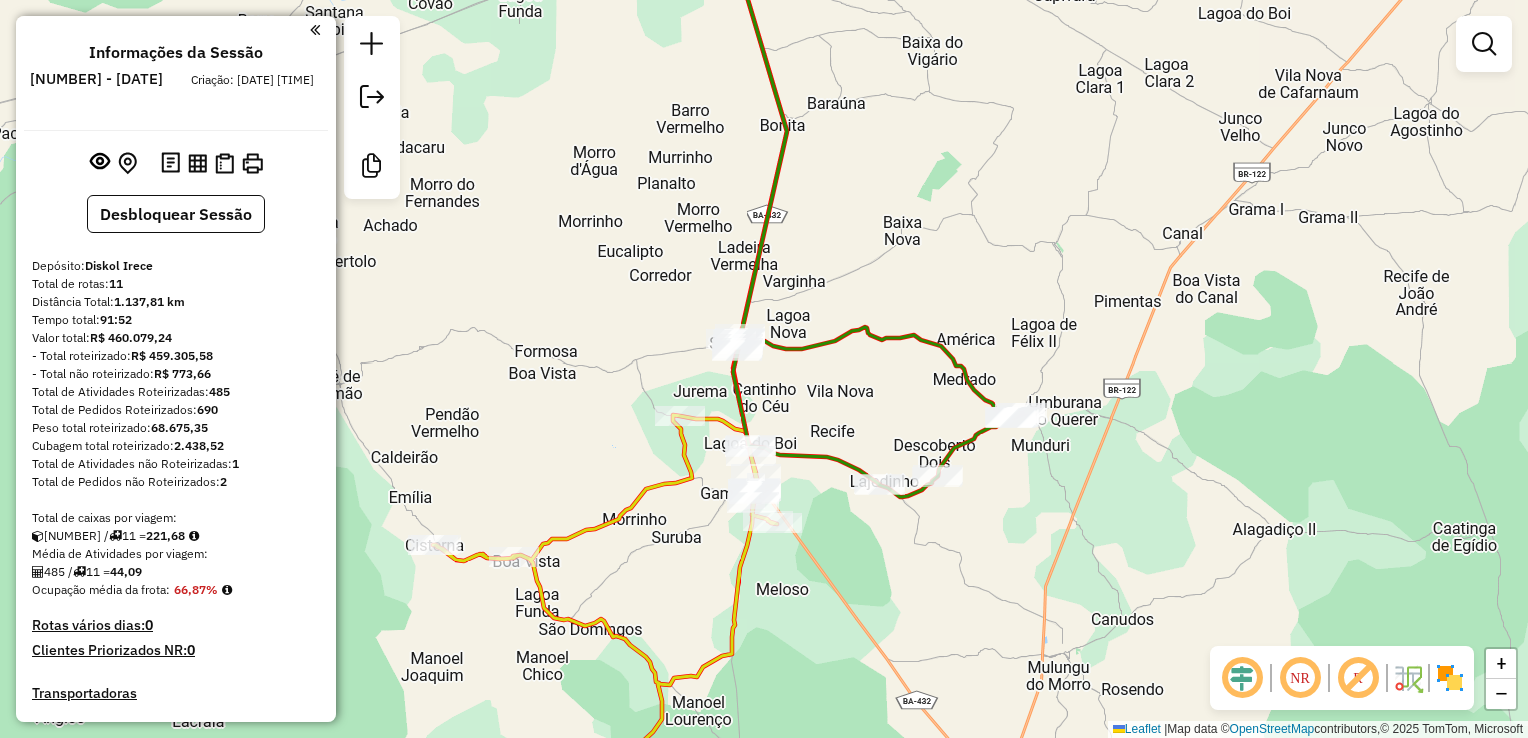 drag, startPoint x: 854, startPoint y: 500, endPoint x: 852, endPoint y: 514, distance: 14.142136 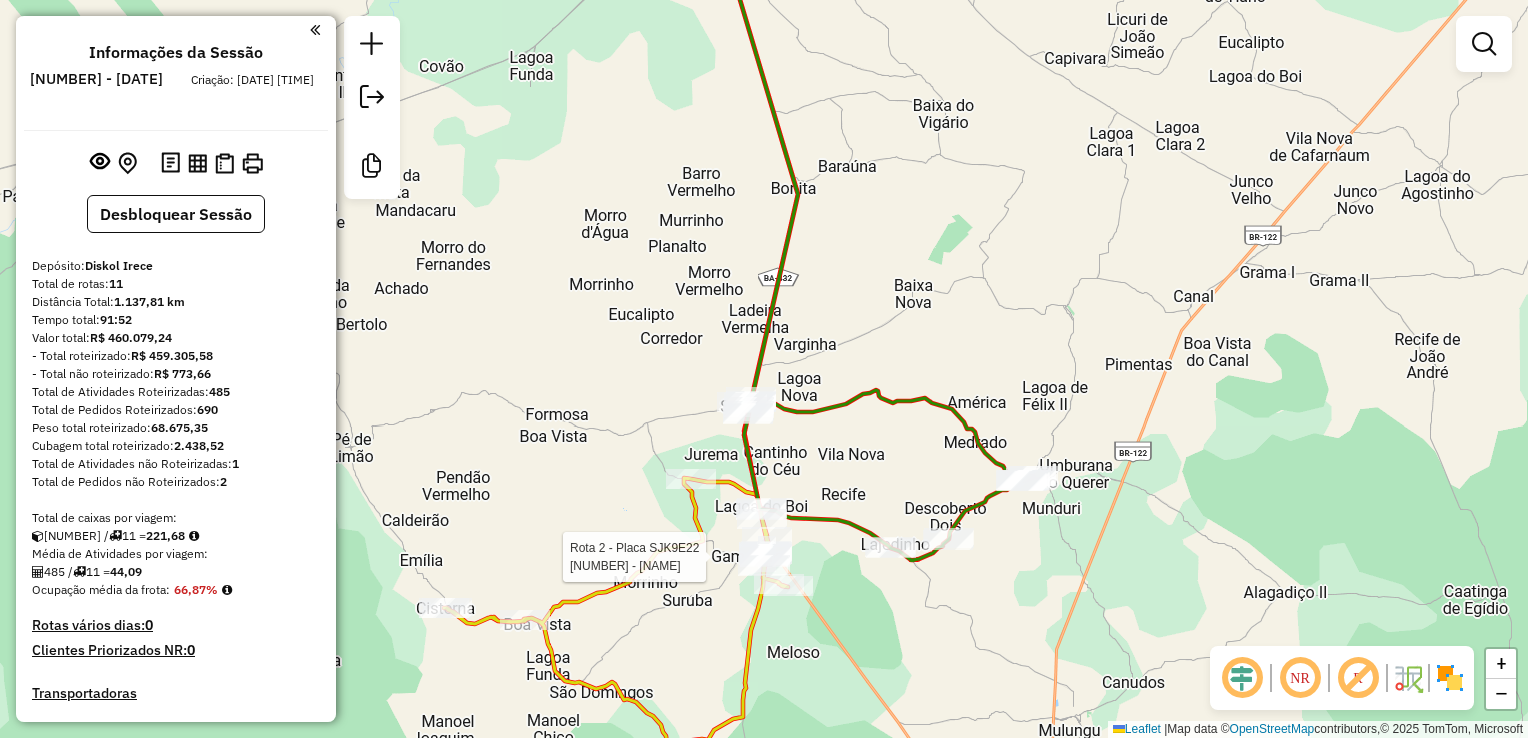 select on "**********" 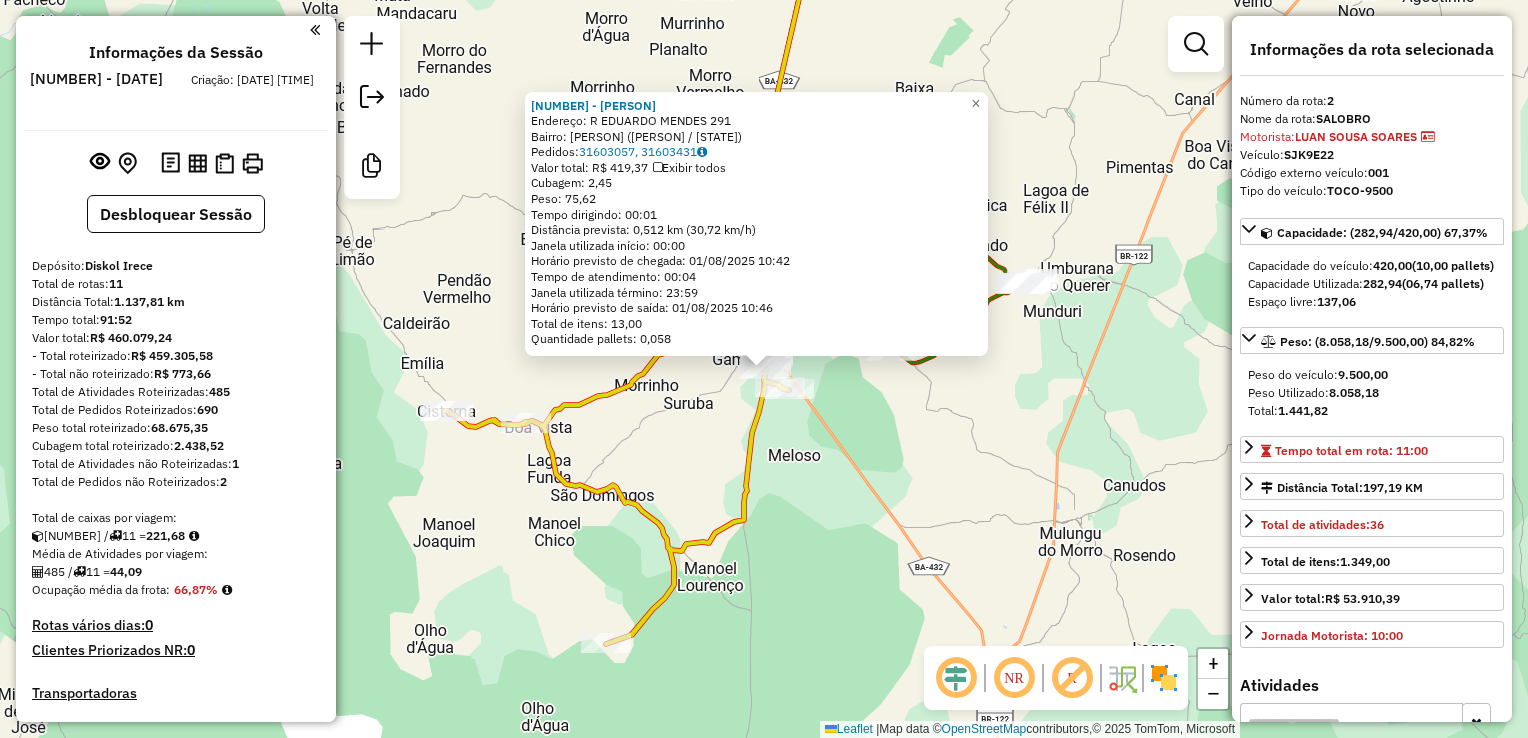 scroll, scrollTop: 899, scrollLeft: 0, axis: vertical 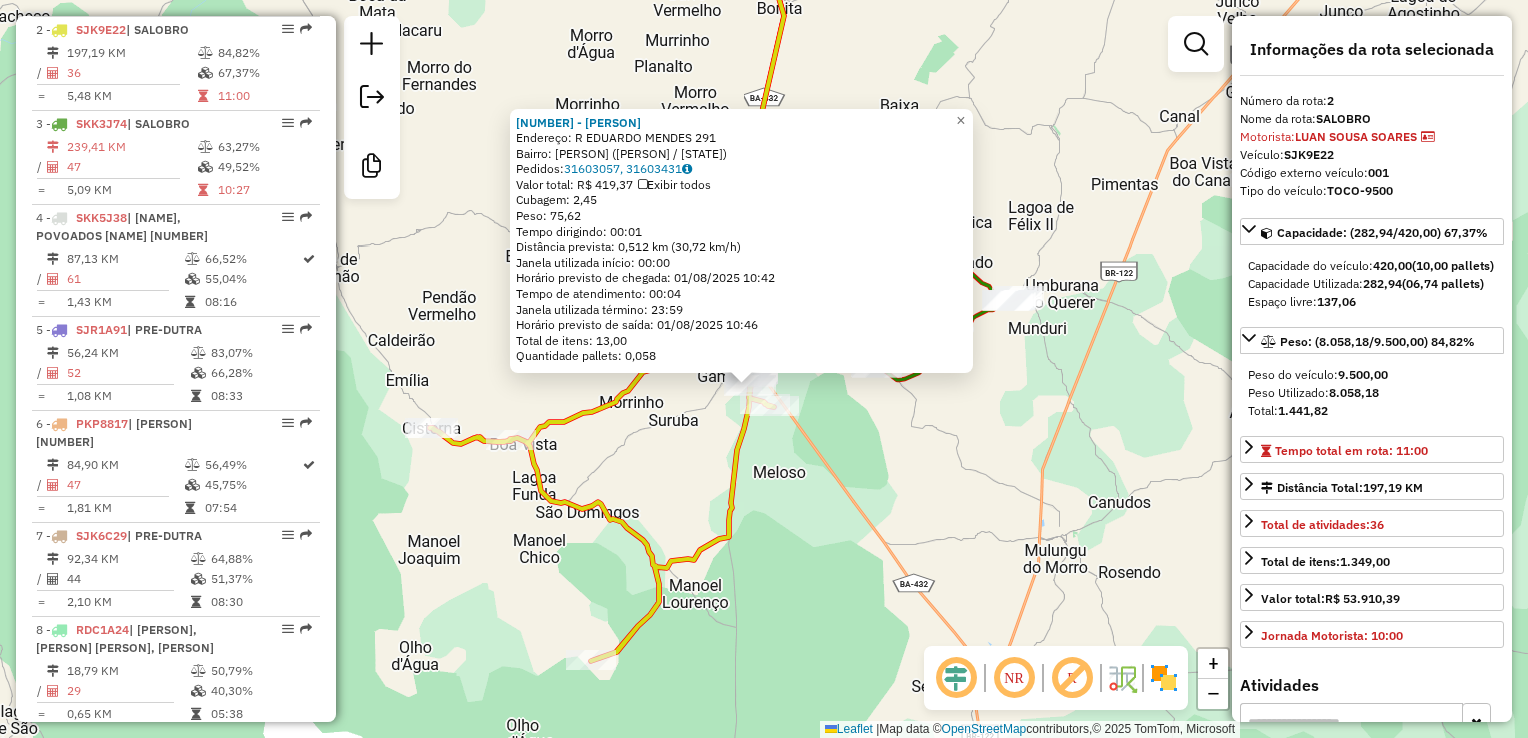 click on "Rota 2 - Placa SJK9E22  8786 - [FIRST] [LAST] 8786 - [FIRST] [LAST]  Endereço: R   EDUARDO MENDES                 291   Bairro: CENTRO ([CITY] / [STATE])   Pedidos:  31603057, 31603431   Valor total: R$ 419,37   Exibir todos   Cubagem: 2,45  Peso: 75,62  Tempo dirigindo: 00:01   Distância prevista: 0,512 km (30,72 km/h)   Janela utilizada início: 00:00   Horário previsto de chegada: 01/08/2025 10:42   Tempo de atendimento: 00:04   Janela utilizada término: 23:59   Horário previsto de saída: 01/08/2025 10:46   Total de itens: 13,00   Quantidade pallets: 0,058  × Janela de atendimento Grade de atendimento Capacidade Transportadoras Veículos Cliente Pedidos  Rotas Selecione os dias de semana para filtrar as janelas de atendimento  Seg   Ter   Qua   Qui   Sex   Sáb   Dom  Informe o período da janela de atendimento: De: Até:  Filtrar exatamente a janela do cliente  Considerar janela de atendimento padrão  Selecione os dias de semana para filtrar as grades de atendimento  Seg" 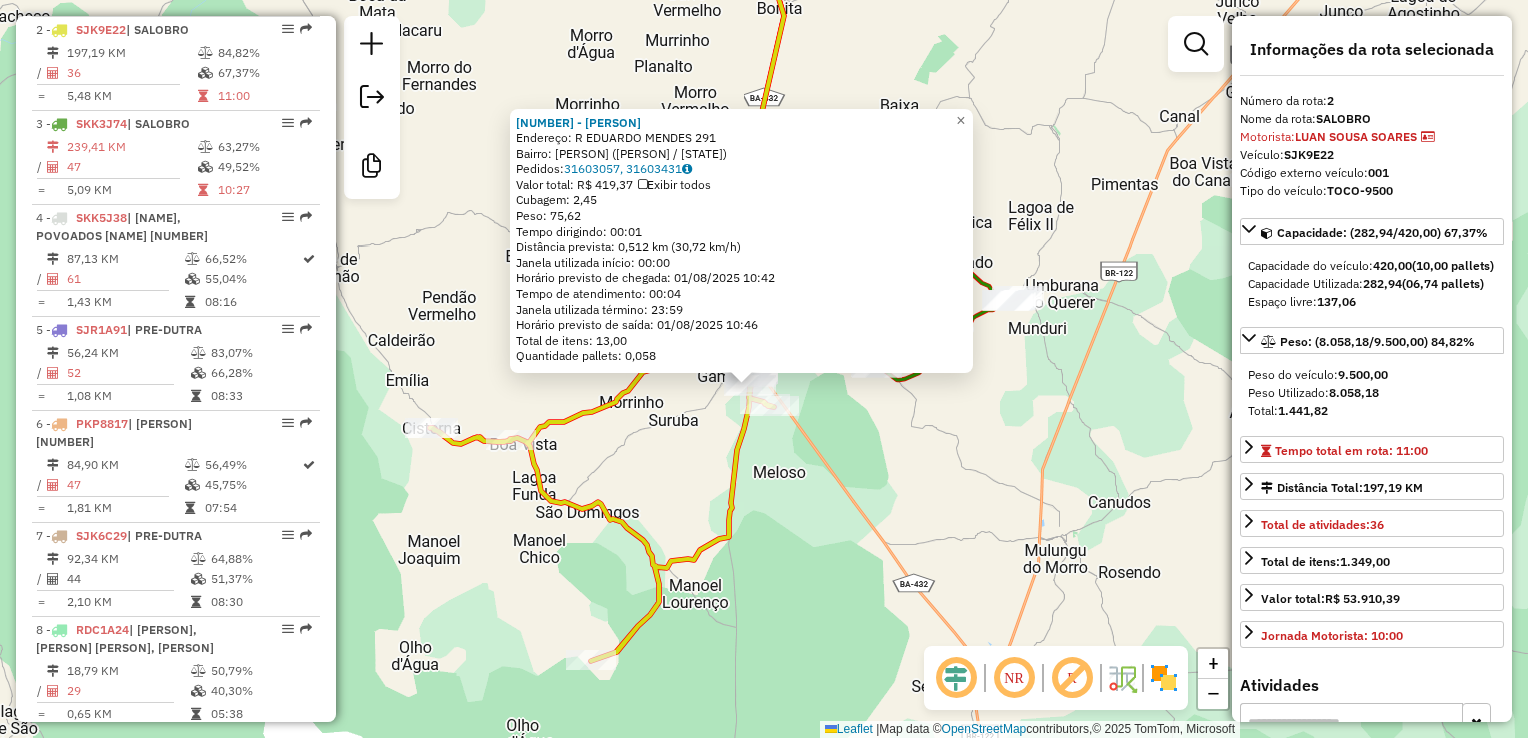 drag, startPoint x: 972, startPoint y: 439, endPoint x: 980, endPoint y: 538, distance: 99.32271 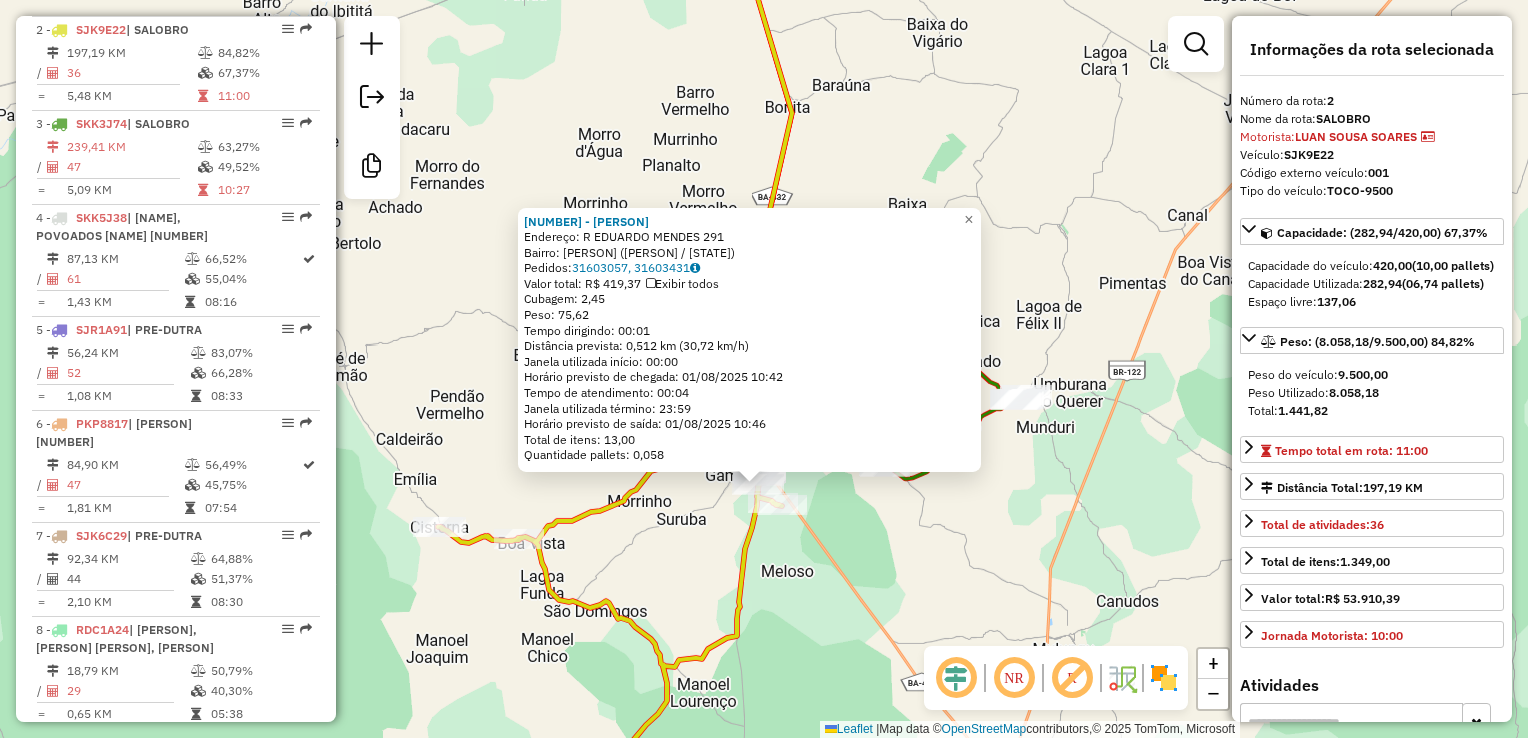 click on "[NUMBER] - [NAME] [LAST NAME]  Endereço: [STREET] [NAME] [NUMBER]   Bairro: [NEIGHBORHOOD] ([CITY] / [STATE])   Pedidos:  [NUMBER], [NUMBER]   Valor total: R$ [AMOUNT]   Exibir todos   Cubagem: [NUMBER]  Peso: [NUMBER]  Tempo dirigindo: [TIME]   Distância prevista: [NUMBER] km ([NUMBER] km/h)   Janela utilizada início: [TIME]   Horário previsto de chegada: [DATE] [TIME]   Tempo de atendimento: [TIME]   Janela utilizada término: [TIME]   Total de itens: [NUMBER],00   Quantidade pallets: [NUMBER]  × Janela de atendimento Grade de atendimento Capacidade Transportadoras Veículos Cliente Pedidos  Rotas Selecione os dias de semana para filtrar as janelas de atendimento  Seg   Ter   Qua   Qui   Sex   Sáb   Dom  Informe o período da janela de atendimento: De: Até:  Filtrar exatamente a janela do cliente  Considerar janela de atendimento padrão  Selecione os dias de semana para filtrar as grades de atendimento  Seg   Ter   Qua   Qui   Sex   Sáb   Dom   Peso mínimo:   De:  +" 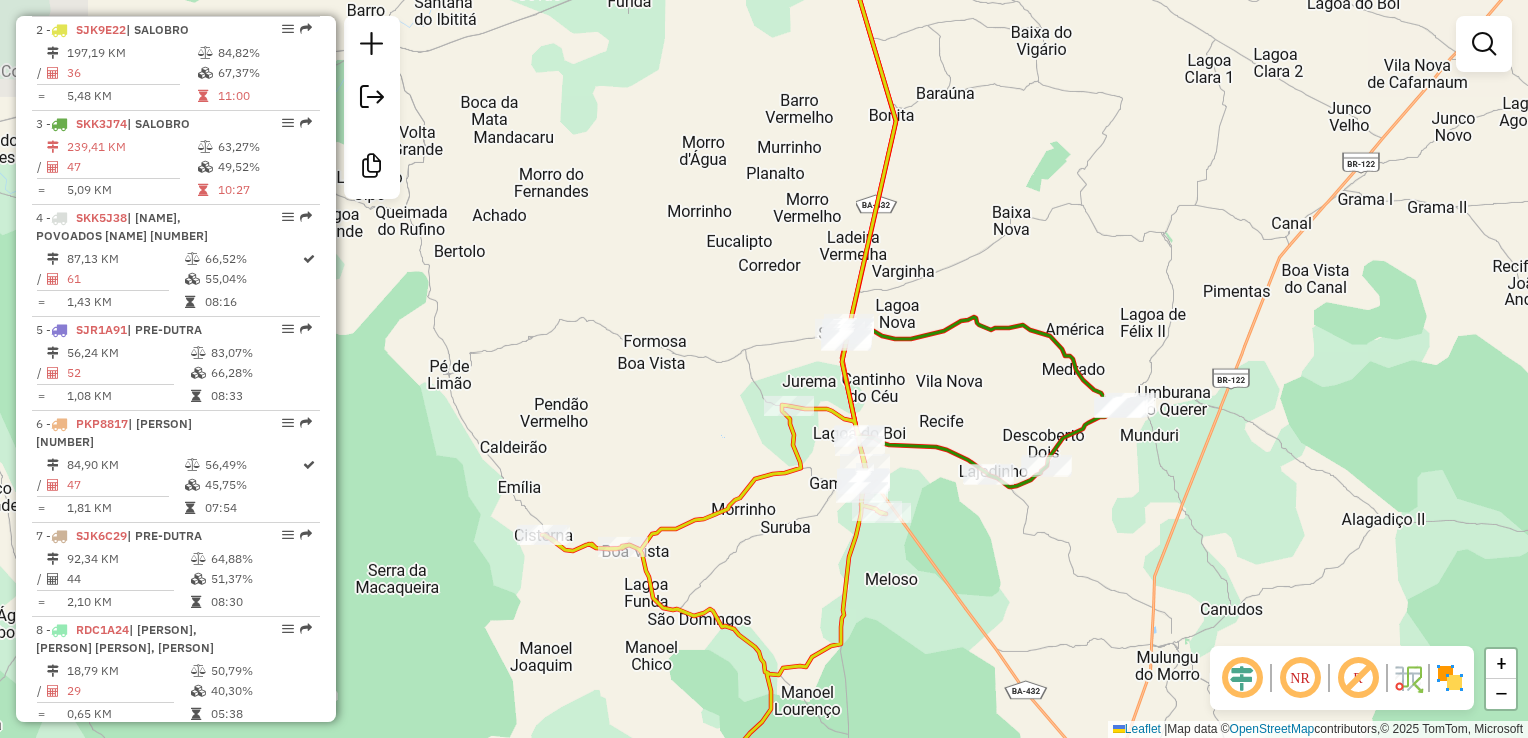 drag, startPoint x: 968, startPoint y: 526, endPoint x: 995, endPoint y: 526, distance: 27 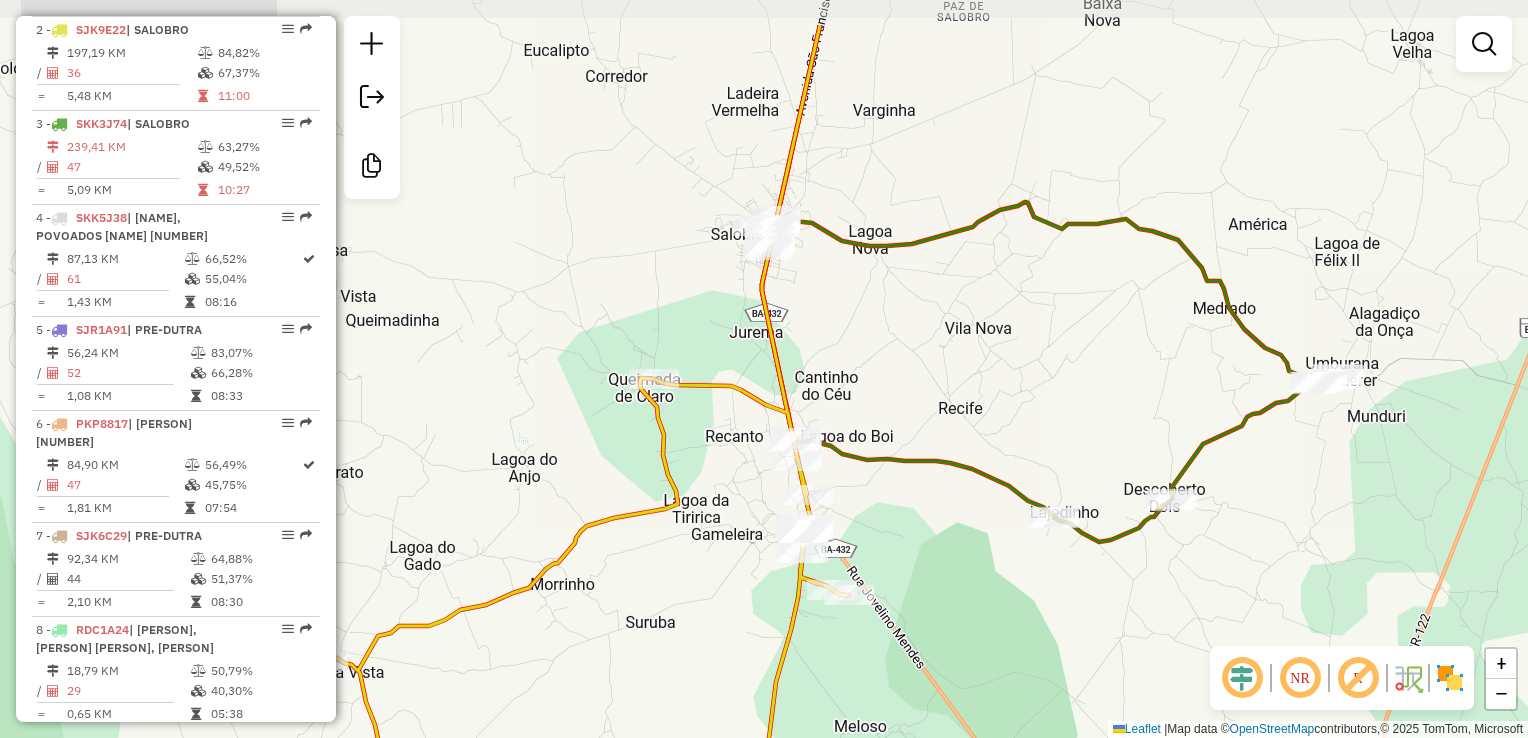 drag, startPoint x: 904, startPoint y: 491, endPoint x: 903, endPoint y: 590, distance: 99.00505 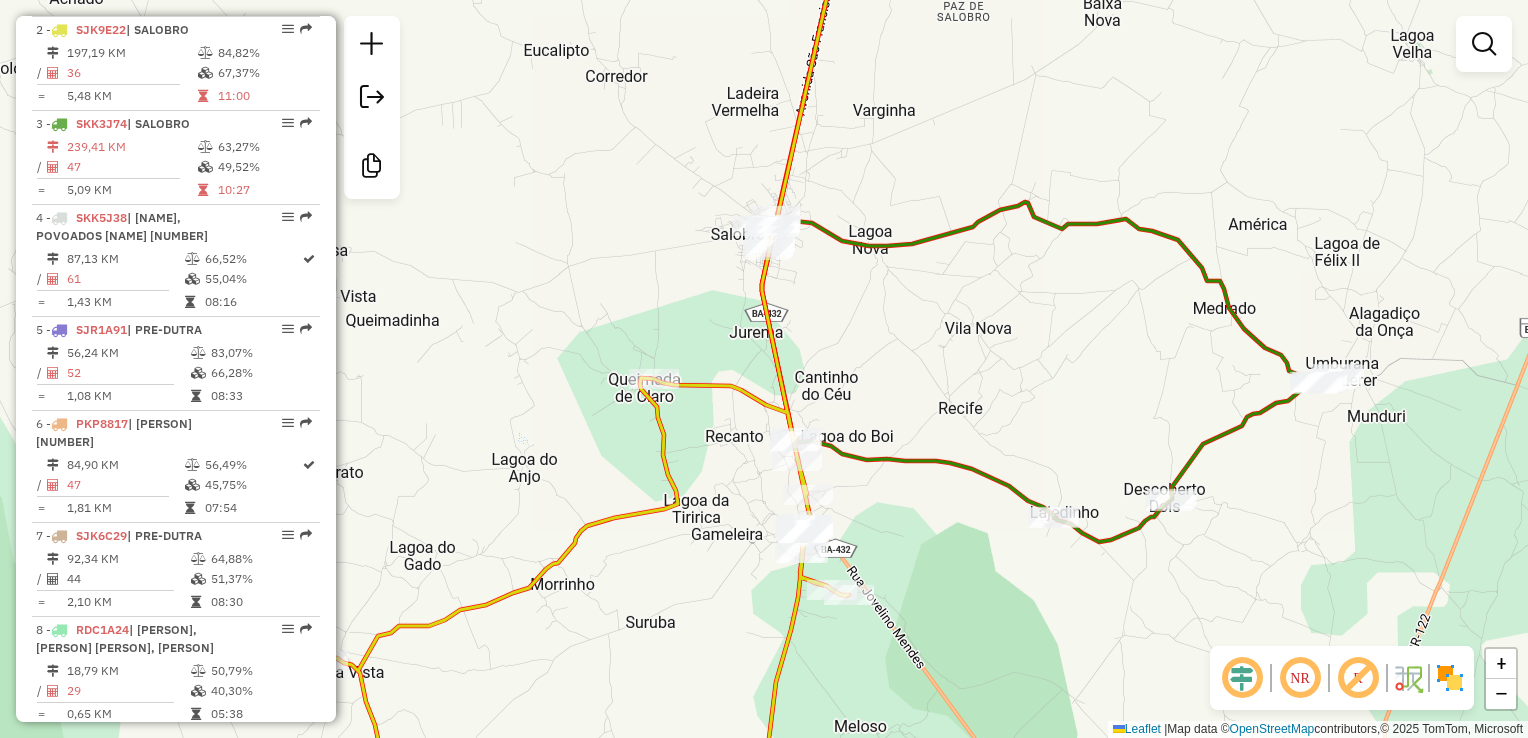 click on "Janela de atendimento Grade de atendimento Capacidade Transportadoras Veículos Cliente Pedidos  Rotas Selecione os dias de semana para filtrar as janelas de atendimento  Seg   Ter   Qua   Qui   Sex   Sáb   Dom  Informe o período da janela de atendimento: De: Até:  Filtrar exatamente a janela do cliente  Considerar janela de atendimento padrão  Selecione os dias de semana para filtrar as grades de atendimento  Seg   Ter   Qua   Qui   Sex   Sáb   Dom   Considerar clientes sem dia de atendimento cadastrado  Clientes fora do dia de atendimento selecionado Filtrar as atividades entre os valores definidos abaixo:  Peso mínimo:   Peso máximo:   Cubagem mínima:   Cubagem máxima:   De:   Até:  Filtrar as atividades entre o tempo de atendimento definido abaixo:  De:   Até:   Considerar capacidade total dos clientes não roteirizados Transportadora: Selecione um ou mais itens Tipo de veículo: Selecione um ou mais itens Veículo: Selecione um ou mais itens Motorista: Selecione um ou mais itens Nome: Rótulo:" 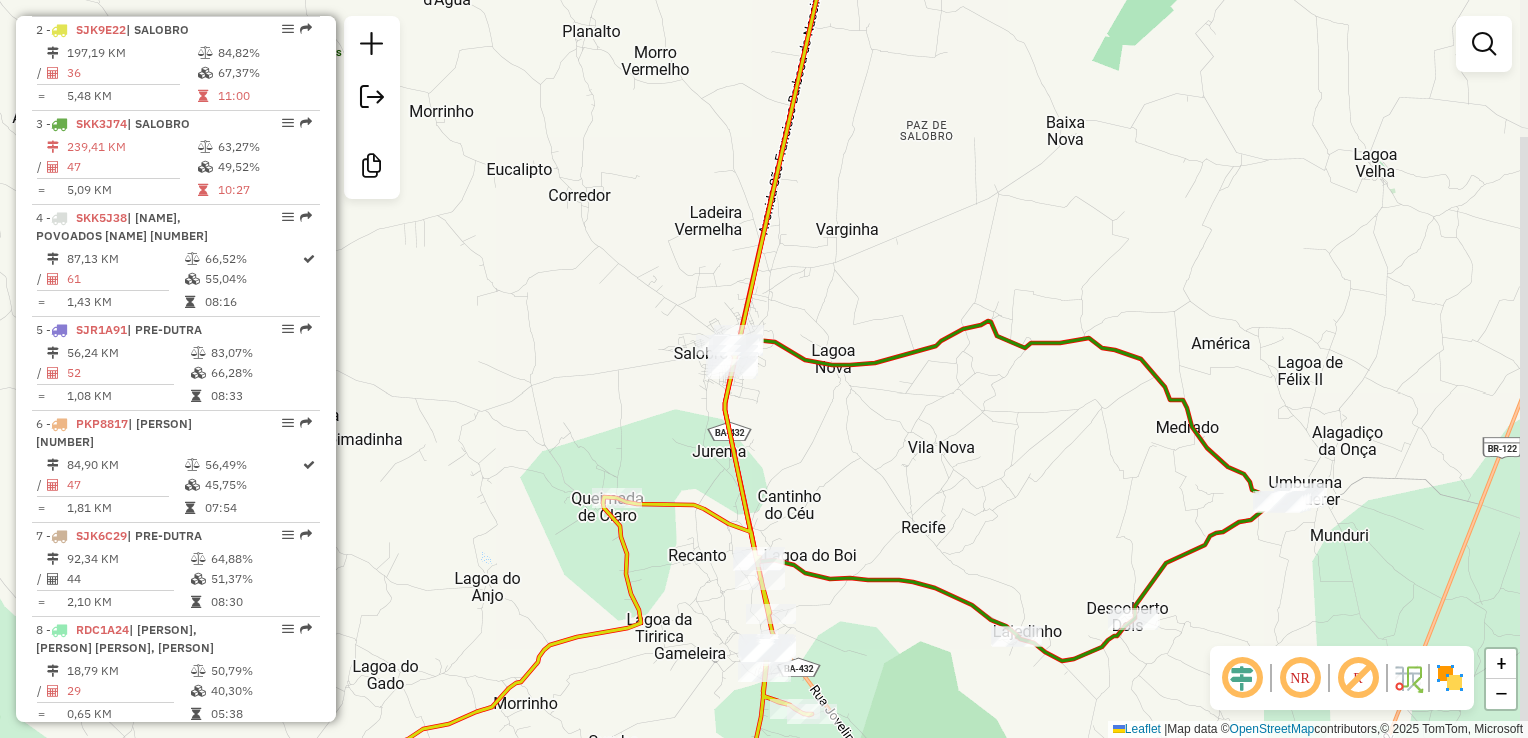 drag, startPoint x: 897, startPoint y: 354, endPoint x: 874, endPoint y: 469, distance: 117.27745 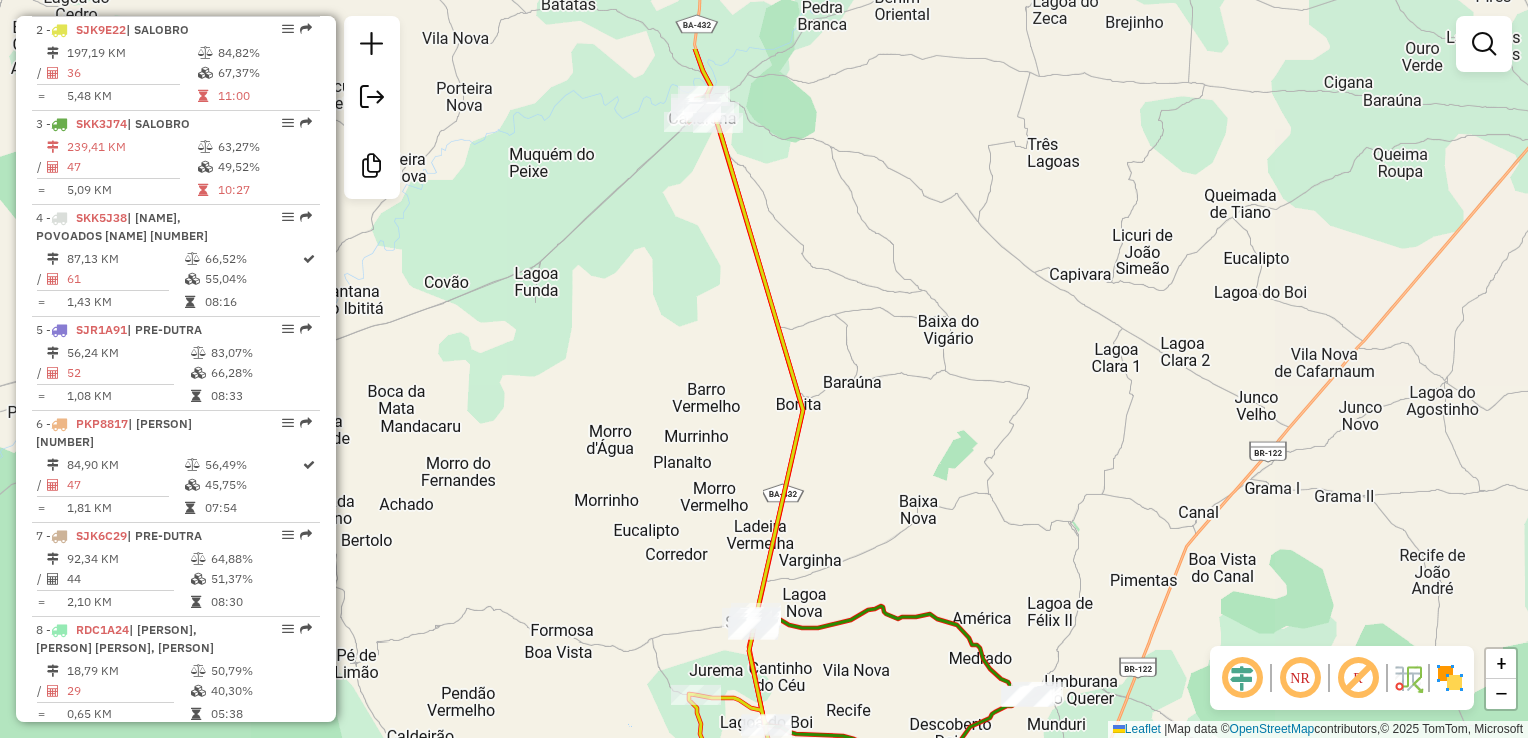 drag, startPoint x: 939, startPoint y: 345, endPoint x: 908, endPoint y: 468, distance: 126.84637 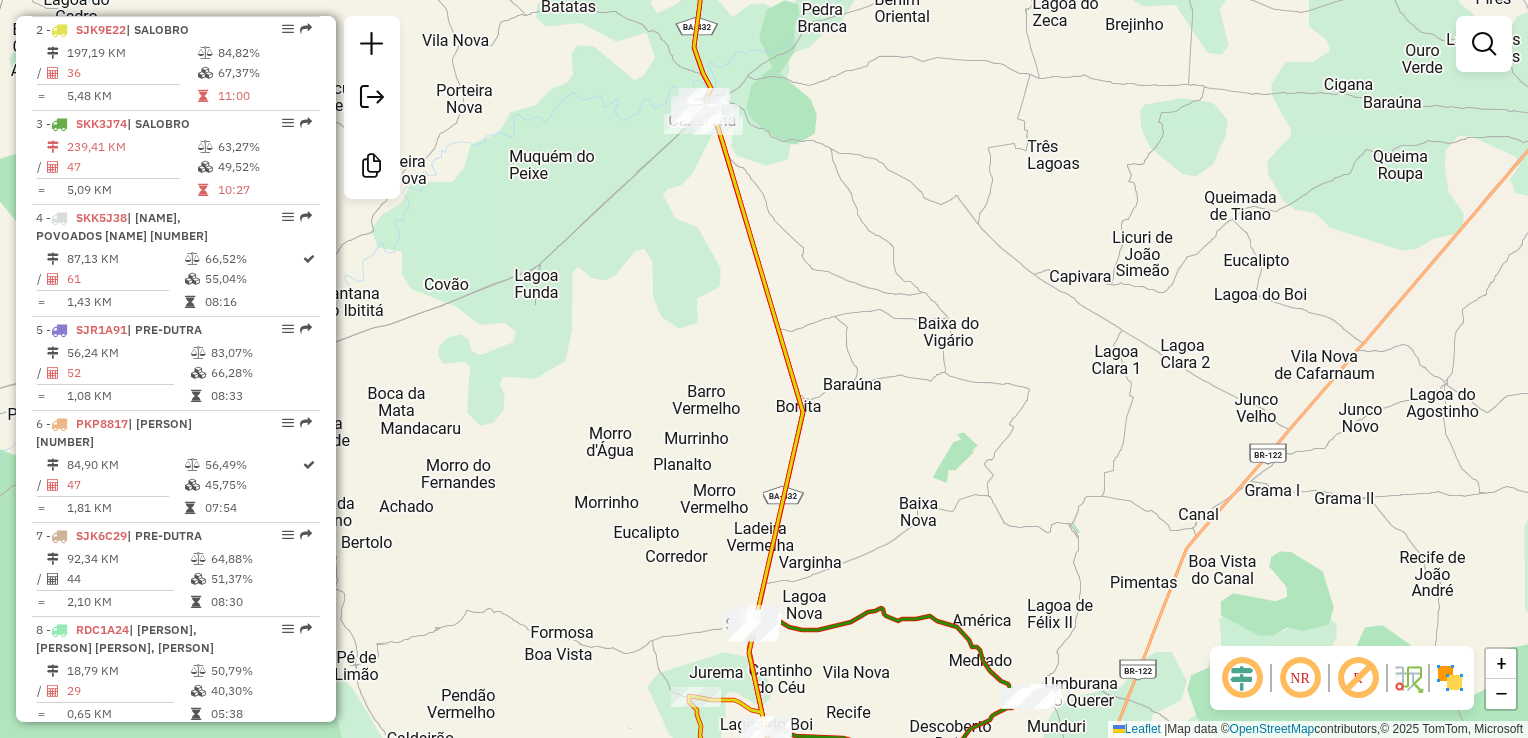 drag, startPoint x: 916, startPoint y: 335, endPoint x: 917, endPoint y: 446, distance: 111.0045 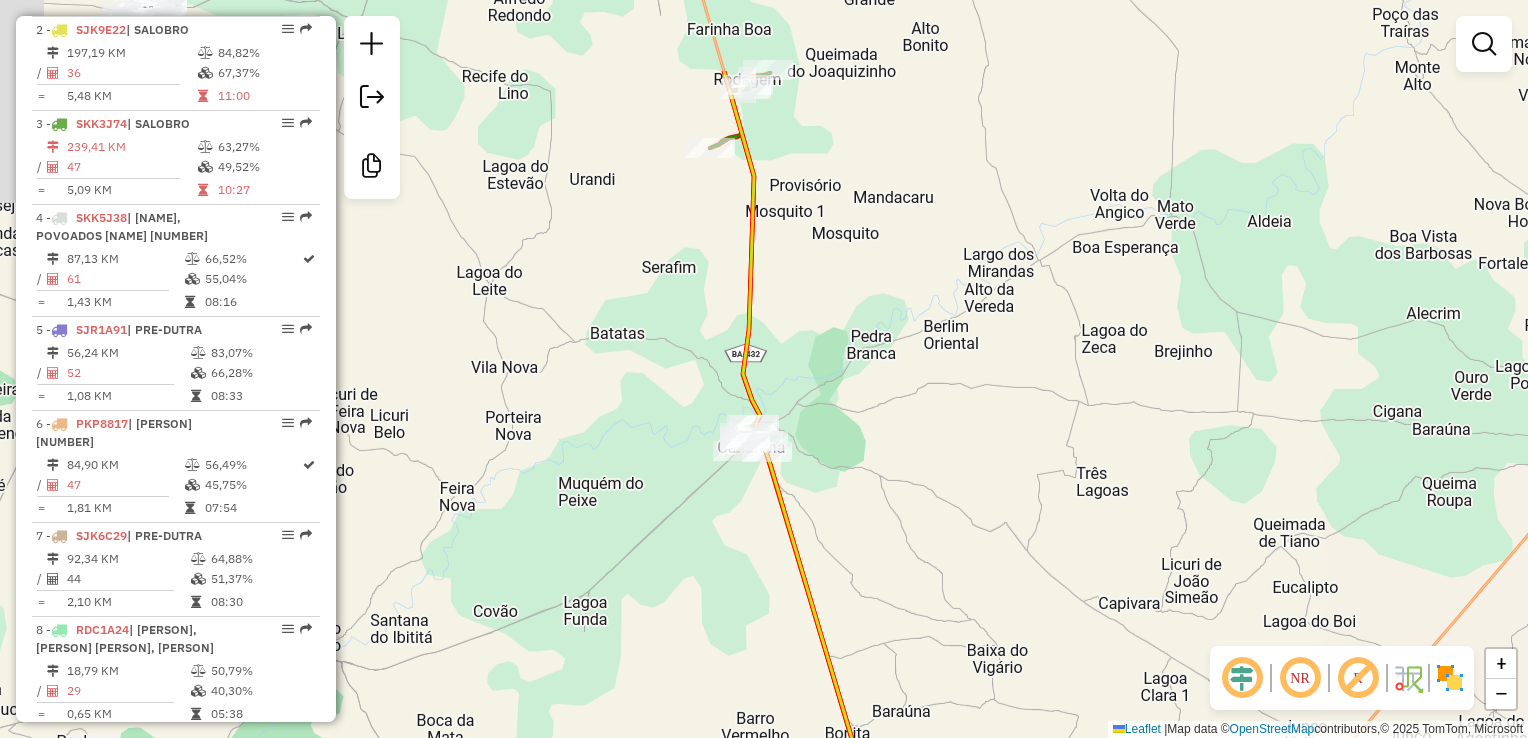 drag, startPoint x: 908, startPoint y: 357, endPoint x: 925, endPoint y: 498, distance: 142.02112 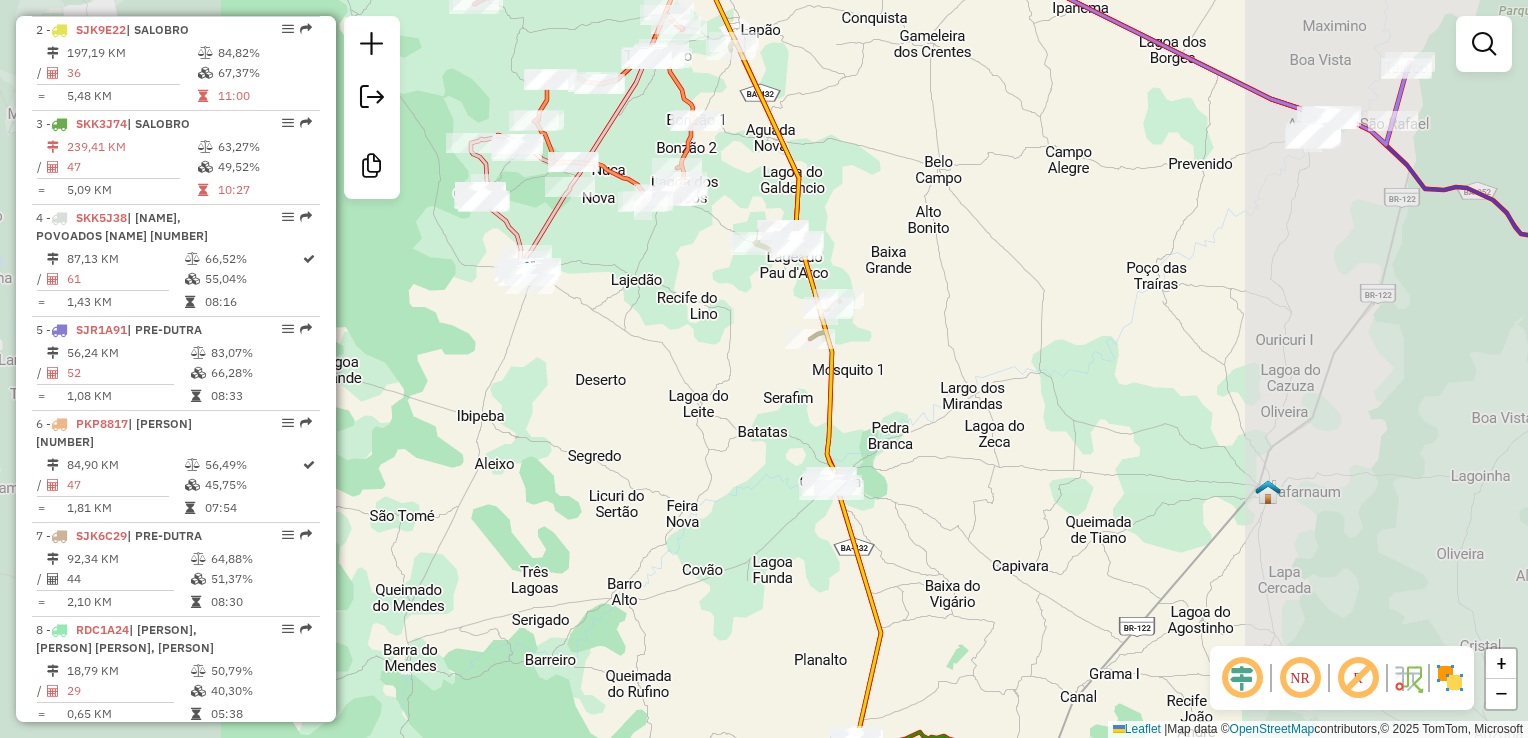 drag, startPoint x: 924, startPoint y: 458, endPoint x: 908, endPoint y: 539, distance: 82.565125 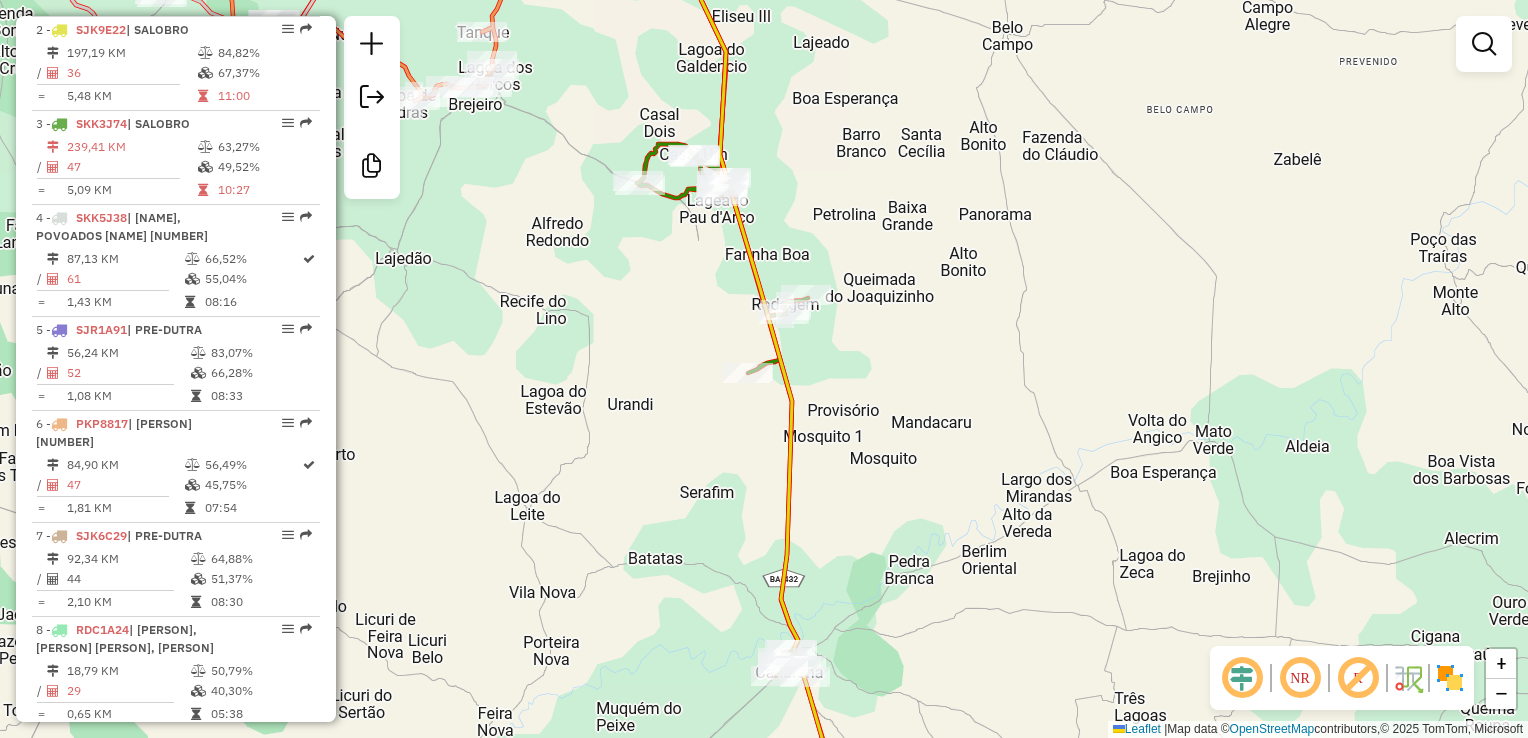 drag, startPoint x: 883, startPoint y: 366, endPoint x: 895, endPoint y: 481, distance: 115.62439 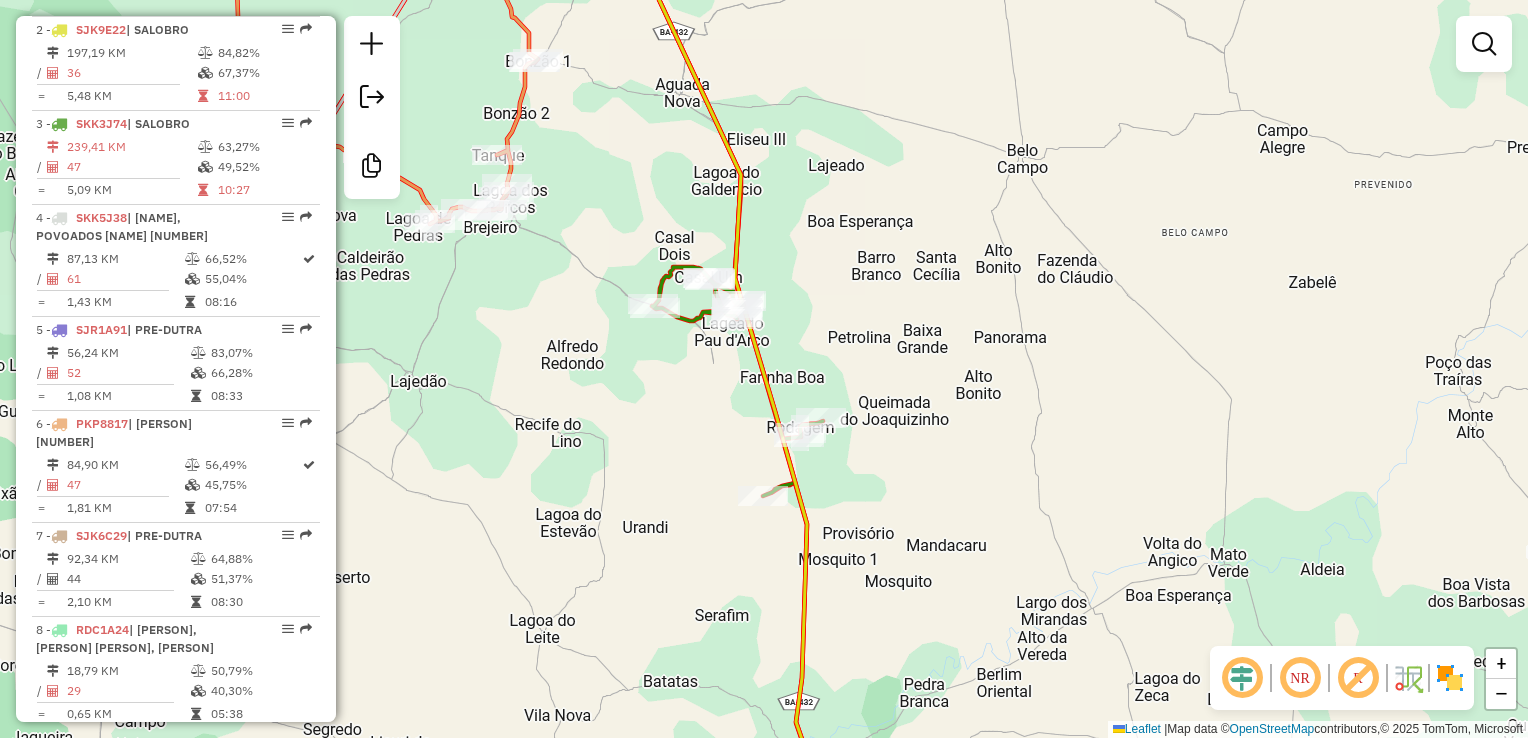 drag, startPoint x: 906, startPoint y: 384, endPoint x: 954, endPoint y: 440, distance: 73.756355 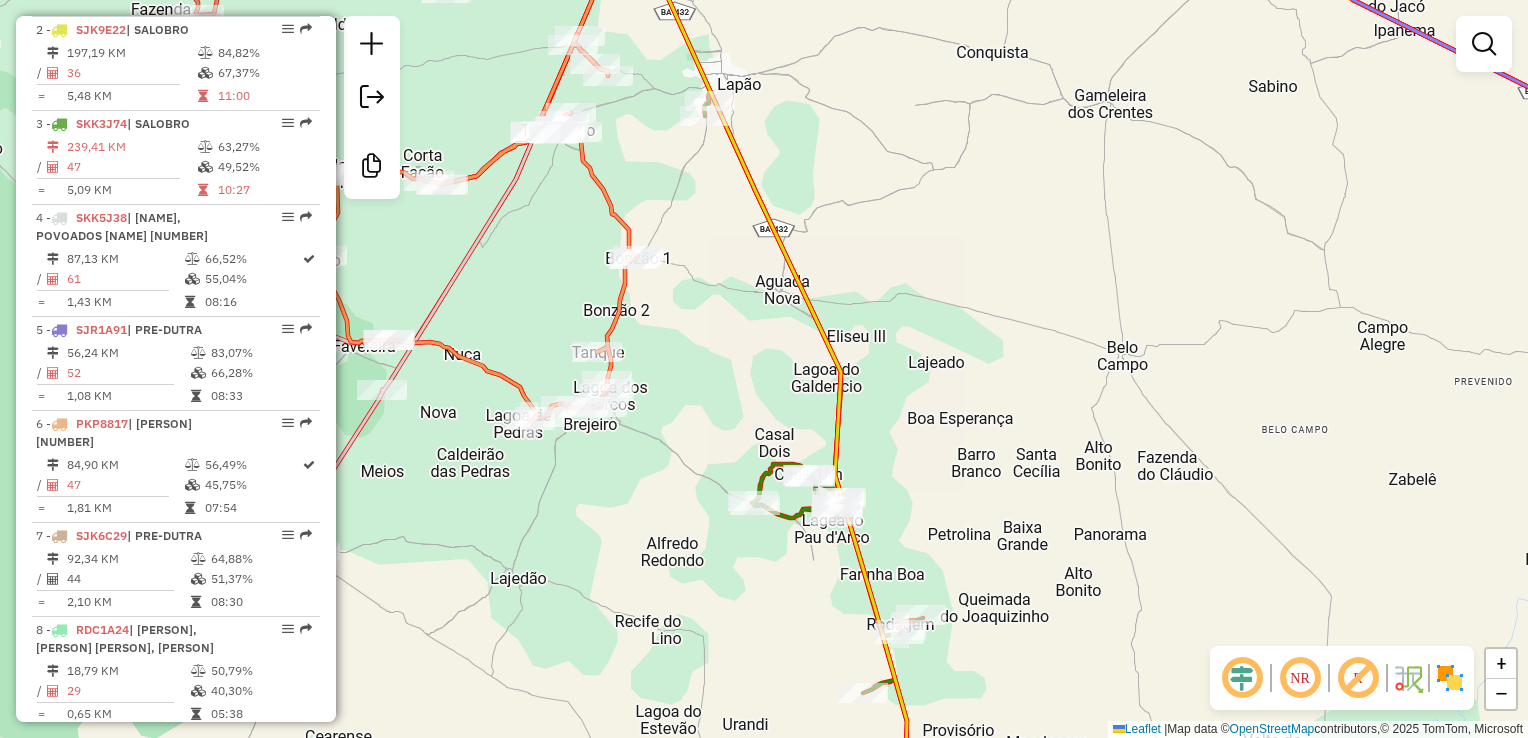 drag, startPoint x: 972, startPoint y: 424, endPoint x: 1017, endPoint y: 533, distance: 117.923706 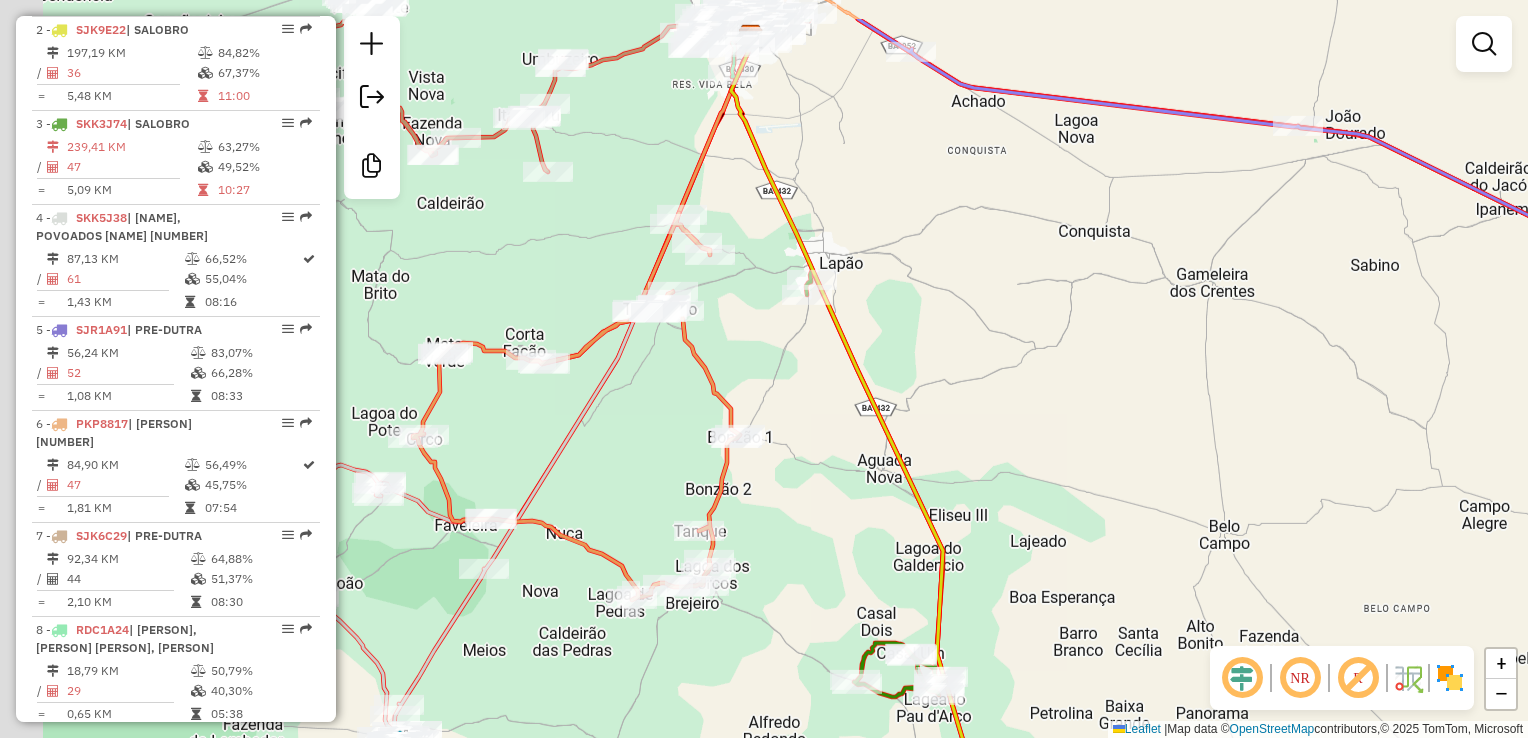 drag, startPoint x: 942, startPoint y: 385, endPoint x: 1010, endPoint y: 478, distance: 115.2085 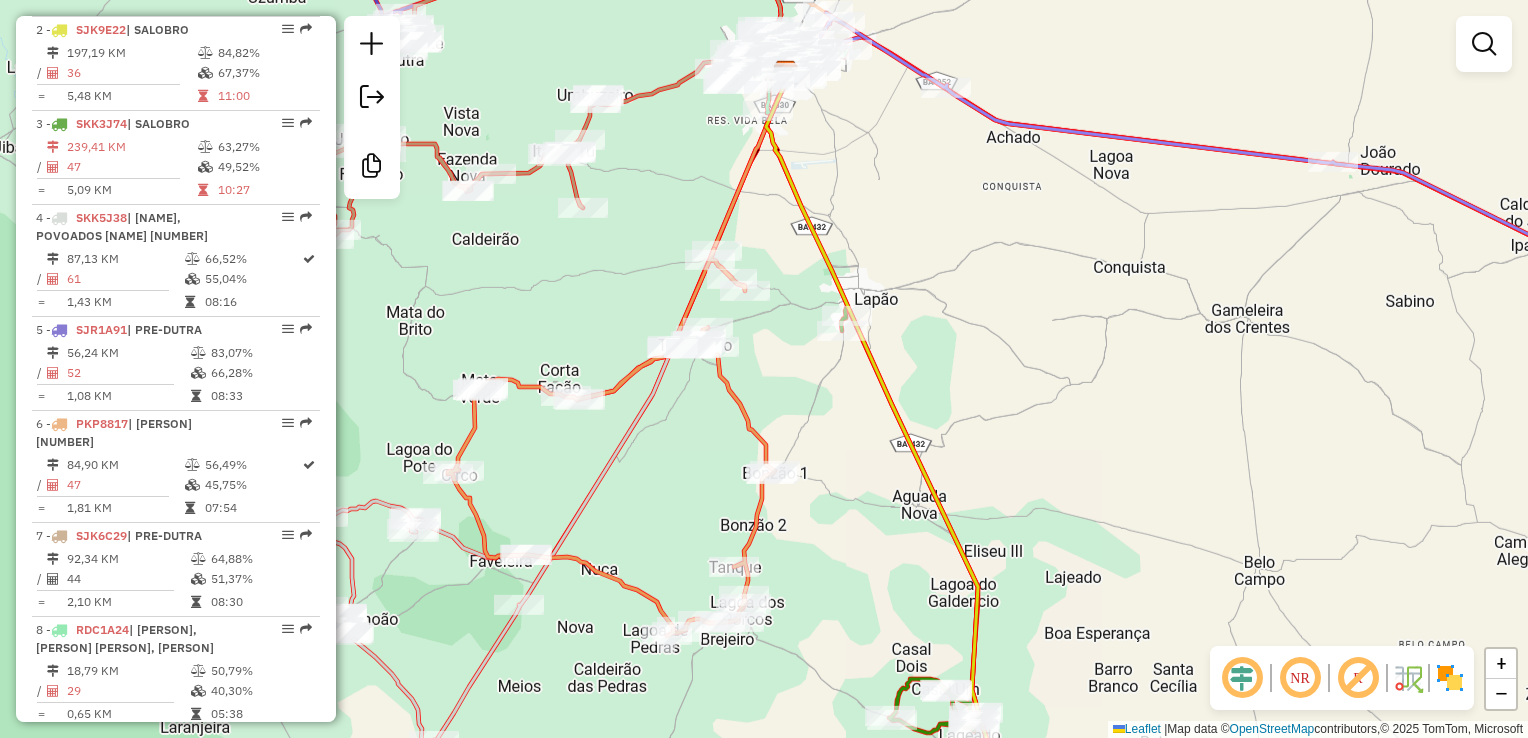drag, startPoint x: 929, startPoint y: 409, endPoint x: 939, endPoint y: 429, distance: 22.36068 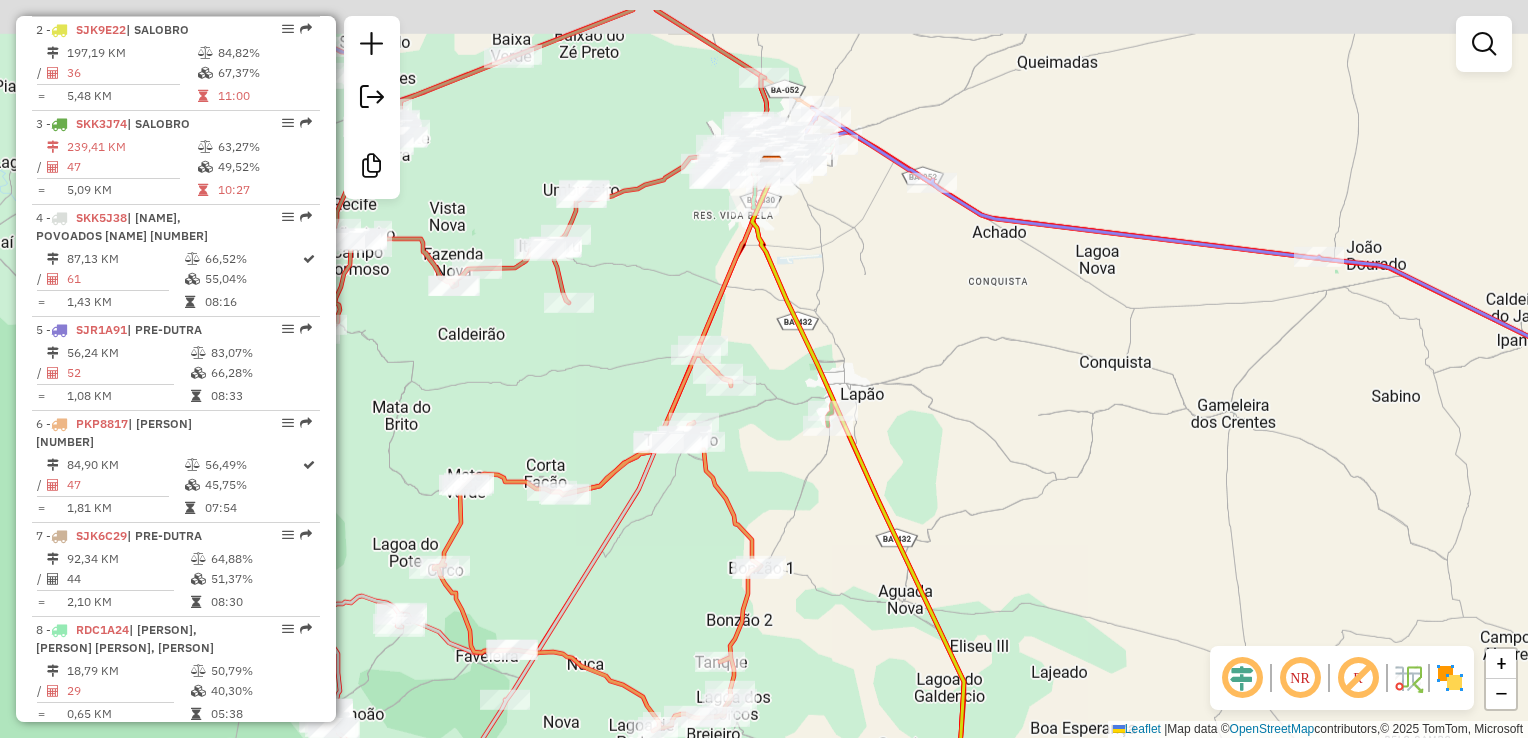 drag, startPoint x: 946, startPoint y: 363, endPoint x: 922, endPoint y: 461, distance: 100.89599 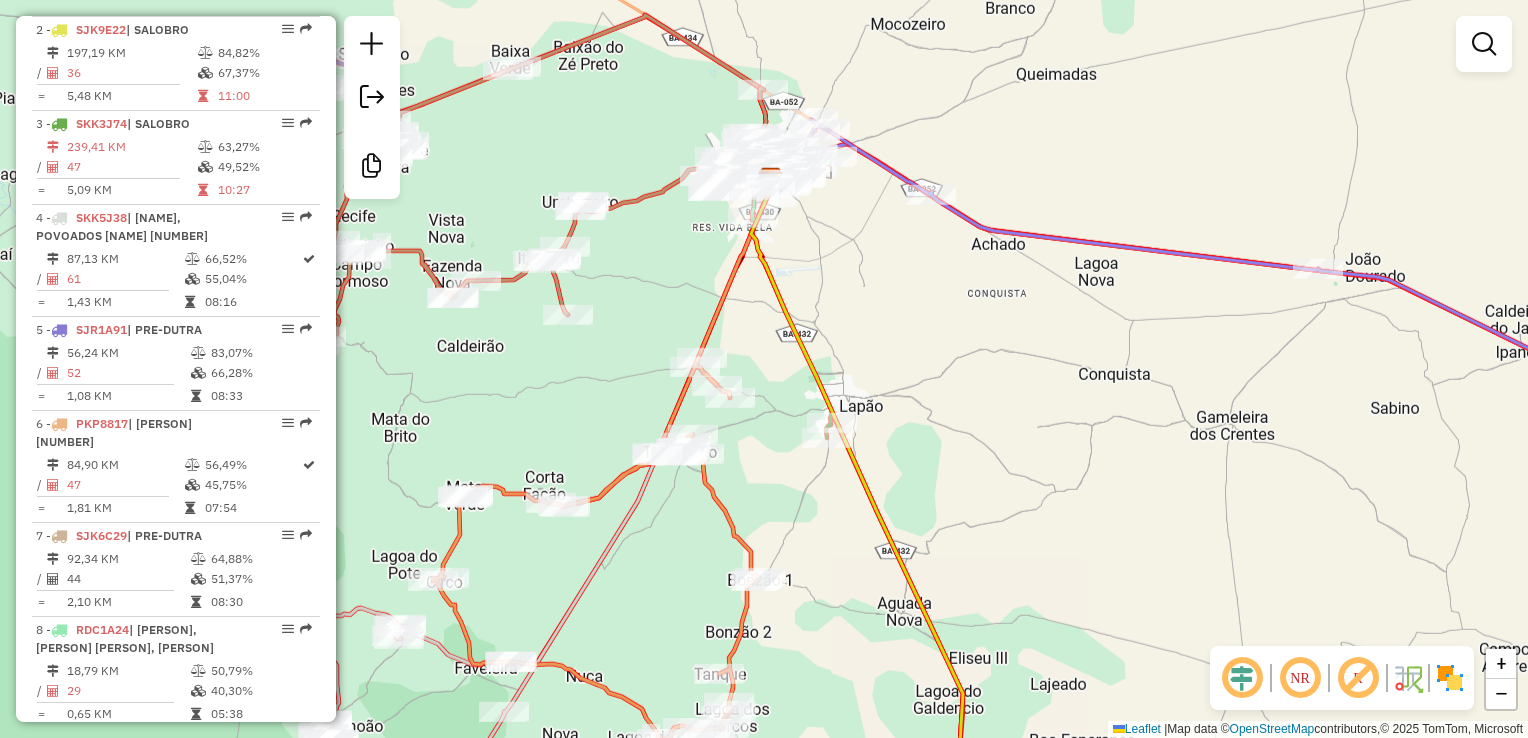 drag, startPoint x: 693, startPoint y: 330, endPoint x: 863, endPoint y: 278, distance: 177.77515 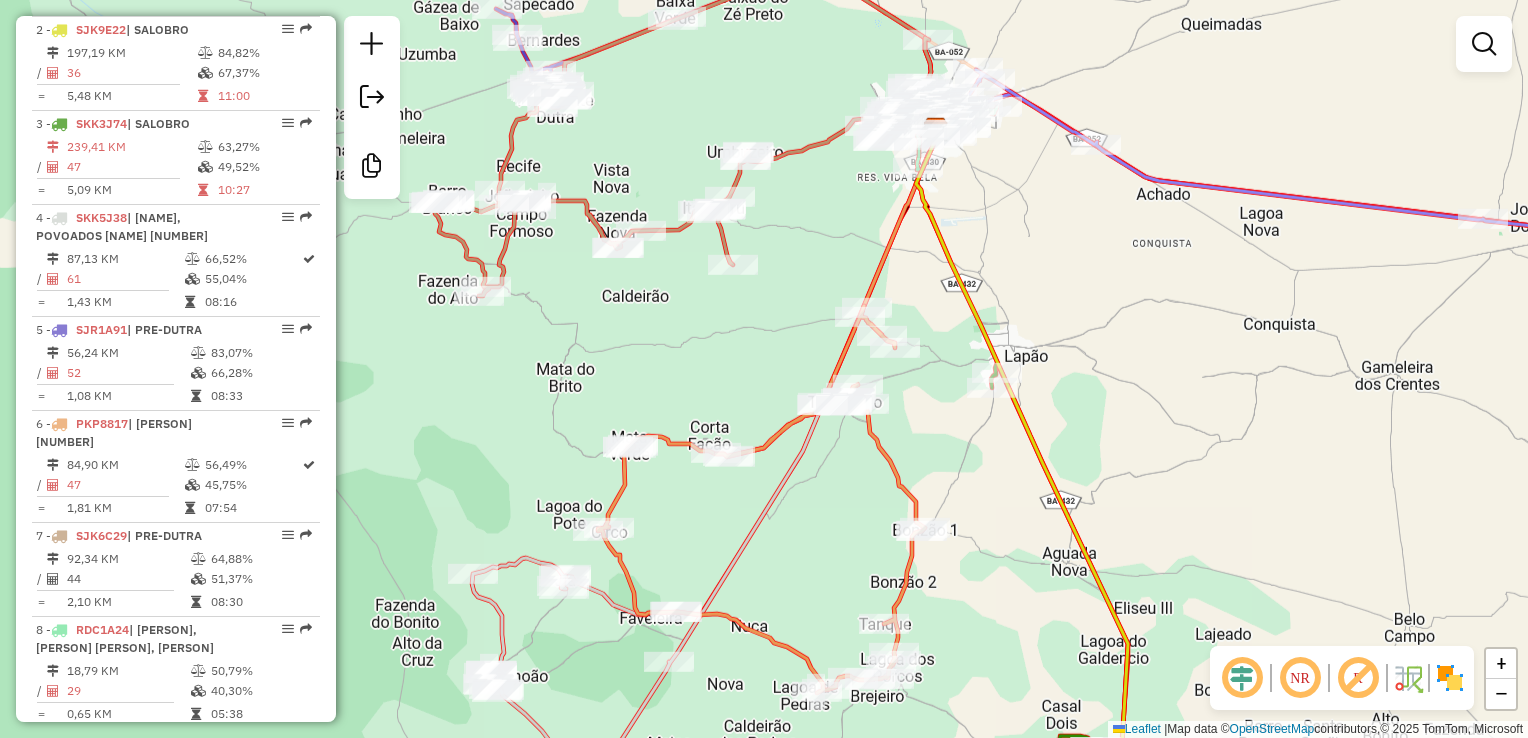 drag, startPoint x: 817, startPoint y: 286, endPoint x: 835, endPoint y: 270, distance: 24.083189 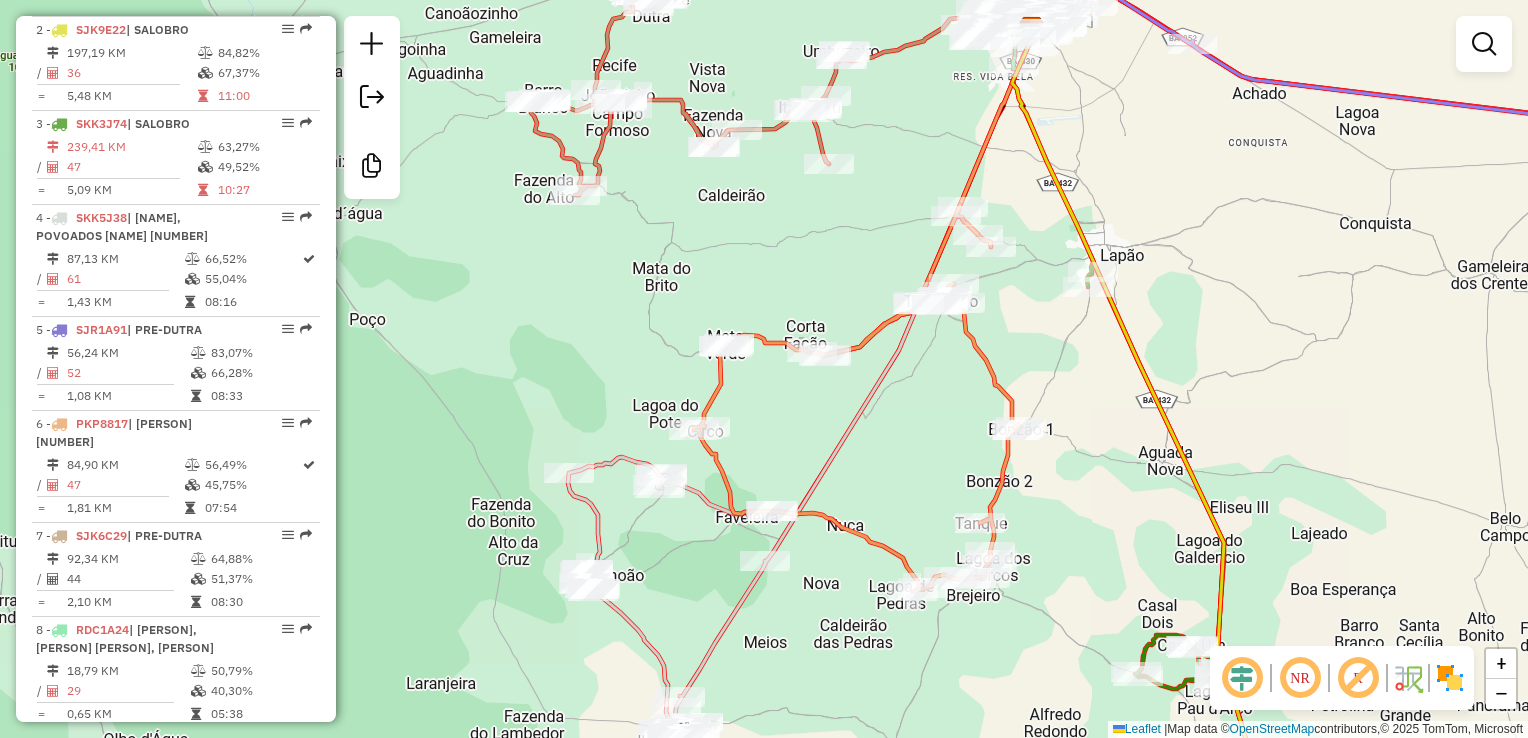 drag, startPoint x: 876, startPoint y: 274, endPoint x: 903, endPoint y: 162, distance: 115.2085 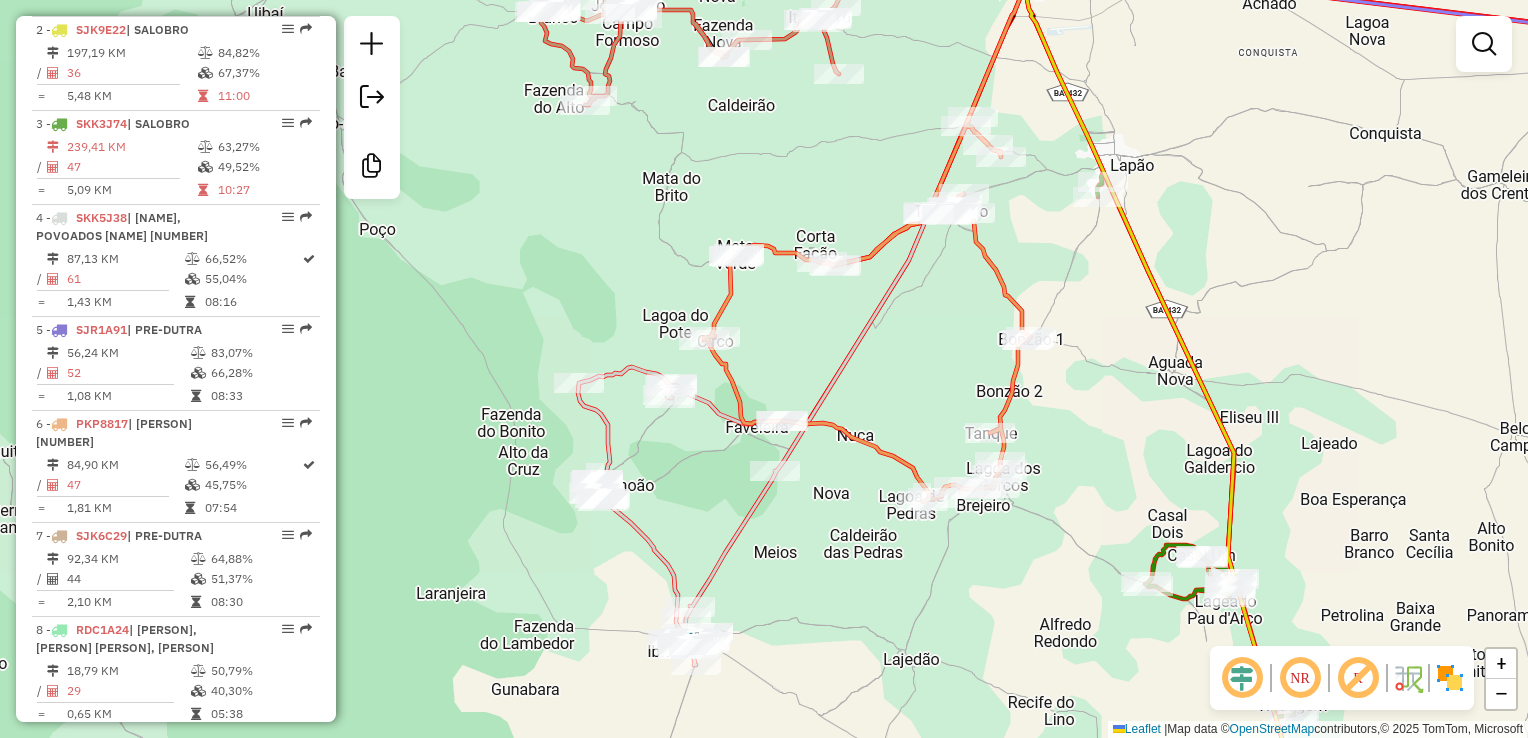 drag, startPoint x: 949, startPoint y: 439, endPoint x: 938, endPoint y: 439, distance: 11 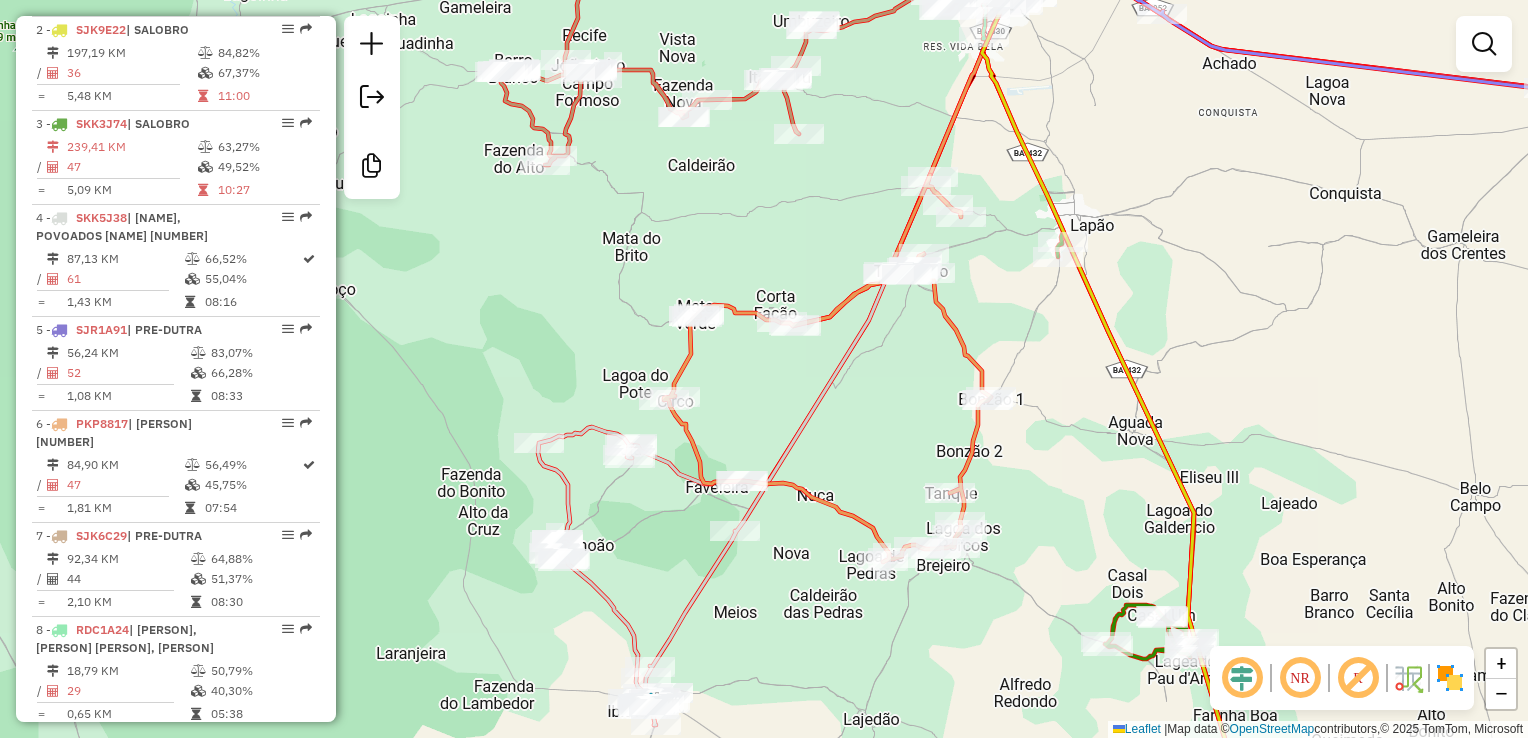 click on "Rota 6 - Placa PKP8817  4242 - VALDIR CAVALCANTE DE OLIVEIRA Janela de atendimento Grade de atendimento Capacidade Transportadoras Veículos Cliente Pedidos  Rotas Selecione os dias de semana para filtrar as janelas de atendimento  Seg   Ter   Qua   Qui   Sex   Sáb   Dom  Informe o período da janela de atendimento: De: Até:  Filtrar exatamente a janela do cliente  Considerar janela de atendimento padrão  Selecione os dias de semana para filtrar as grades de atendimento  Seg   Ter   Qua   Qui   Sex   Sáb   Dom   Considerar clientes sem dia de atendimento cadastrado  Clientes fora do dia de atendimento selecionado Filtrar as atividades entre os valores definidos abaixo:  Peso mínimo:   Peso máximo:   Cubagem mínima:   Cubagem máxima:   De:   Até:  Filtrar as atividades entre o tempo de atendimento definido abaixo:  De:   Até:   Considerar capacidade total dos clientes não roteirizados Transportadora: Selecione um ou mais itens Tipo de veículo: Selecione um ou mais itens Veículo: Motorista: Nome: +" 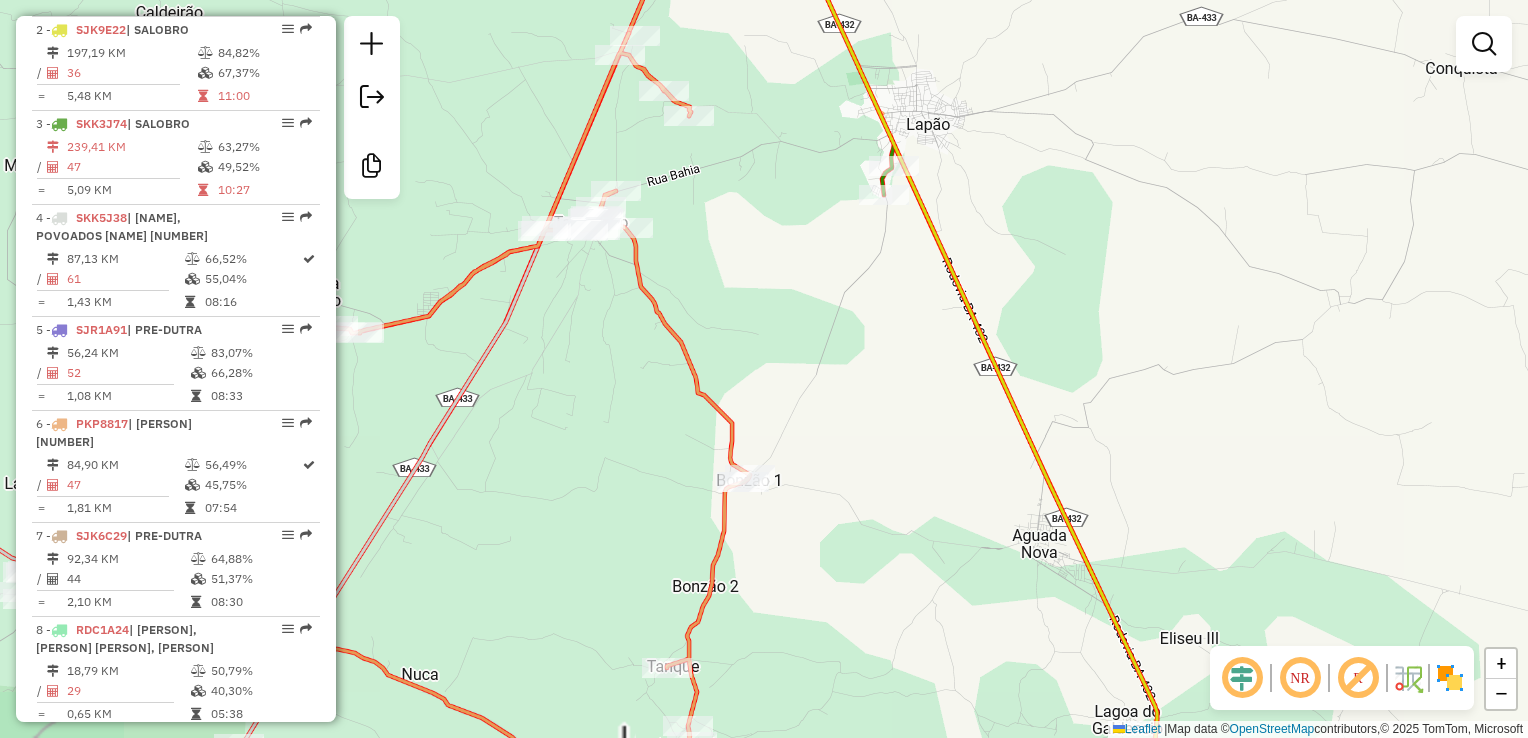 drag, startPoint x: 1257, startPoint y: 386, endPoint x: 1054, endPoint y: 404, distance: 203.79646 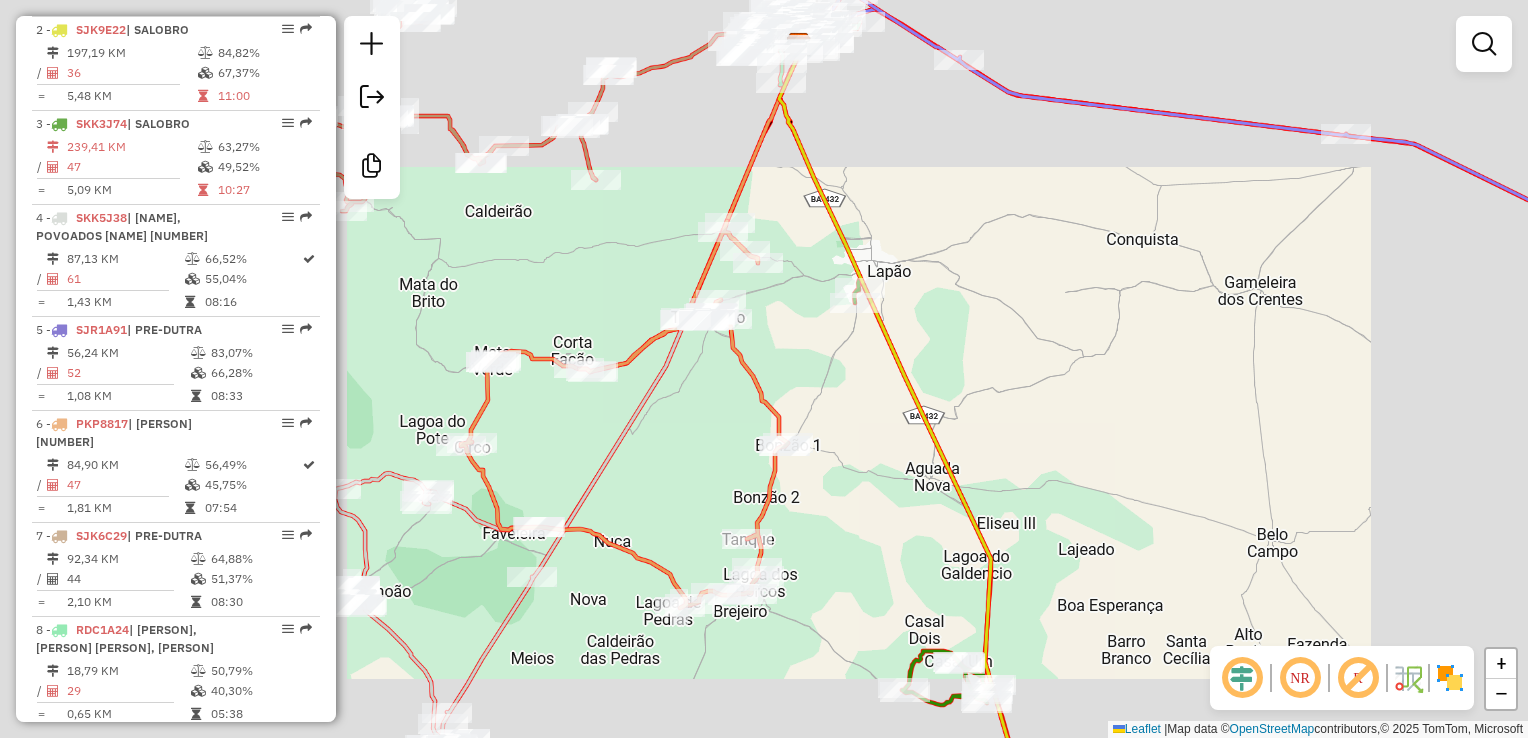 drag, startPoint x: 1155, startPoint y: 430, endPoint x: 946, endPoint y: 163, distance: 339.07227 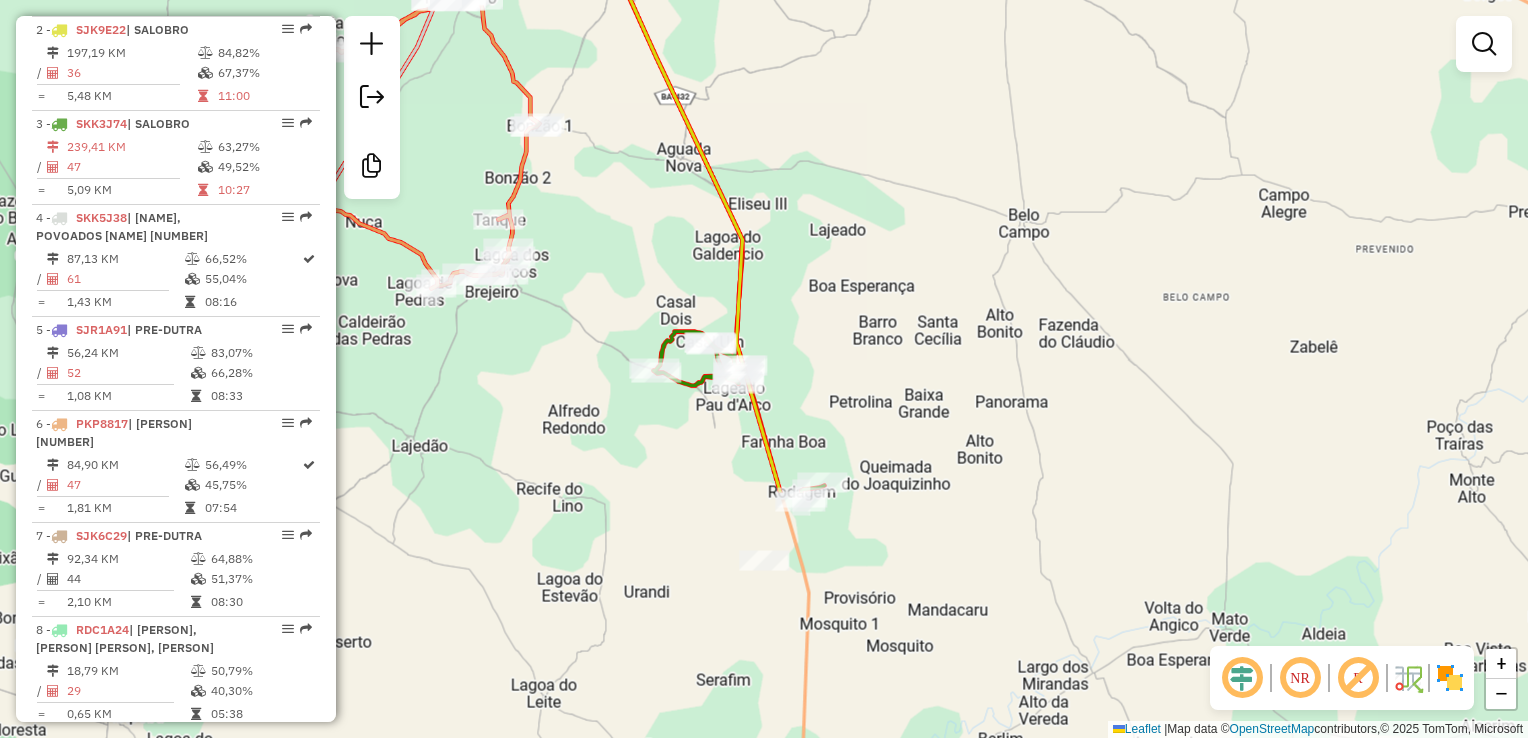 drag, startPoint x: 988, startPoint y: 396, endPoint x: 940, endPoint y: 134, distance: 266.36066 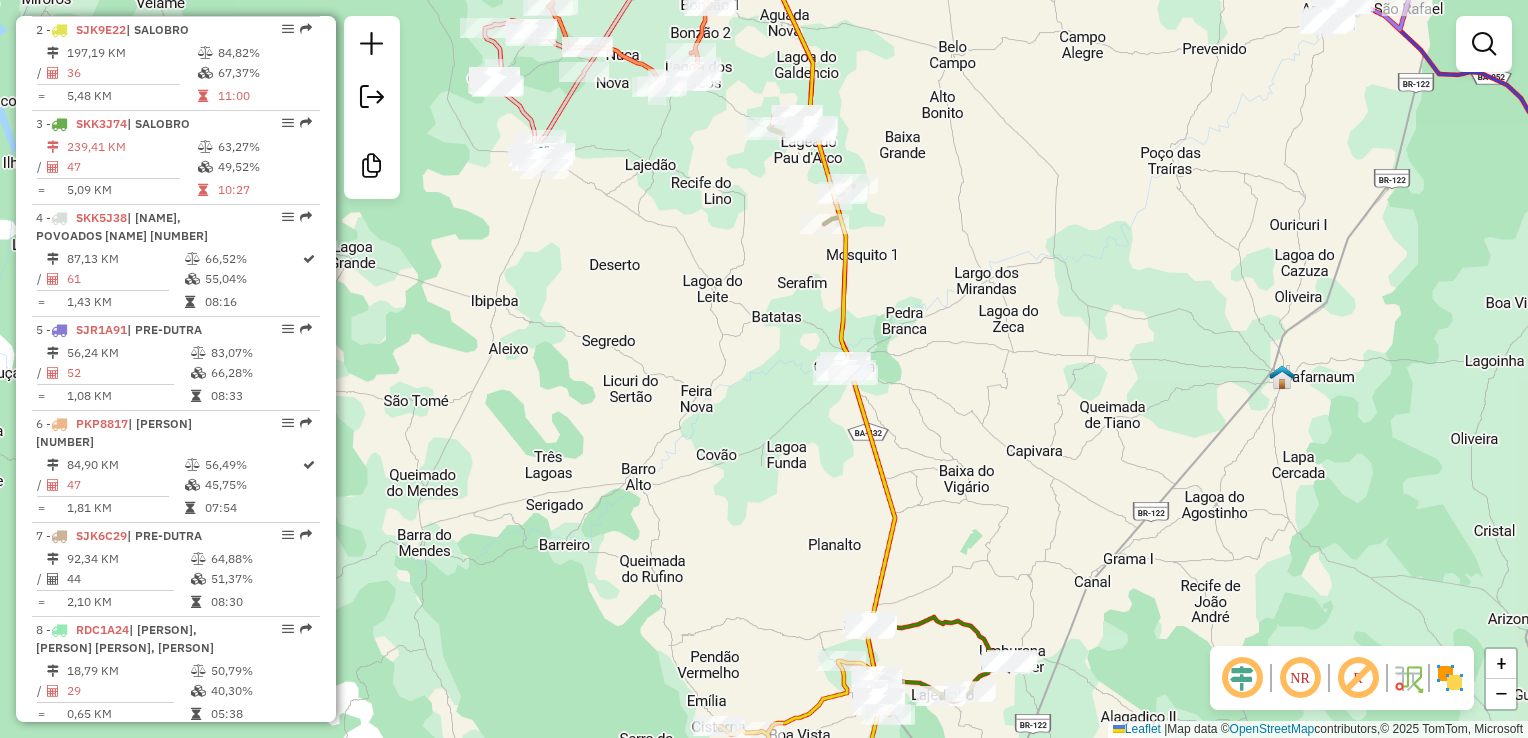 drag, startPoint x: 944, startPoint y: 358, endPoint x: 993, endPoint y: 86, distance: 276.37836 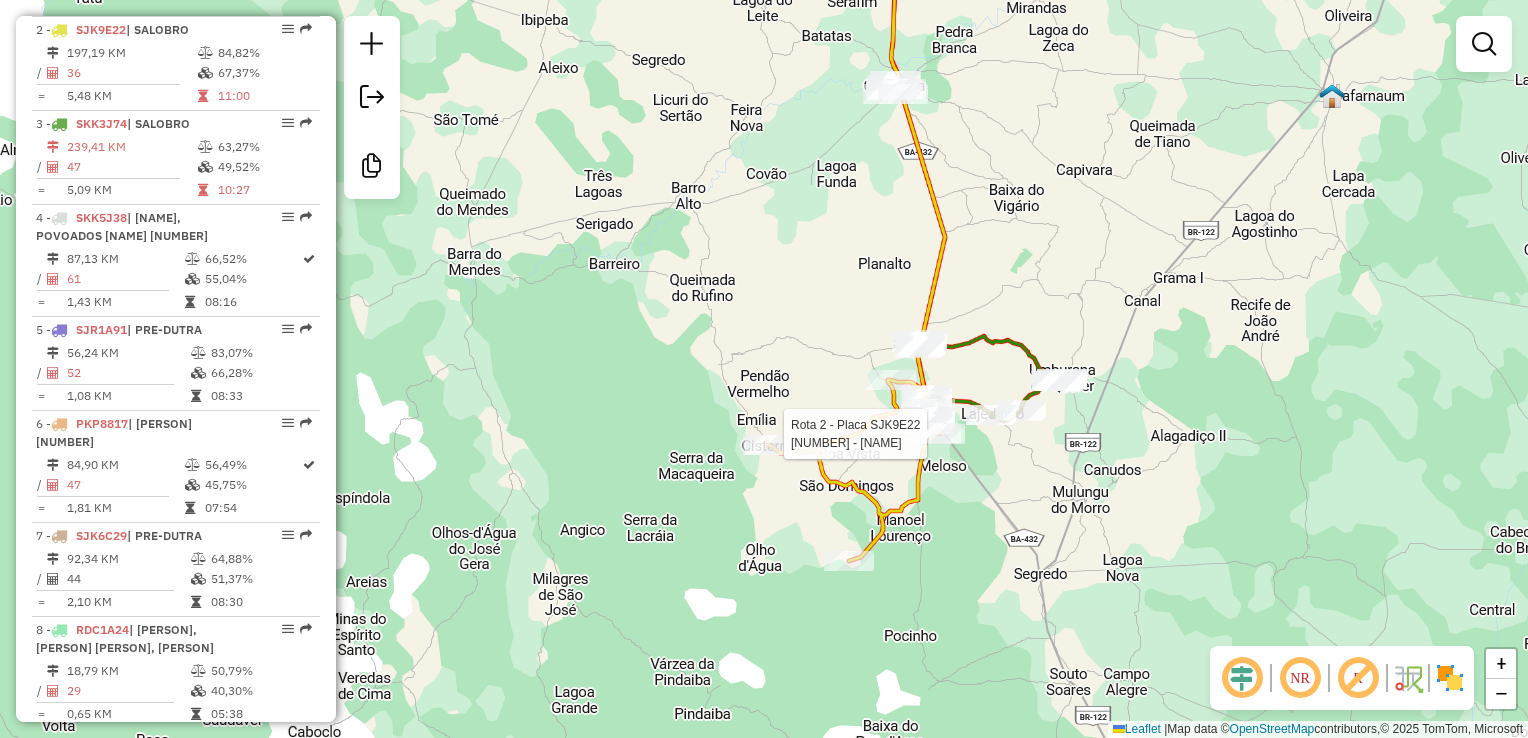 select on "**********" 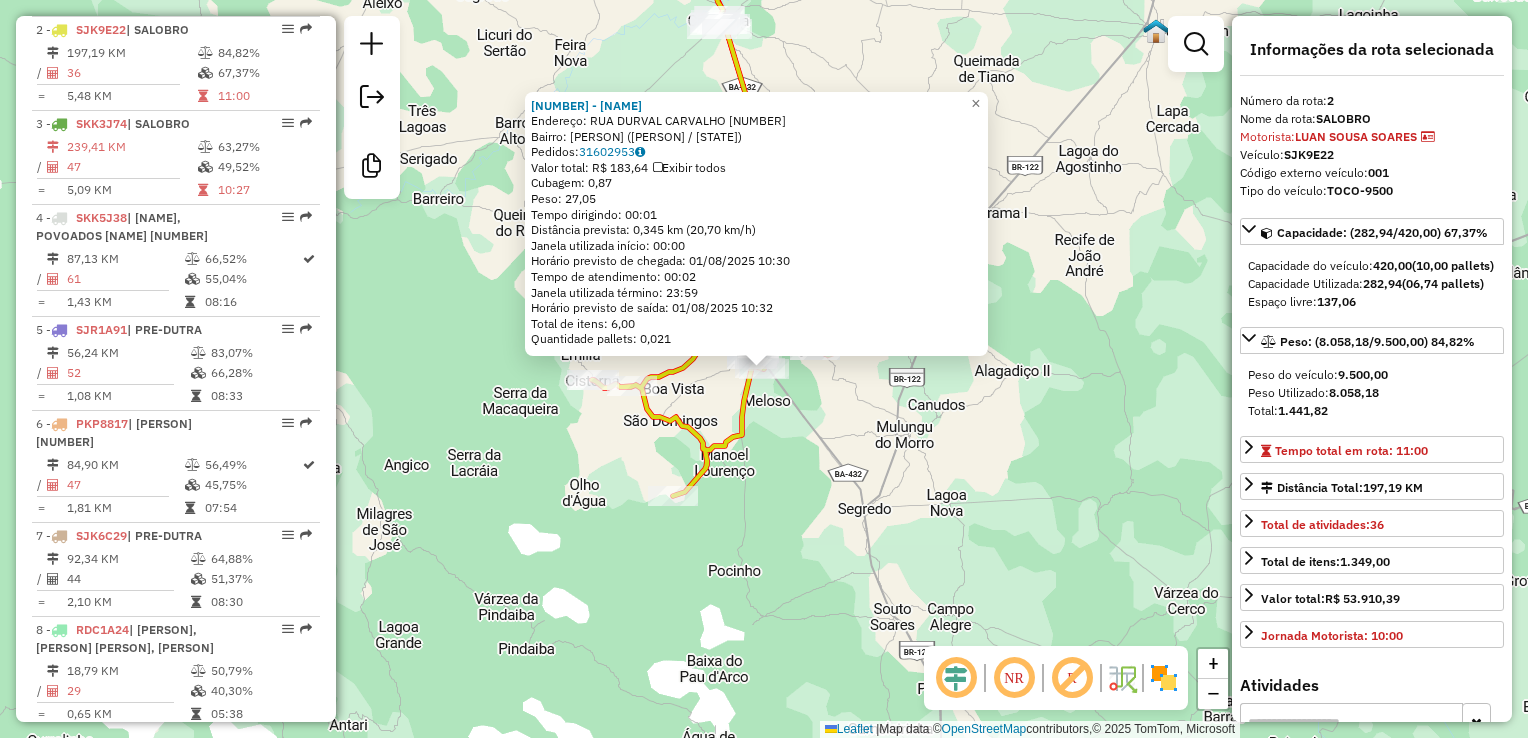 click on "[NUMBER] - [PERSON] Endereço: [STREET] [NUMBER] Bairro: [PERSON] ([PERSON] / [STATE]) Pedidos: [NUMBER] Valor total: R$ [PRICE] Exibir todos Cubagem: [NUMBER] Peso: [NUMBER] Tempo dirigindo: [TIME] Distância prevista: [DISTANCE] km ([SPEED] km/h) Janela utilizada início: [TIME] Horário previsto de chegada: [DATE] [TIME] Tempo de atendimento: [TIME] Janela utilizada término: [TIME] Horário previsto de saída: [DATE] [TIME] Total de itens: [NUMBER] Quantidade pallets: [NUMBER] × Janela de atendimento Grade de atendimento Capacidade Transportadoras Veículos Cliente Pedidos Rotas Selecione os dias de semana para filtrar as janelas de atendimento Seg Ter Qua Qui Sex Sáb Dom Informe o período da janela de atendimento: De: Até: Filtrar exatamente a janela do cliente Considerar janela de atendimento padrão Selecione os dias de semana para filtrar as grades de atendimento Seg Ter Qua Qui Sex Sáb Dom Considerar clientes sem dia de atendimento cadastrado De:" 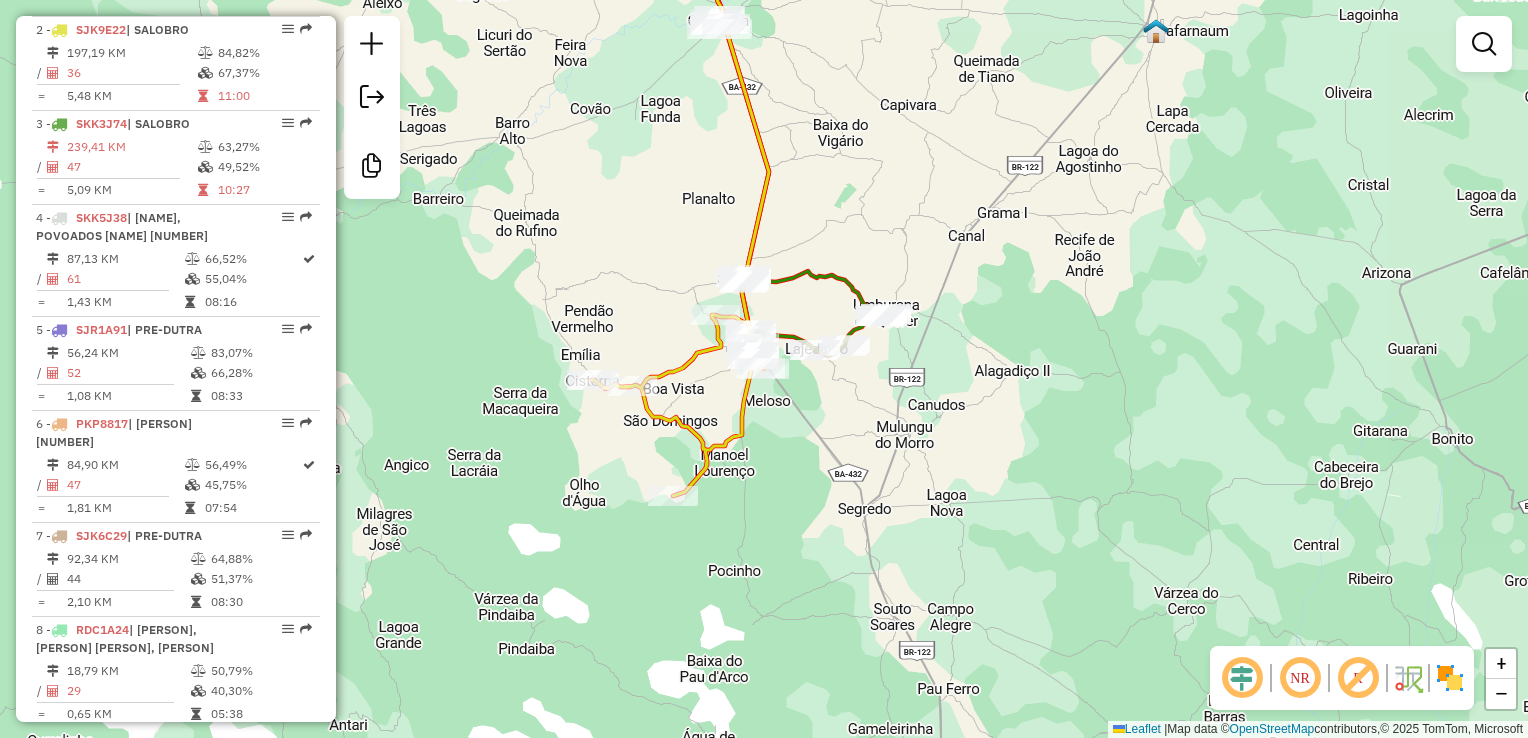 drag, startPoint x: 895, startPoint y: 394, endPoint x: 957, endPoint y: 443, distance: 79.025314 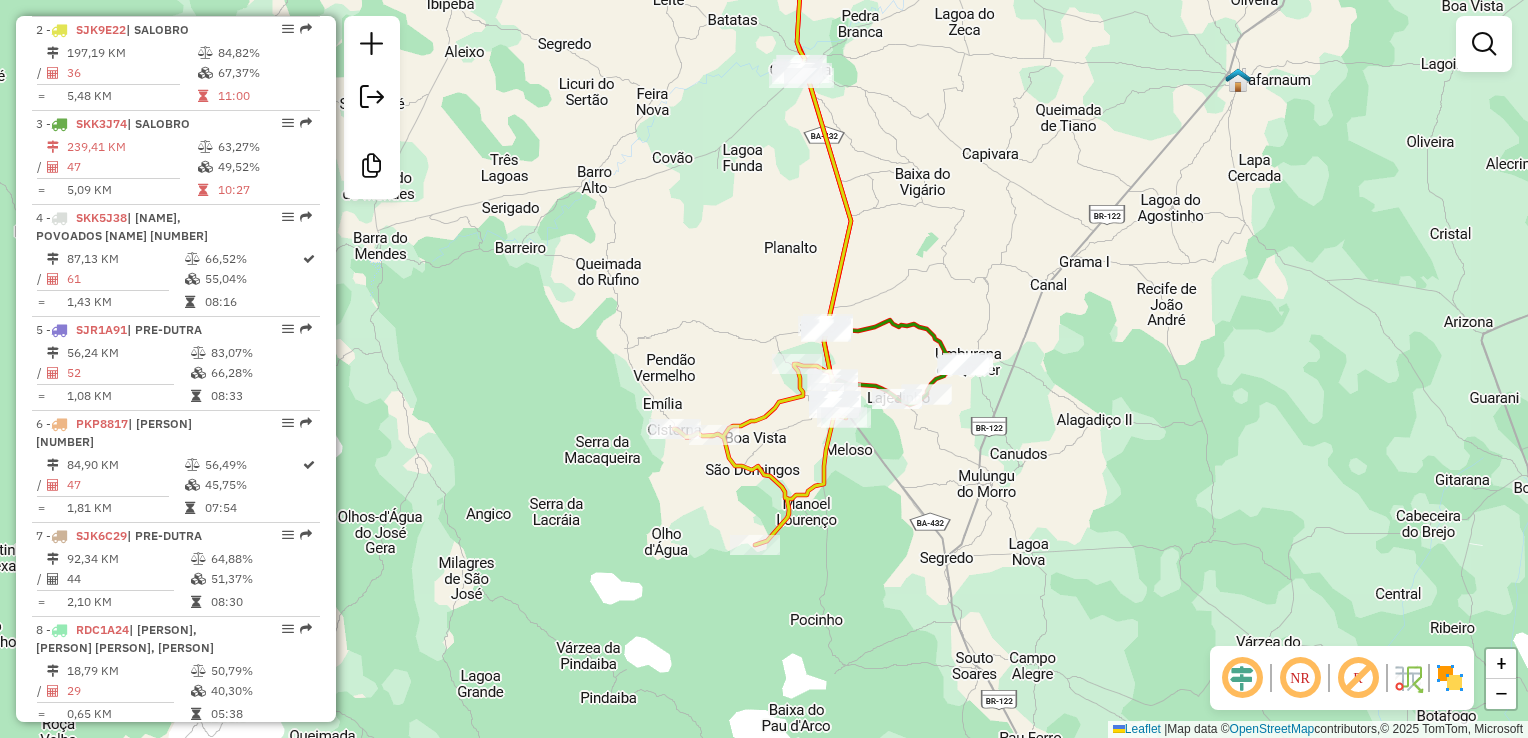 drag, startPoint x: 870, startPoint y: 354, endPoint x: 903, endPoint y: 350, distance: 33.24154 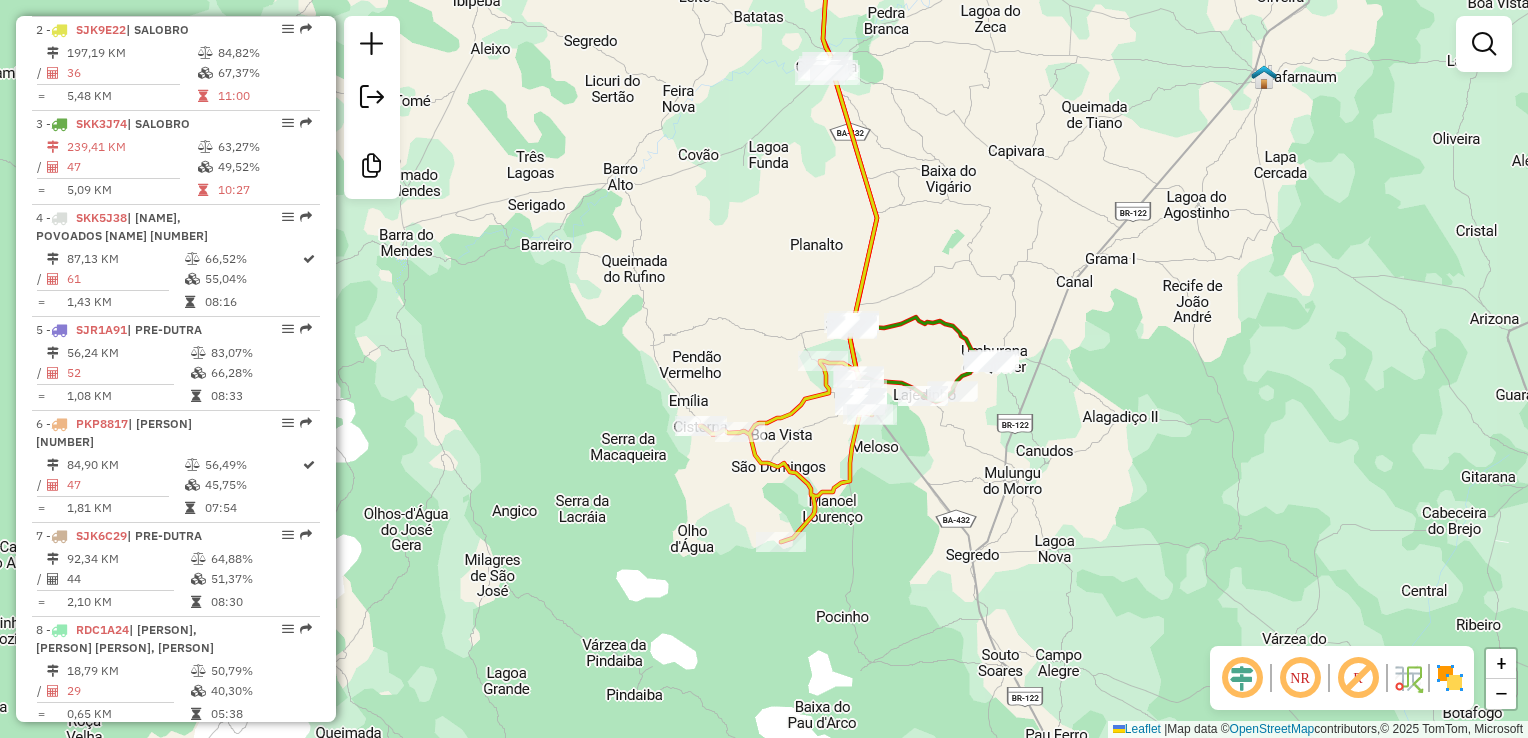 click on "Janela de atendimento Grade de atendimento Capacidade Transportadoras Veículos Cliente Pedidos  Rotas Selecione os dias de semana para filtrar as janelas de atendimento  Seg   Ter   Qua   Qui   Sex   Sáb   Dom  Informe o período da janela de atendimento: De: Até:  Filtrar exatamente a janela do cliente  Considerar janela de atendimento padrão  Selecione os dias de semana para filtrar as grades de atendimento  Seg   Ter   Qua   Qui   Sex   Sáb   Dom   Considerar clientes sem dia de atendimento cadastrado  Clientes fora do dia de atendimento selecionado Filtrar as atividades entre os valores definidos abaixo:  Peso mínimo:   Peso máximo:   Cubagem mínima:   Cubagem máxima:   De:   Até:  Filtrar as atividades entre o tempo de atendimento definido abaixo:  De:   Até:   Considerar capacidade total dos clientes não roteirizados Transportadora: Selecione um ou mais itens Tipo de veículo: Selecione um ou mais itens Veículo: Selecione um ou mais itens Motorista: Selecione um ou mais itens Nome: Rótulo:" 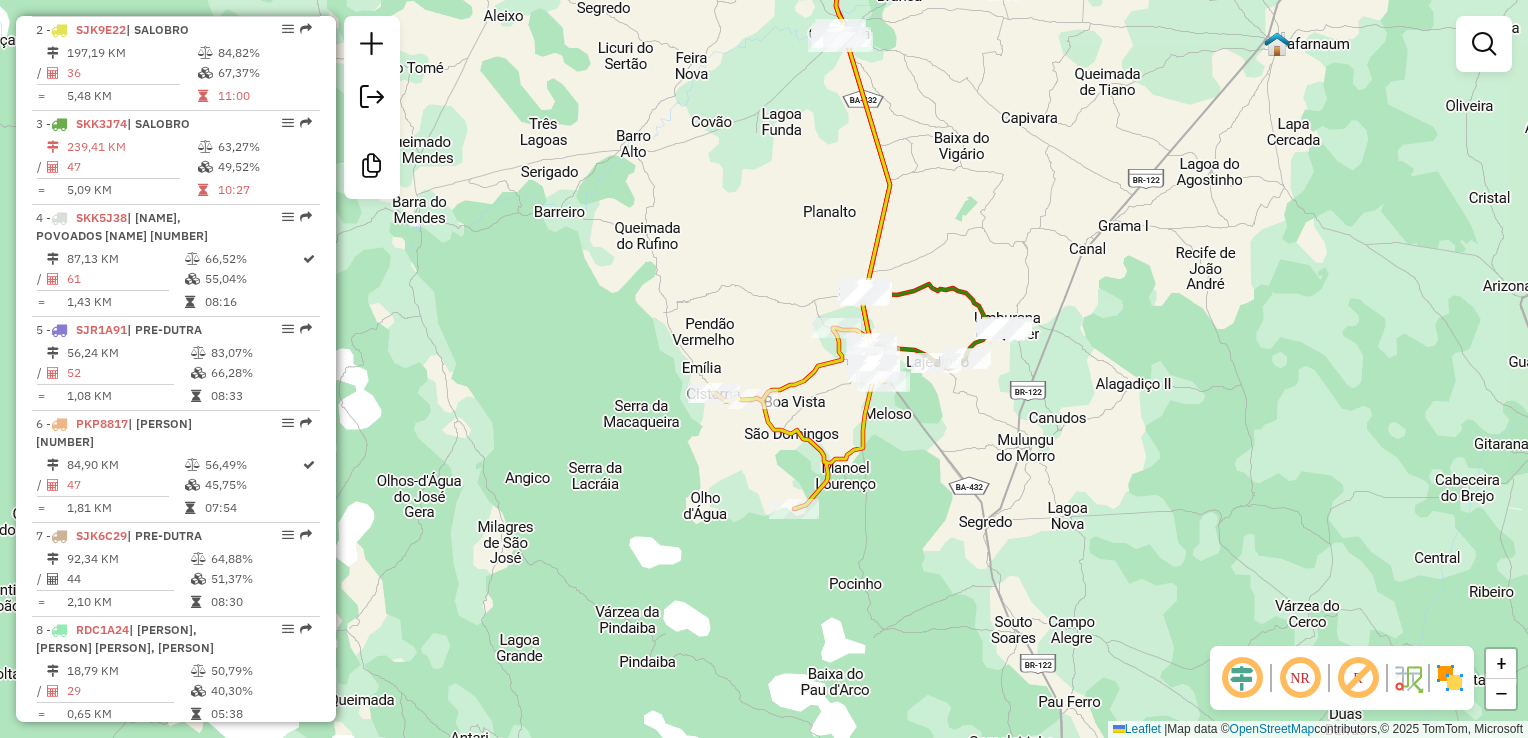 drag, startPoint x: 897, startPoint y: 357, endPoint x: 923, endPoint y: 266, distance: 94.641426 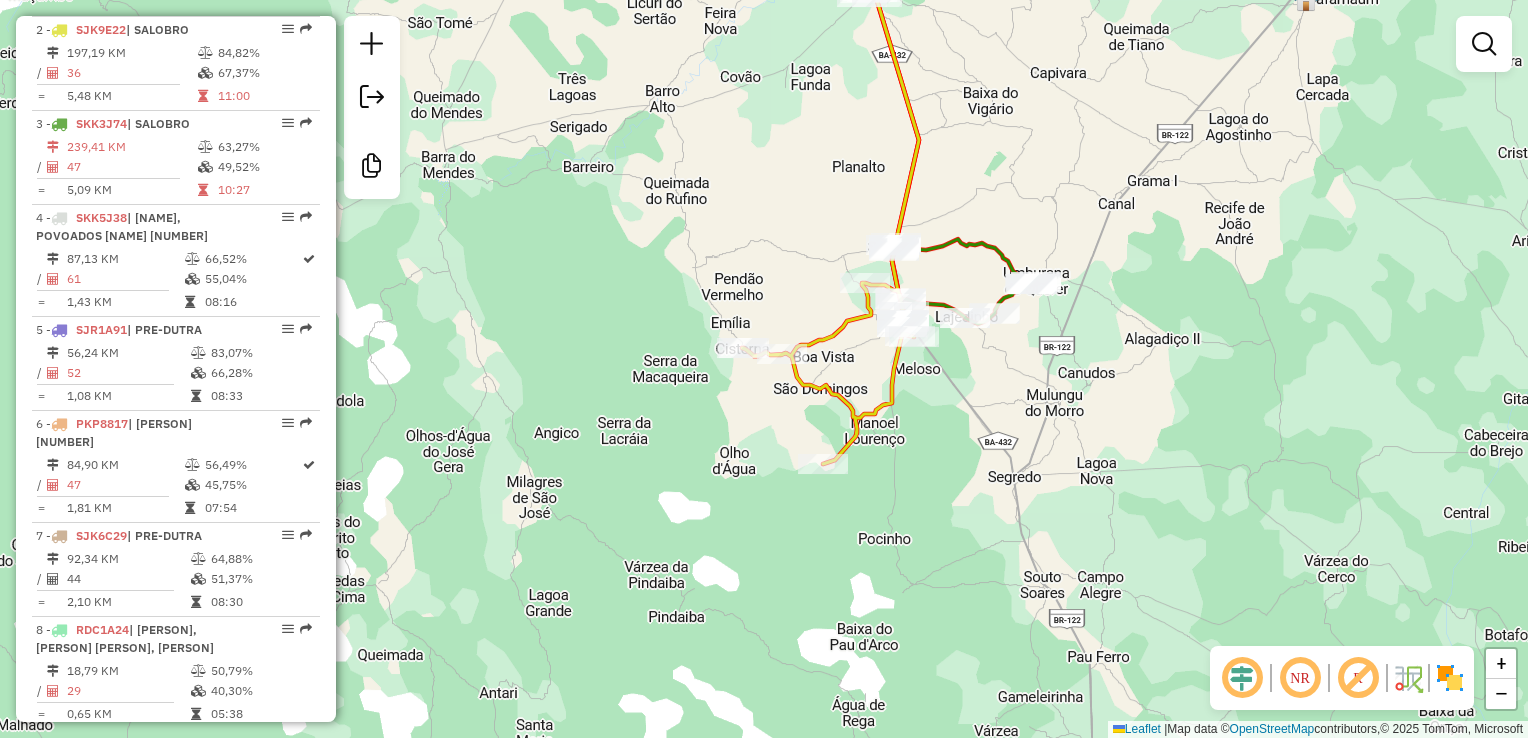 drag, startPoint x: 924, startPoint y: 278, endPoint x: 948, endPoint y: 304, distance: 35.383614 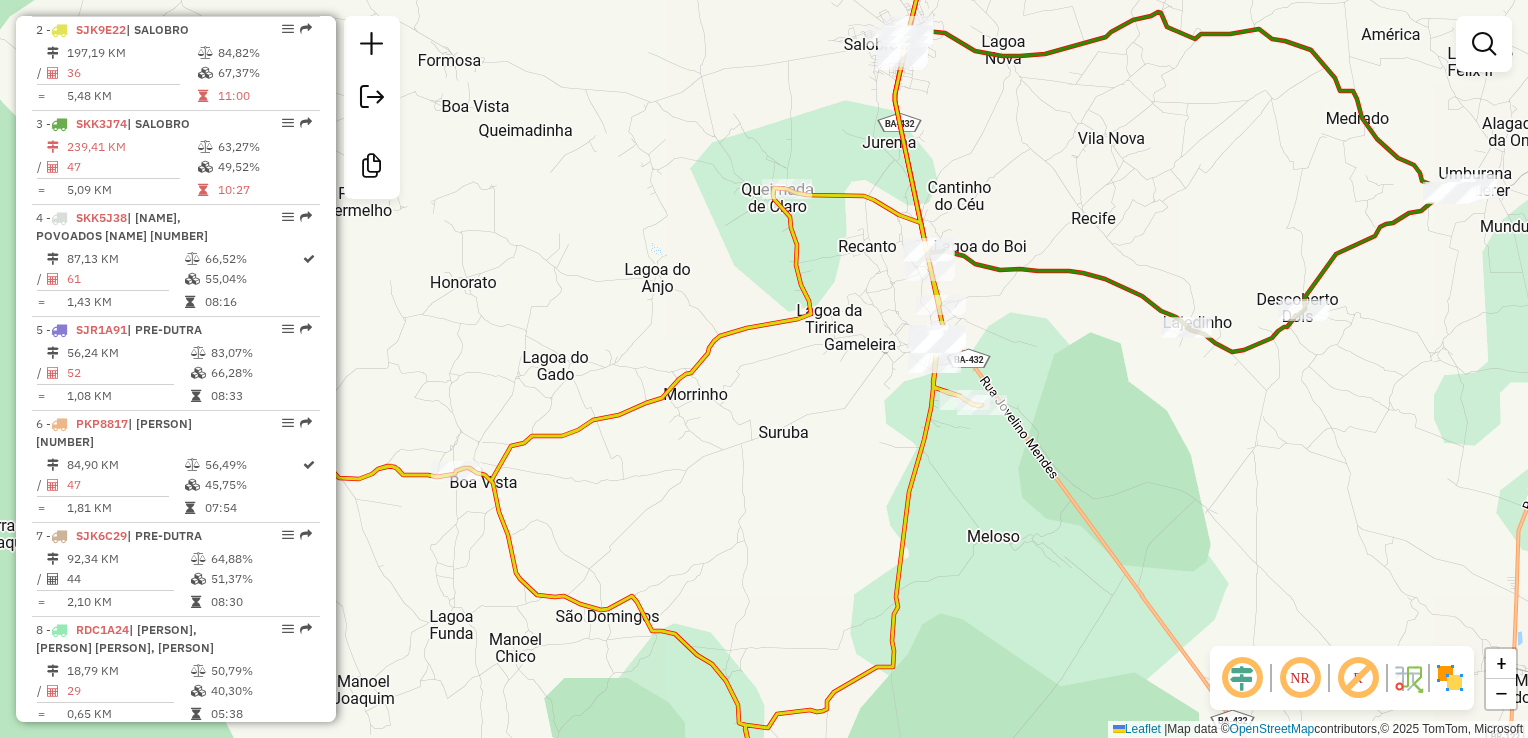 drag, startPoint x: 975, startPoint y: 328, endPoint x: 1030, endPoint y: 395, distance: 86.683334 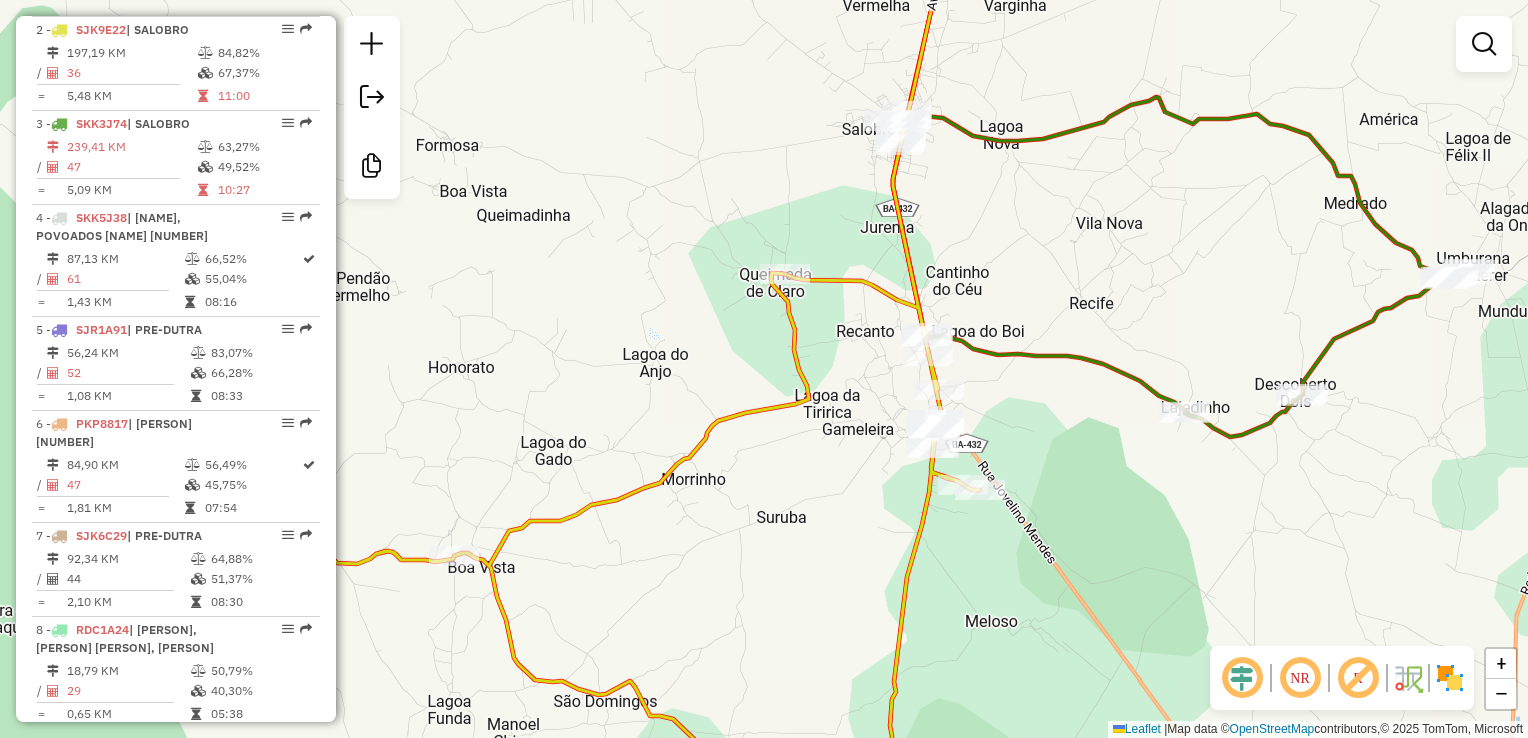 drag, startPoint x: 994, startPoint y: 193, endPoint x: 992, endPoint y: 278, distance: 85.02353 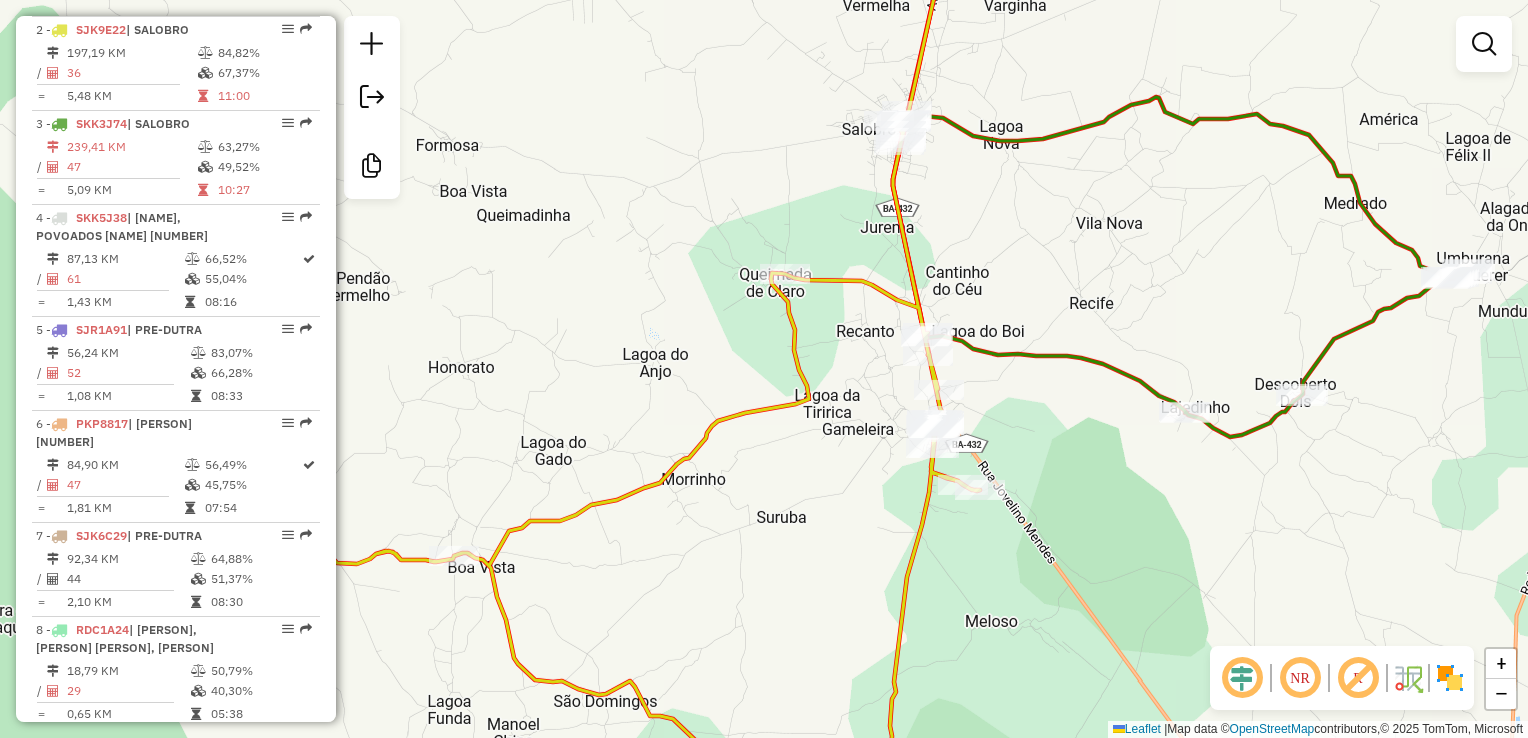drag, startPoint x: 1132, startPoint y: 252, endPoint x: 1032, endPoint y: 202, distance: 111.8034 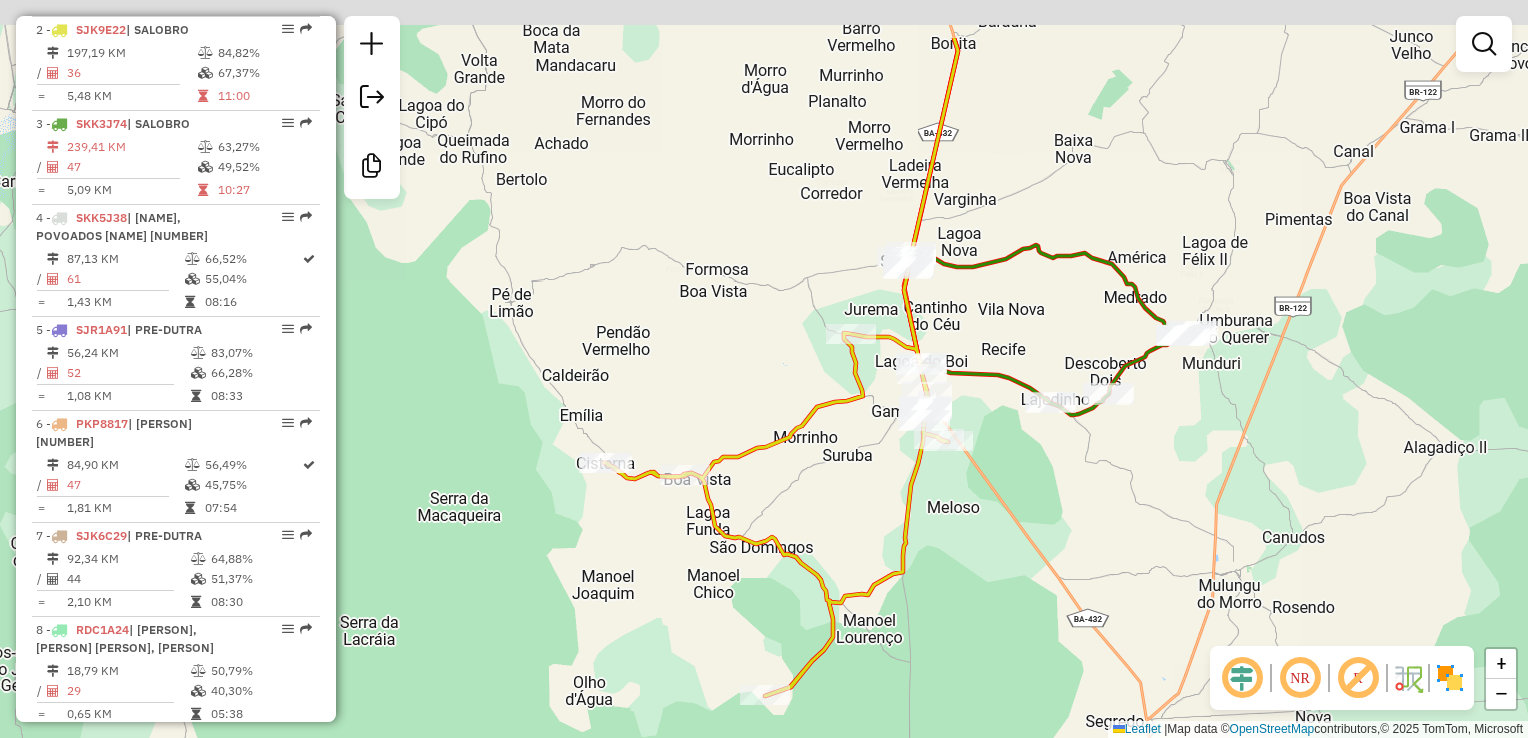 drag, startPoint x: 1040, startPoint y: 320, endPoint x: 1032, endPoint y: 338, distance: 19.697716 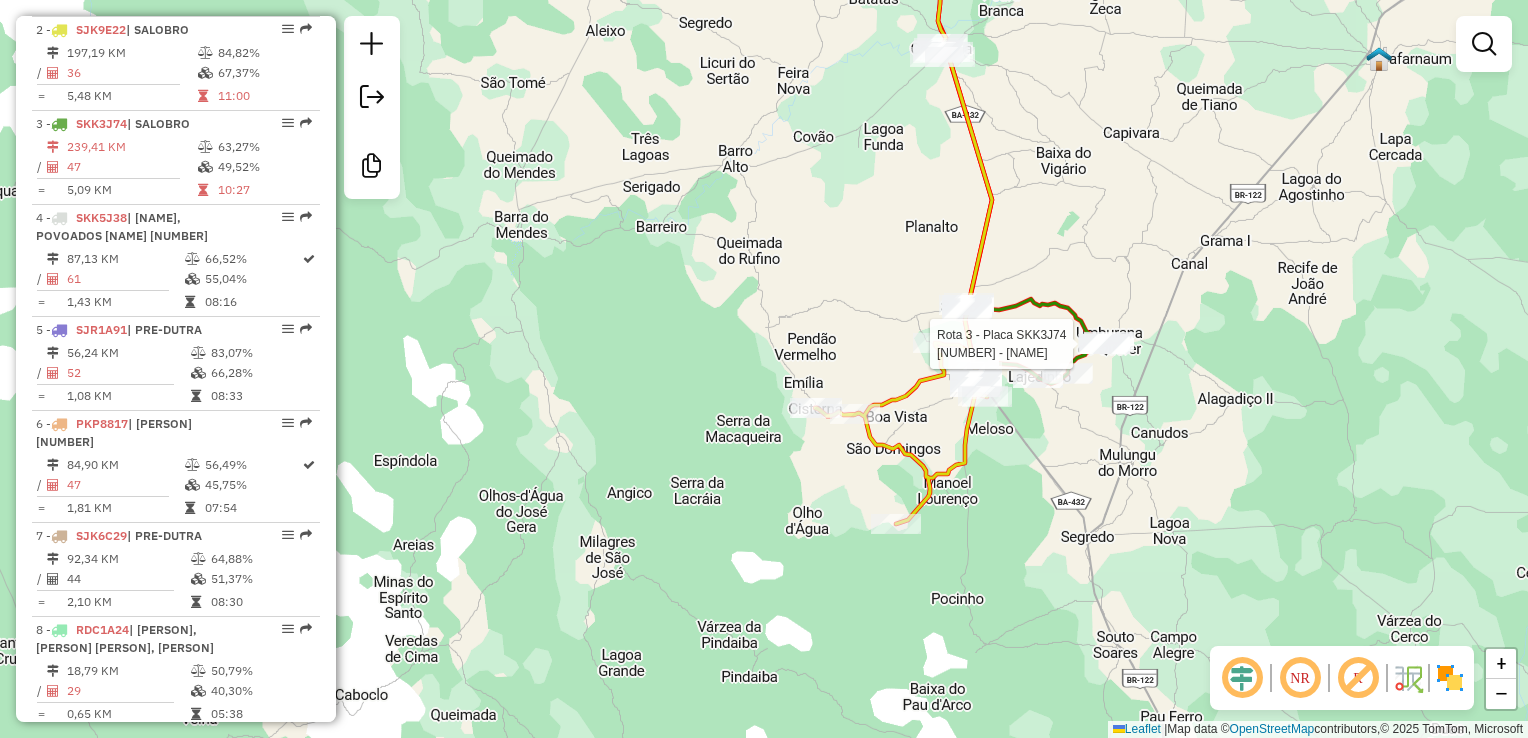 click 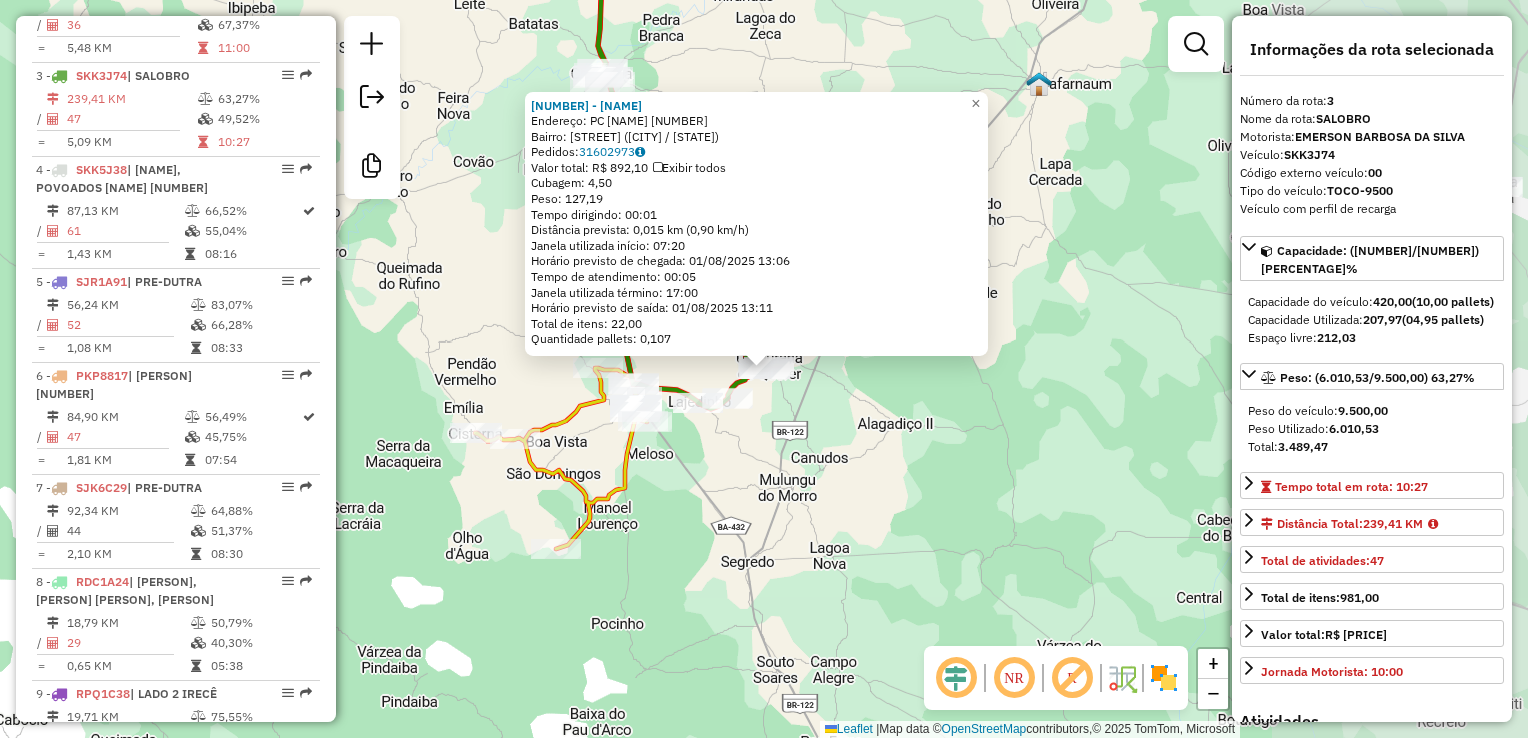 scroll, scrollTop: 992, scrollLeft: 0, axis: vertical 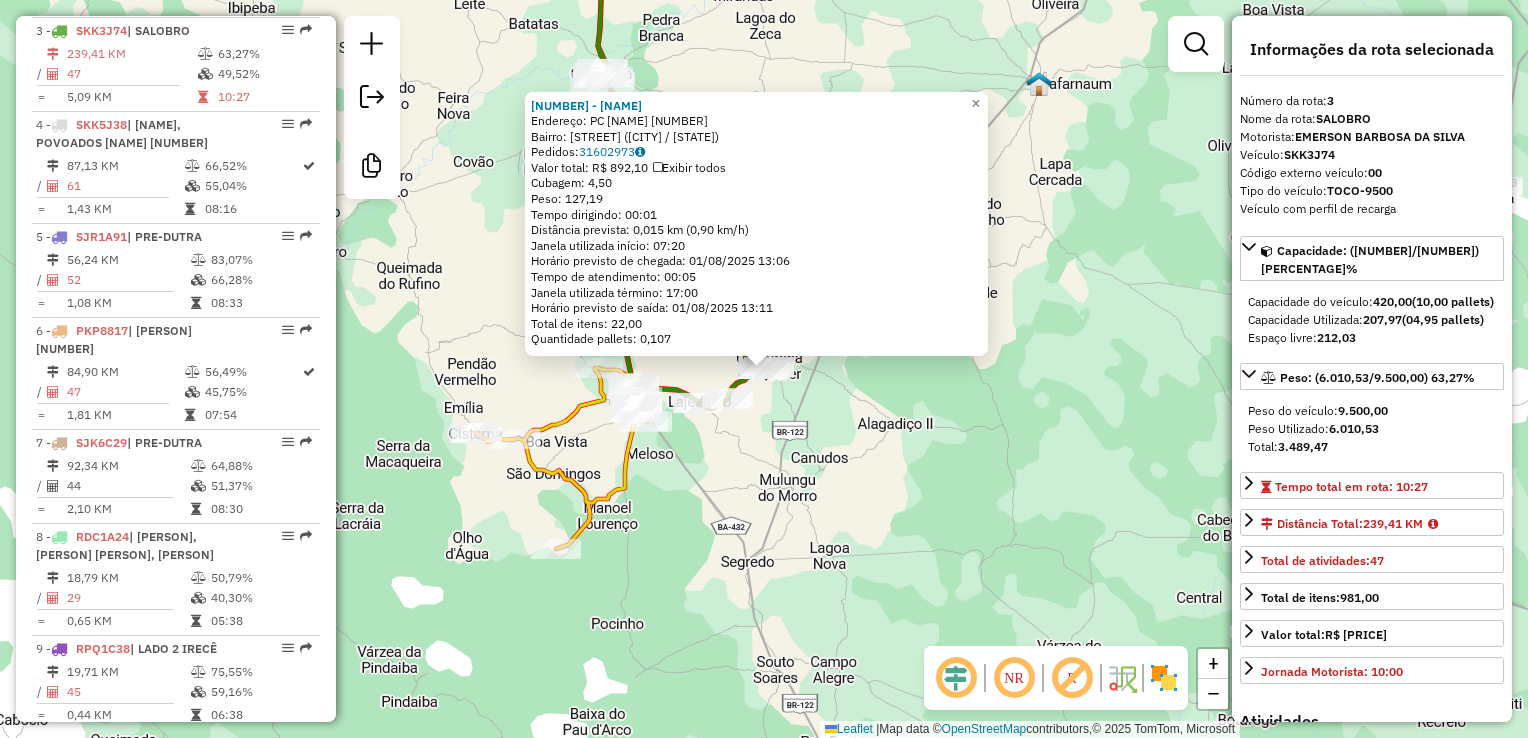 click on "[NUMBER] - [PERSON] Endereço: [STREET] [NUMBER] Bairro: [PERSON] ([PERSON] / [STATE]) Pedidos: [NUMBER] Valor total: R$ [PRICE] Exibir todos Cubagem: [NUMBER] Peso: [NUMBER] Tempo dirigindo: [TIME] Distância prevista: [DISTANCE] km ([SPEED] km/h) Janela utilizada início: [TIME] Horário previsto de chegada: [DATE] [TIME] Tempo de atendimento: [TIME] Janela utilizada término: [TIME] Horário previsto de saída: [DATE] [TIME] Total de itens: [NUMBER] Quantidade pallets: [NUMBER] × Janela de atendimento Grade de atendimento Capacidade Transportadoras Veículos Cliente Pedidos Rotas Selecione os dias de semana para filtrar as janelas de atendimento Seg Ter Qua Qui Sex Sáb Dom Informe o período da janela de atendimento: De: Até: Filtrar exatamente a janela do cliente Considerar janela de atendimento padrão Selecione os dias de semana para filtrar as grades de atendimento Seg Ter Qua Qui Sex Sáb Dom Considerar clientes sem dia de atendimento cadastrado" 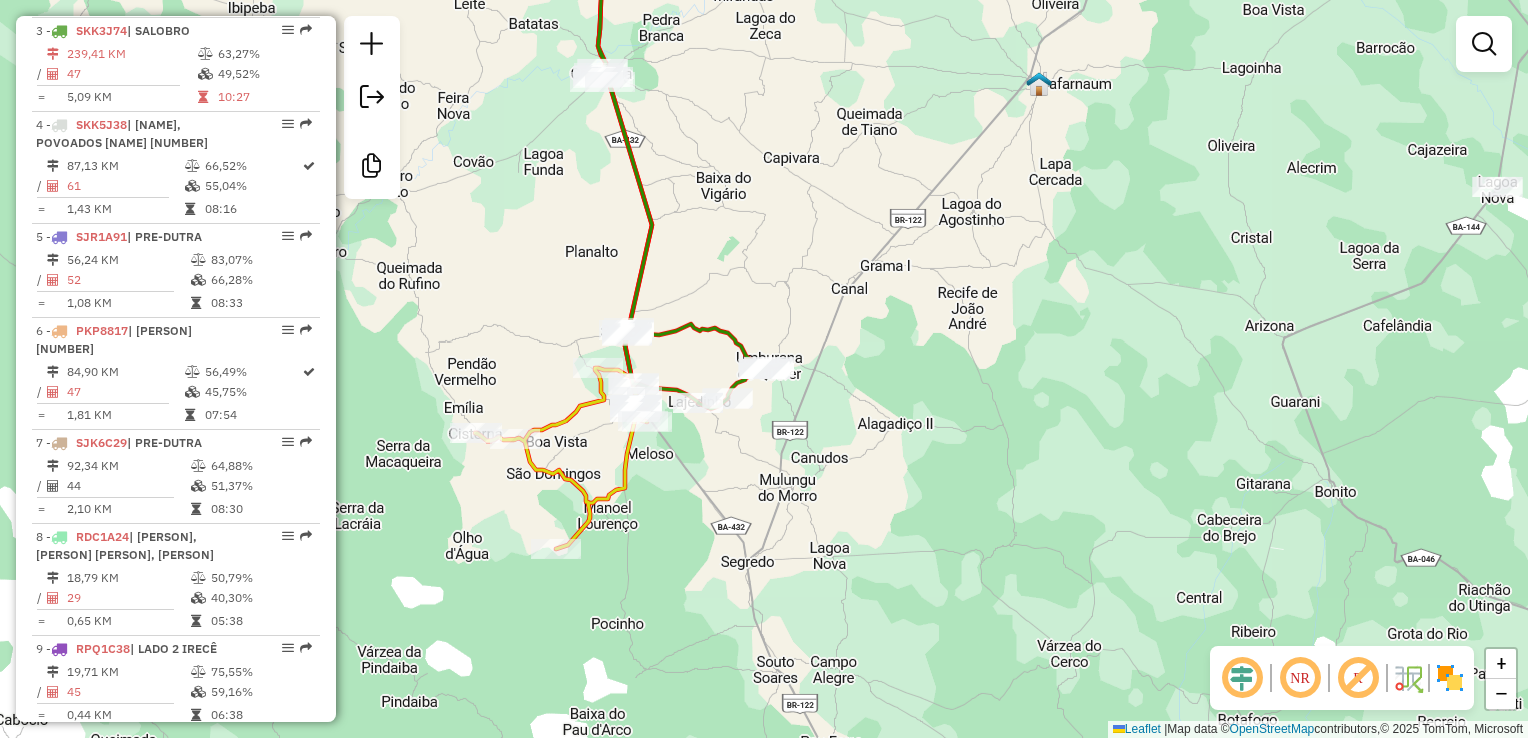 drag, startPoint x: 969, startPoint y: 430, endPoint x: 1026, endPoint y: 403, distance: 63.07139 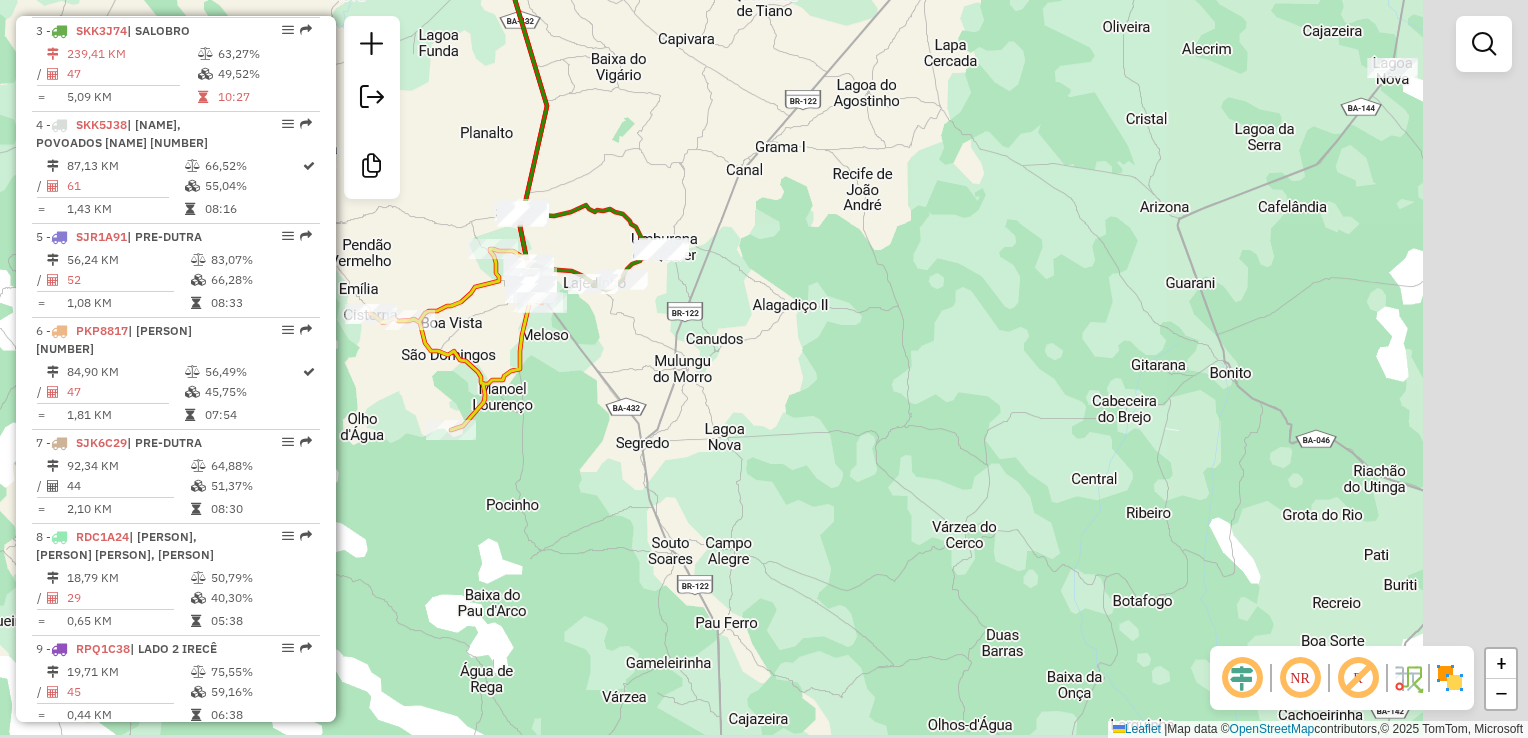 drag, startPoint x: 954, startPoint y: 434, endPoint x: 584, endPoint y: 332, distance: 383.80203 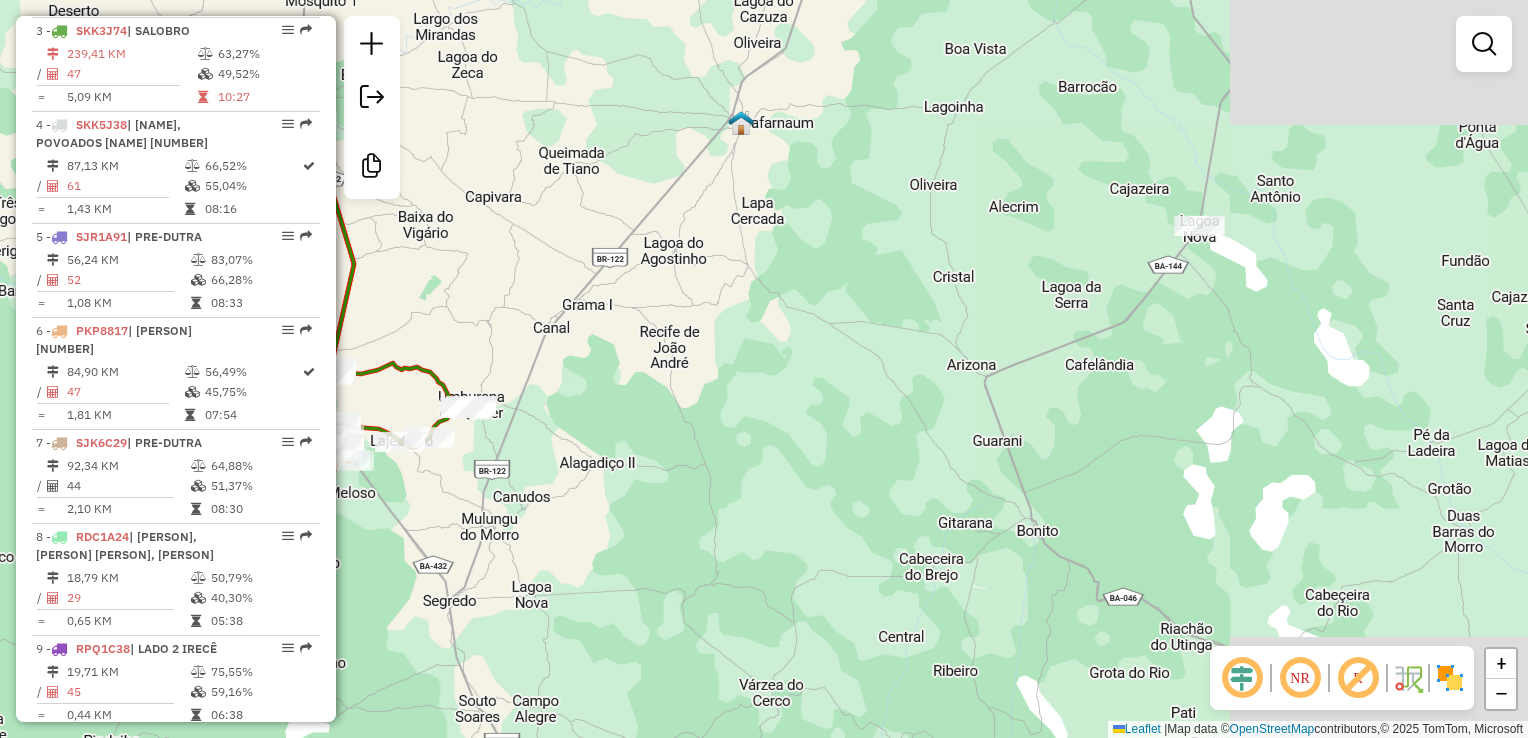 drag, startPoint x: 743, startPoint y: 272, endPoint x: 769, endPoint y: 322, distance: 56.35601 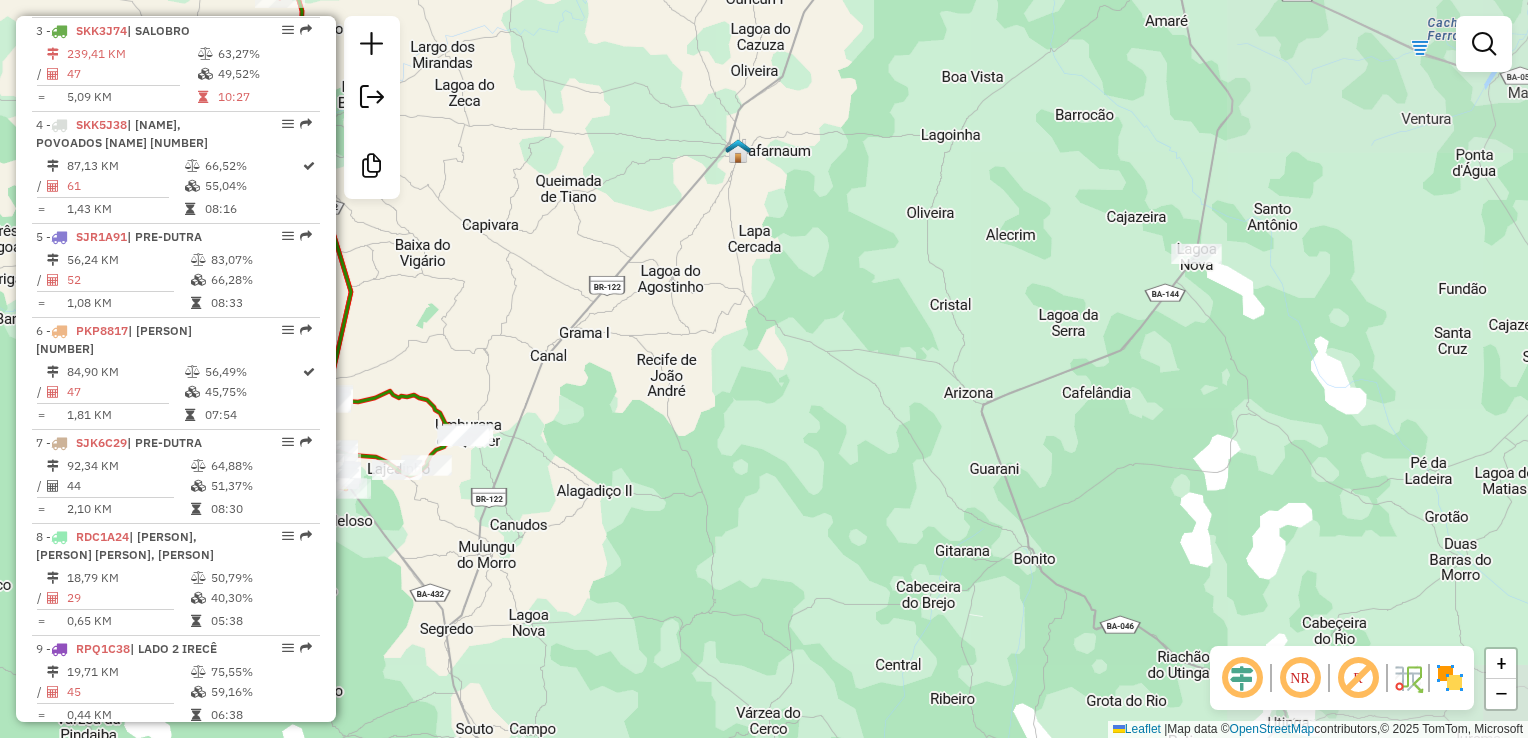 drag, startPoint x: 795, startPoint y: 299, endPoint x: 772, endPoint y: 395, distance: 98.71677 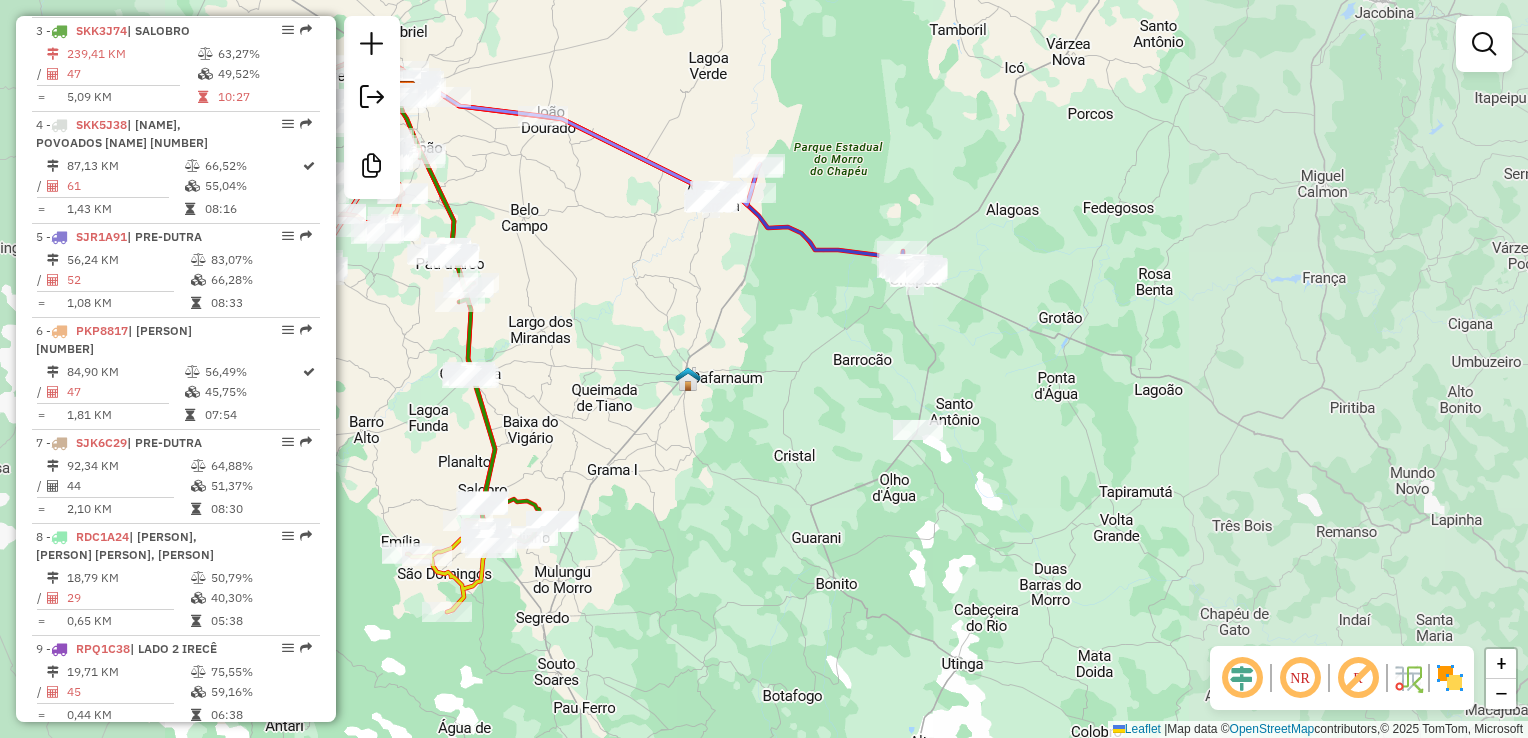 drag, startPoint x: 846, startPoint y: 333, endPoint x: 765, endPoint y: 402, distance: 106.404884 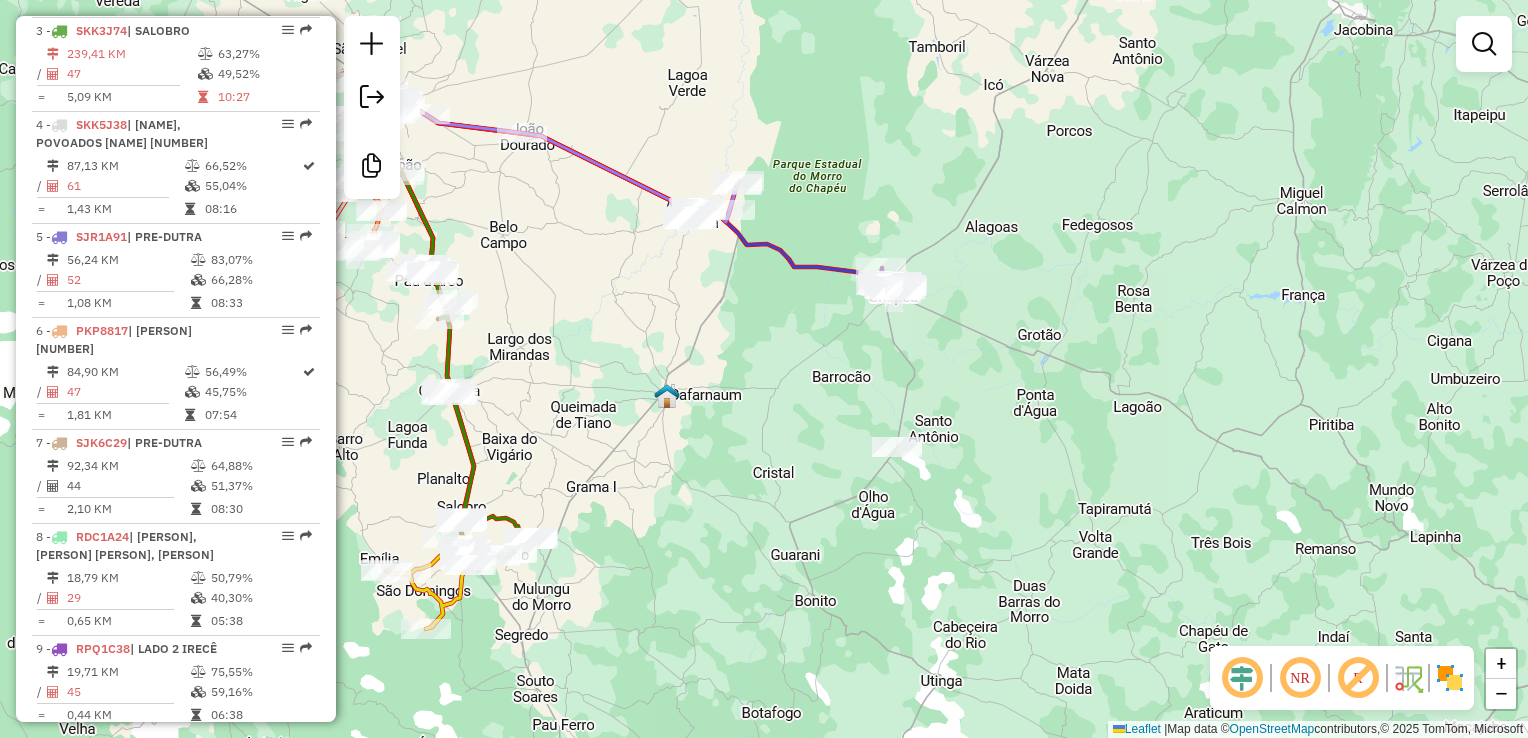 drag, startPoint x: 769, startPoint y: 382, endPoint x: 839, endPoint y: 376, distance: 70.256676 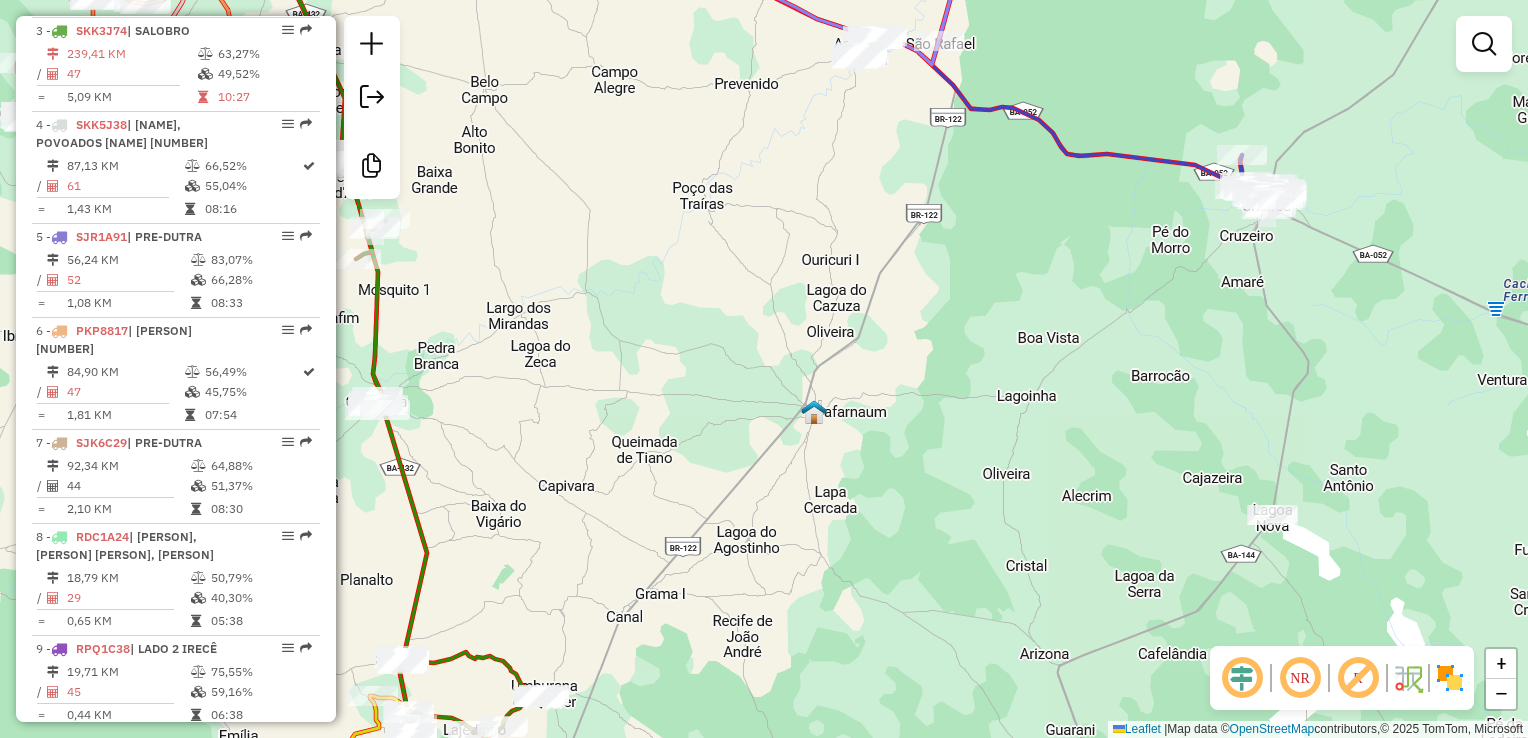drag, startPoint x: 765, startPoint y: 354, endPoint x: 869, endPoint y: 395, distance: 111.78998 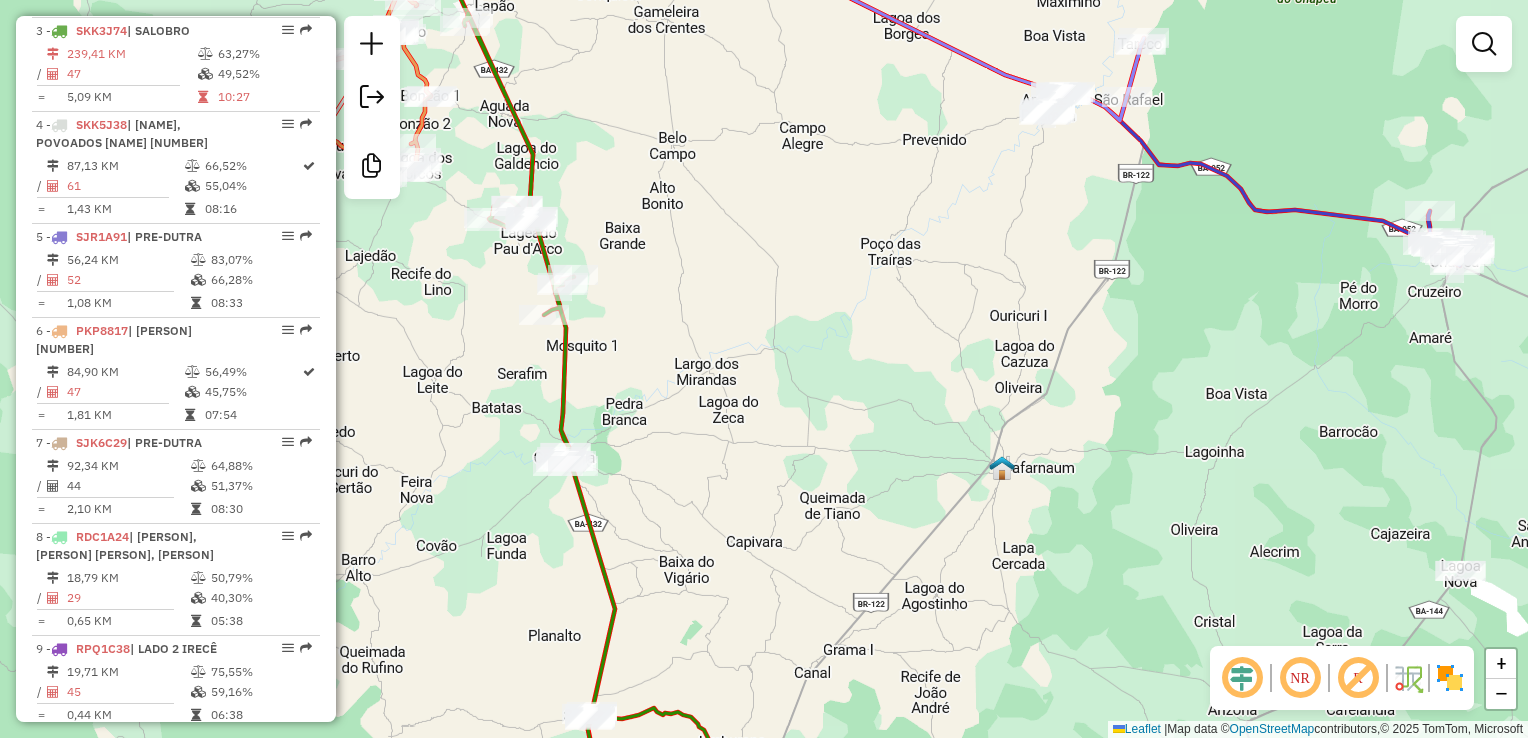 drag, startPoint x: 863, startPoint y: 374, endPoint x: 936, endPoint y: 385, distance: 73.82411 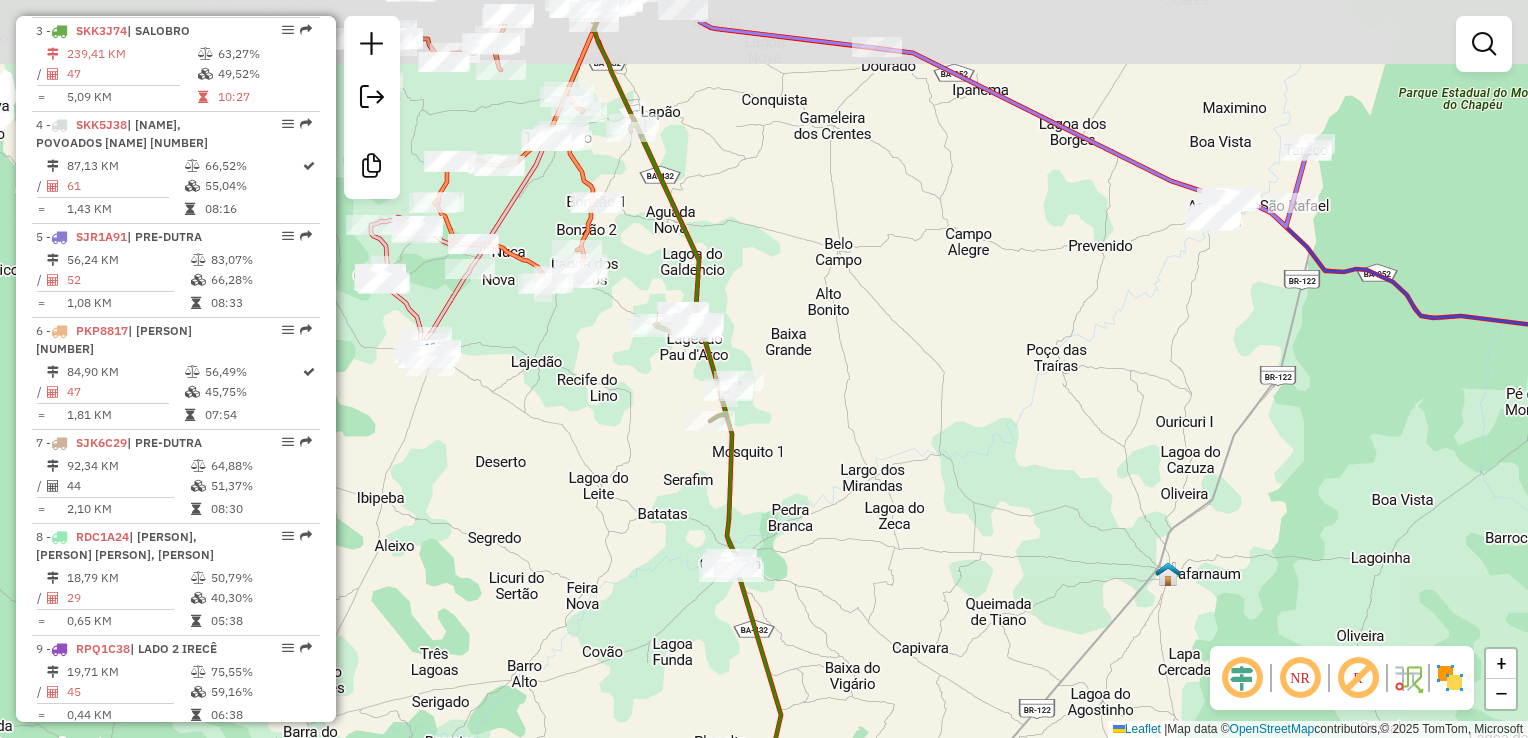 drag, startPoint x: 794, startPoint y: 300, endPoint x: 783, endPoint y: 346, distance: 47.296936 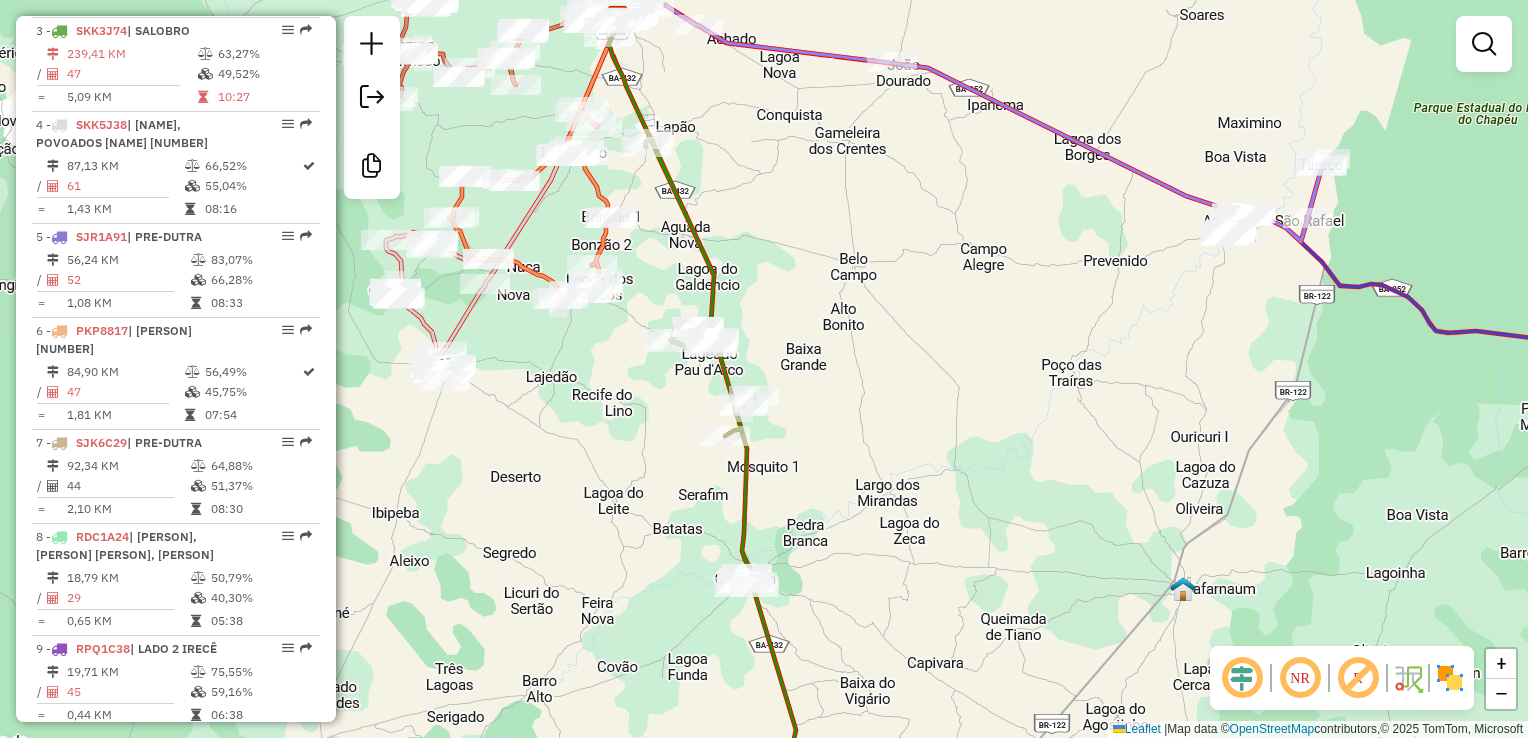 drag, startPoint x: 780, startPoint y: 274, endPoint x: 925, endPoint y: 344, distance: 161.01242 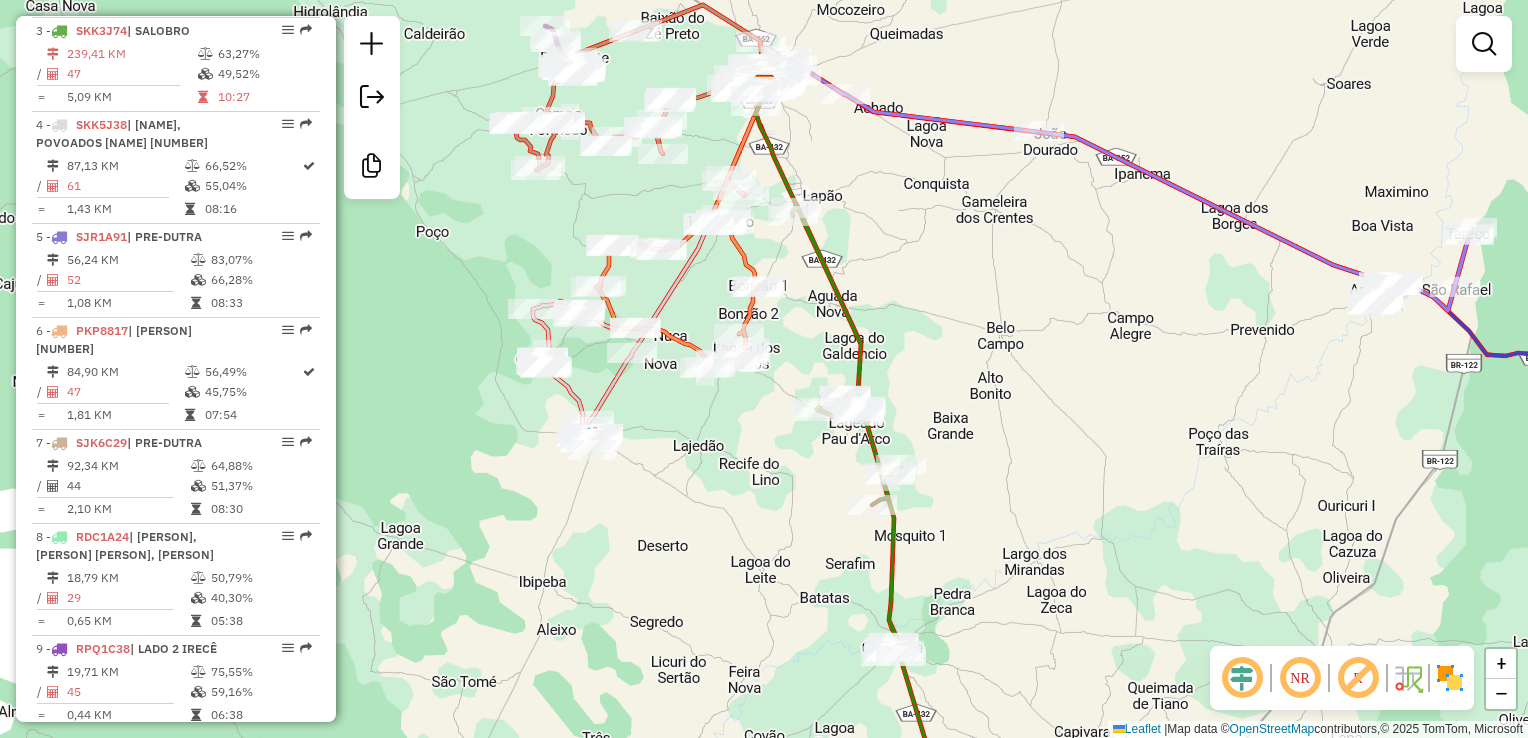 drag, startPoint x: 937, startPoint y: 230, endPoint x: 950, endPoint y: 378, distance: 148.56985 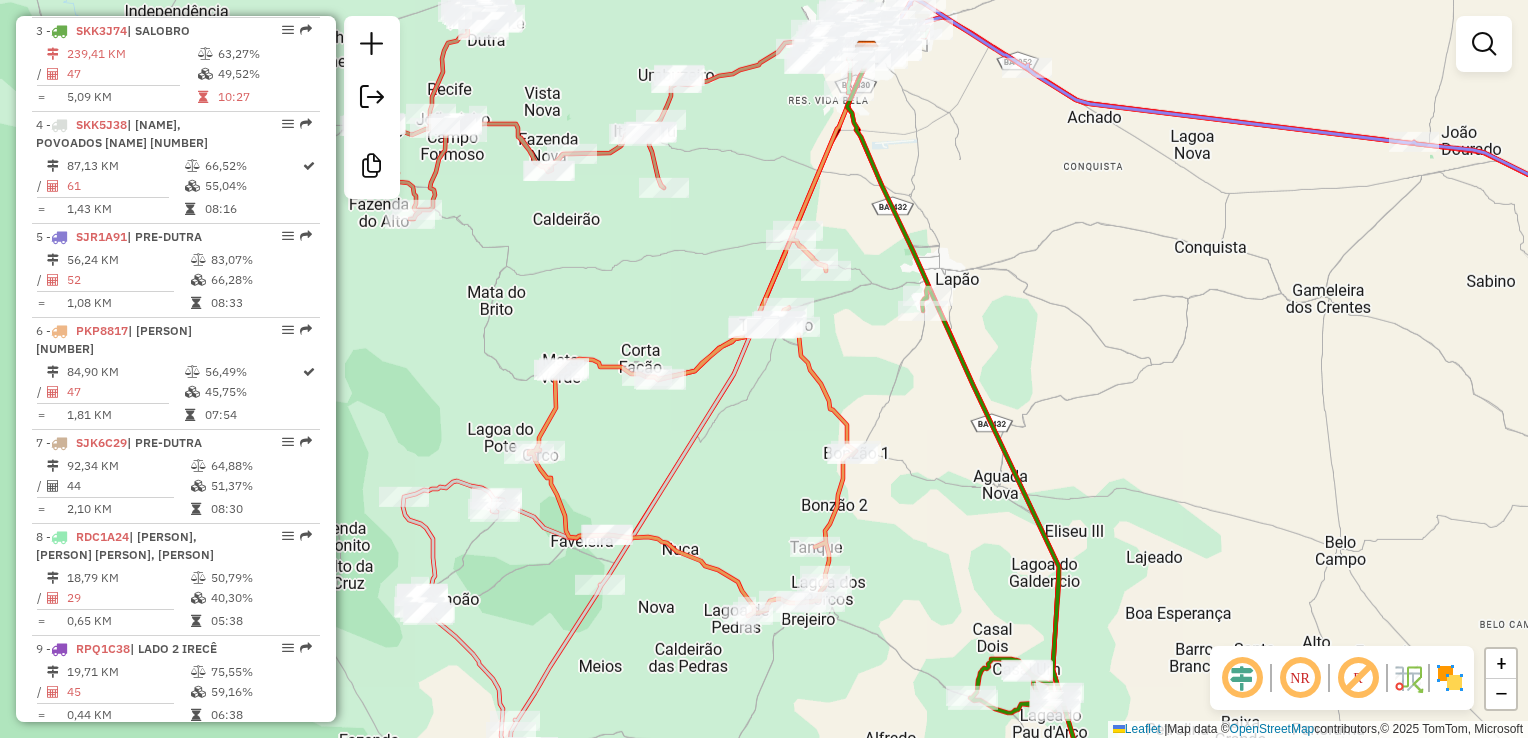 drag, startPoint x: 712, startPoint y: 444, endPoint x: 777, endPoint y: 251, distance: 203.65166 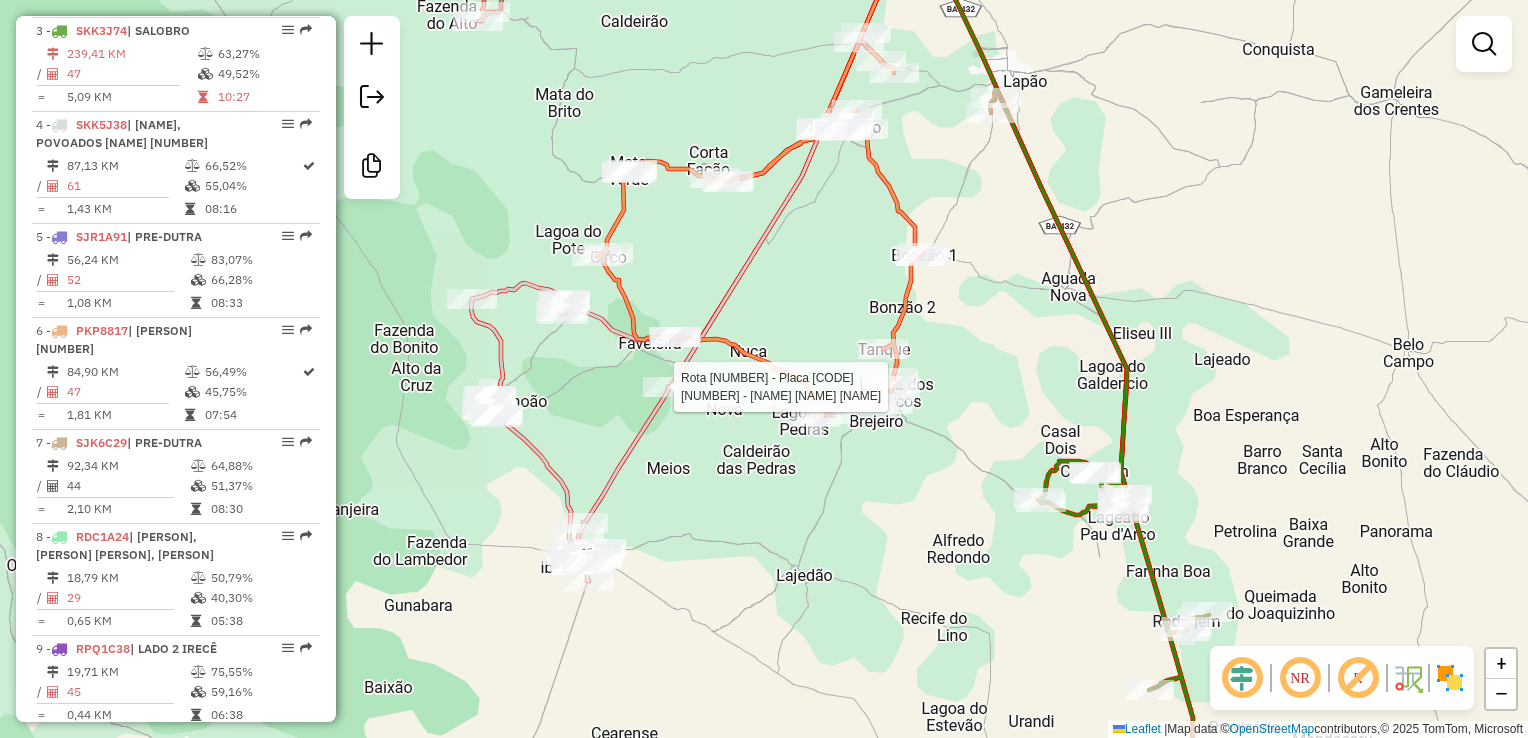 select on "**********" 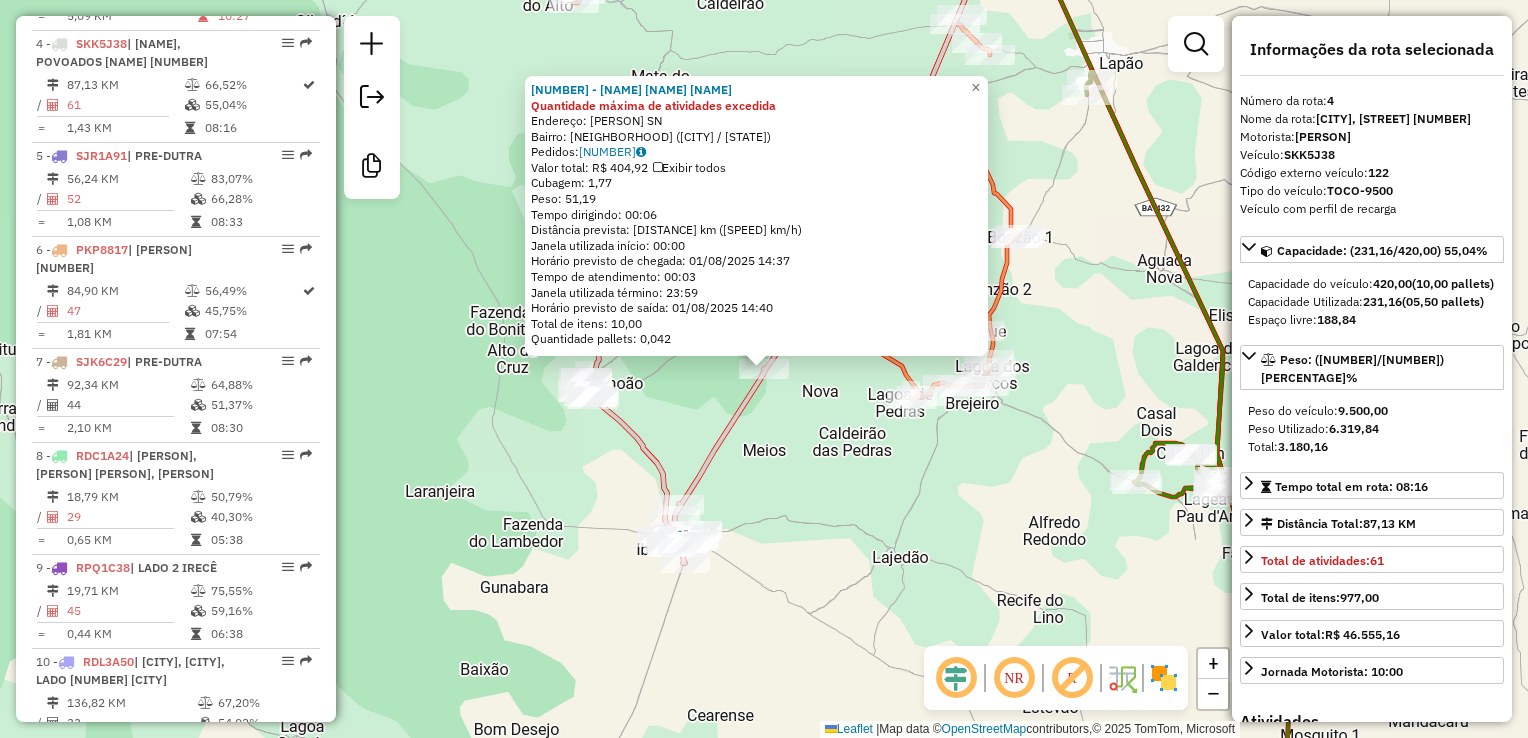 scroll, scrollTop: 1087, scrollLeft: 0, axis: vertical 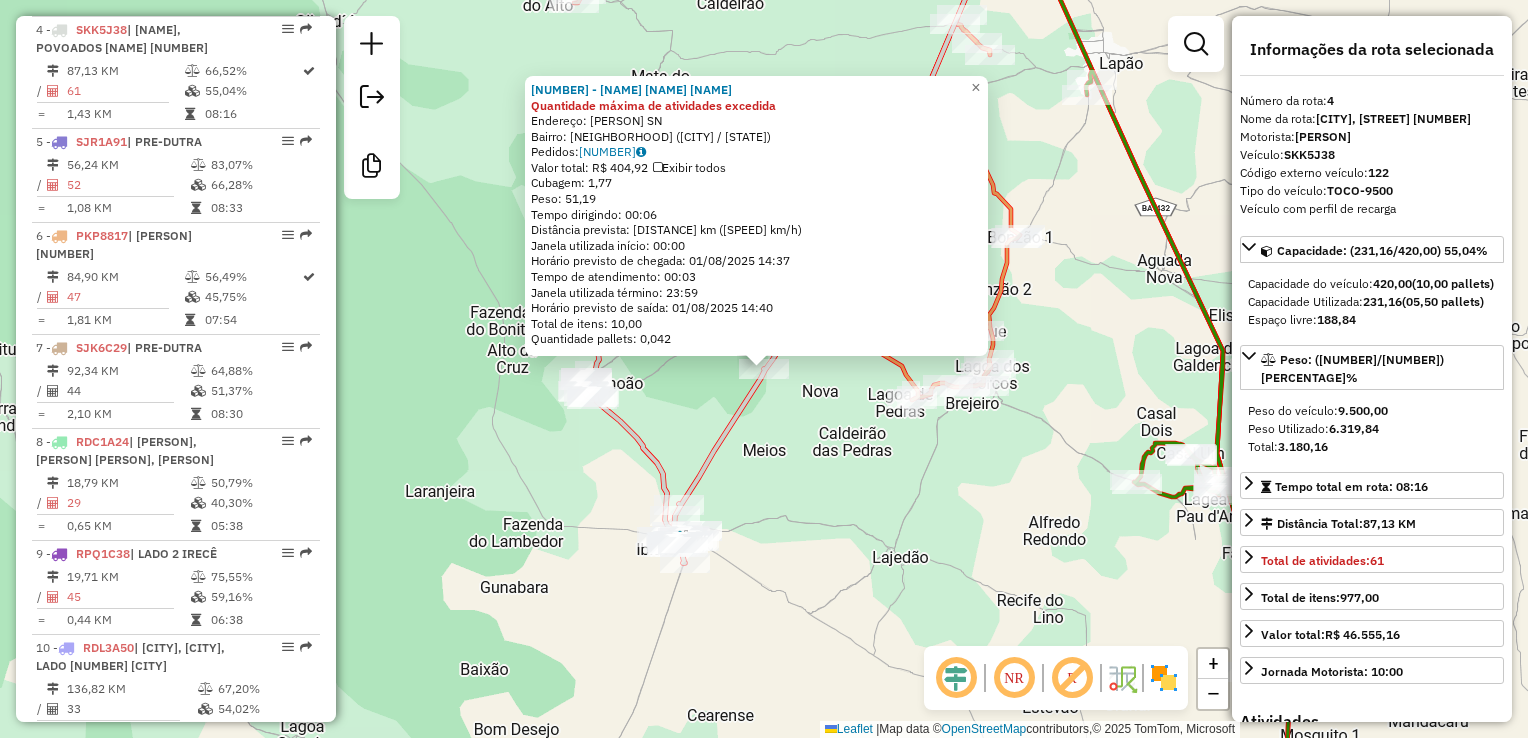 click on "Bairro: [PERSON] [LETTER] ([PERSON] [LETTER] / [STATE]) Quantidade máxima de atividades excedida Endereço: [PERSON] SN Bairro: [PERSON] ([PERSON] / [STATE]) Pedidos: [NUMBER] Valor total: R$ [PRICE] Exibir todos Cubagem: [NUMBER] Peso: [NUMBER] Tempo dirigindo: [TIME] Distância prevista: [DISTANCE] km ([SPEED] km/h) Janela utilizada início: [TIME] Horário previsto de chegada: [DATE] [TIME] Tempo de atendimento: [TIME] Janela utilizada término: [TIME] Horário previsto de saída: [DATE] [TIME] Total de itens: [NUMBER] Quantidade pallets: [NUMBER] × Janela de atendimento Grade de atendimento Capacidade Transportadoras Veículos Cliente Pedidos Rotas Selecione os dias de semana para filtrar as janelas de atendimento Seg Ter Qua Qui Sex Sáb Dom Informe o período da janela de atendimento: De: Até: Filtrar exatamente a janela do cliente Considerar janela de atendimento padrão Selecione os dias de semana para filtrar as grades de atendimento Seg Ter Qua Qui Sex Sáb Dom Peso mínimo: De:" 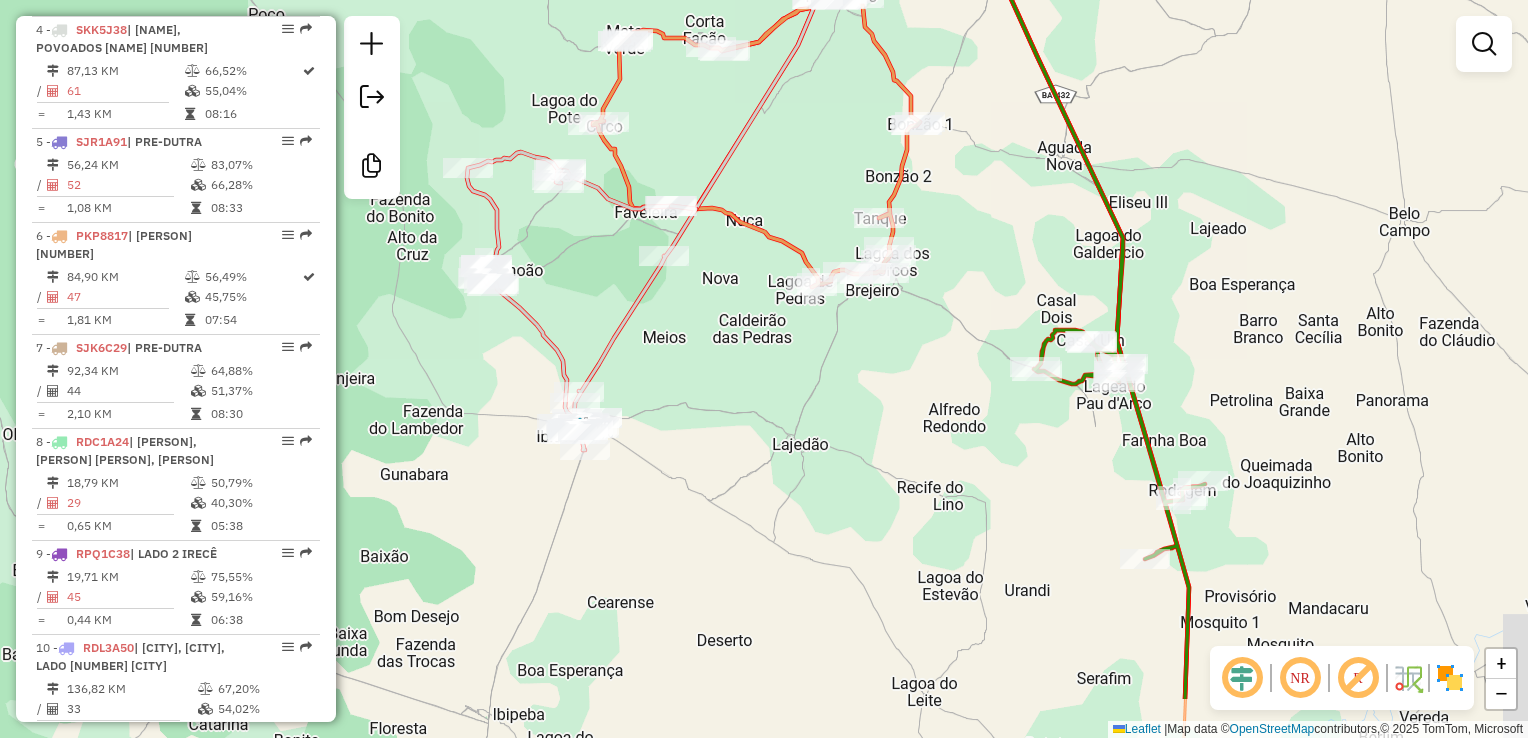 drag, startPoint x: 699, startPoint y: 434, endPoint x: 427, endPoint y: 270, distance: 317.61612 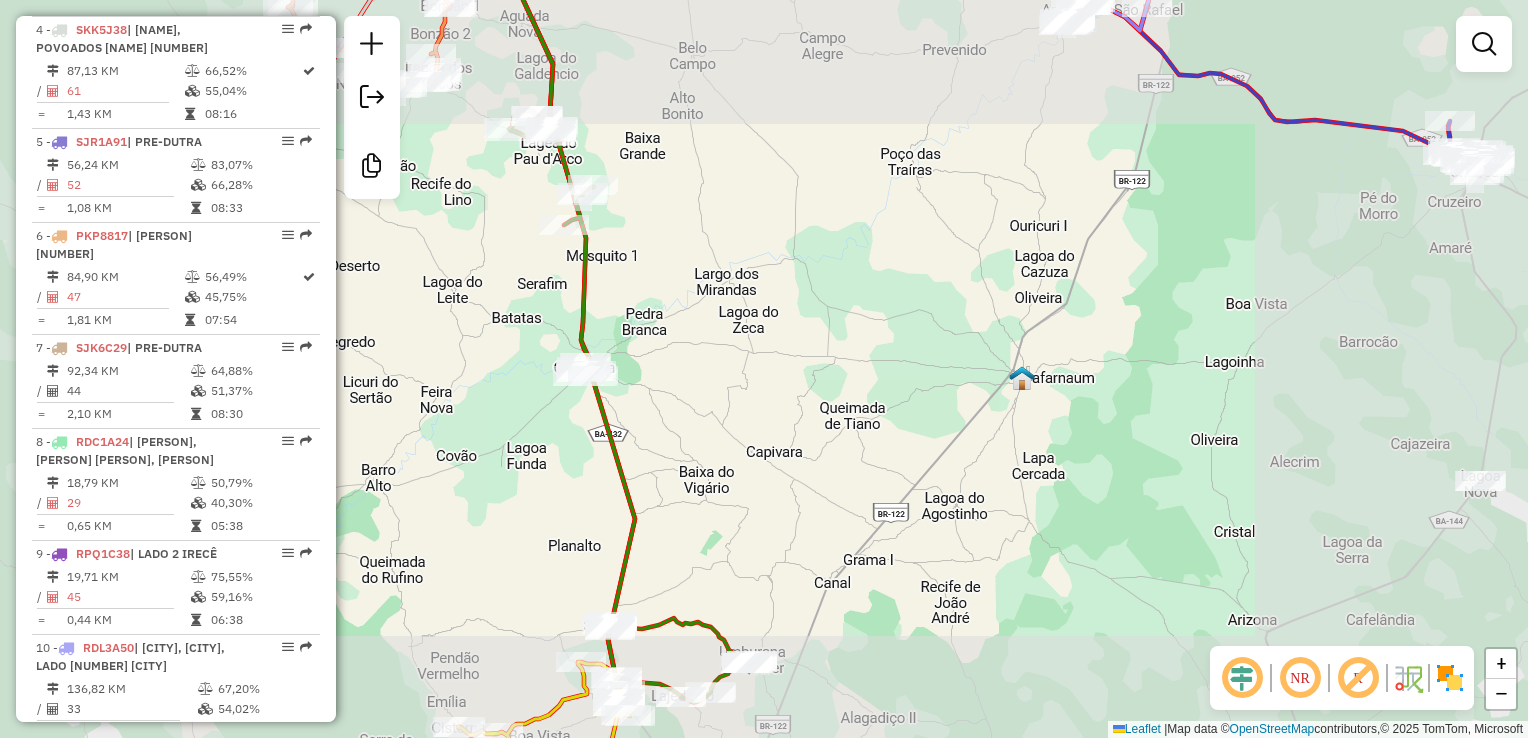 drag, startPoint x: 663, startPoint y: 406, endPoint x: 713, endPoint y: 112, distance: 298.2214 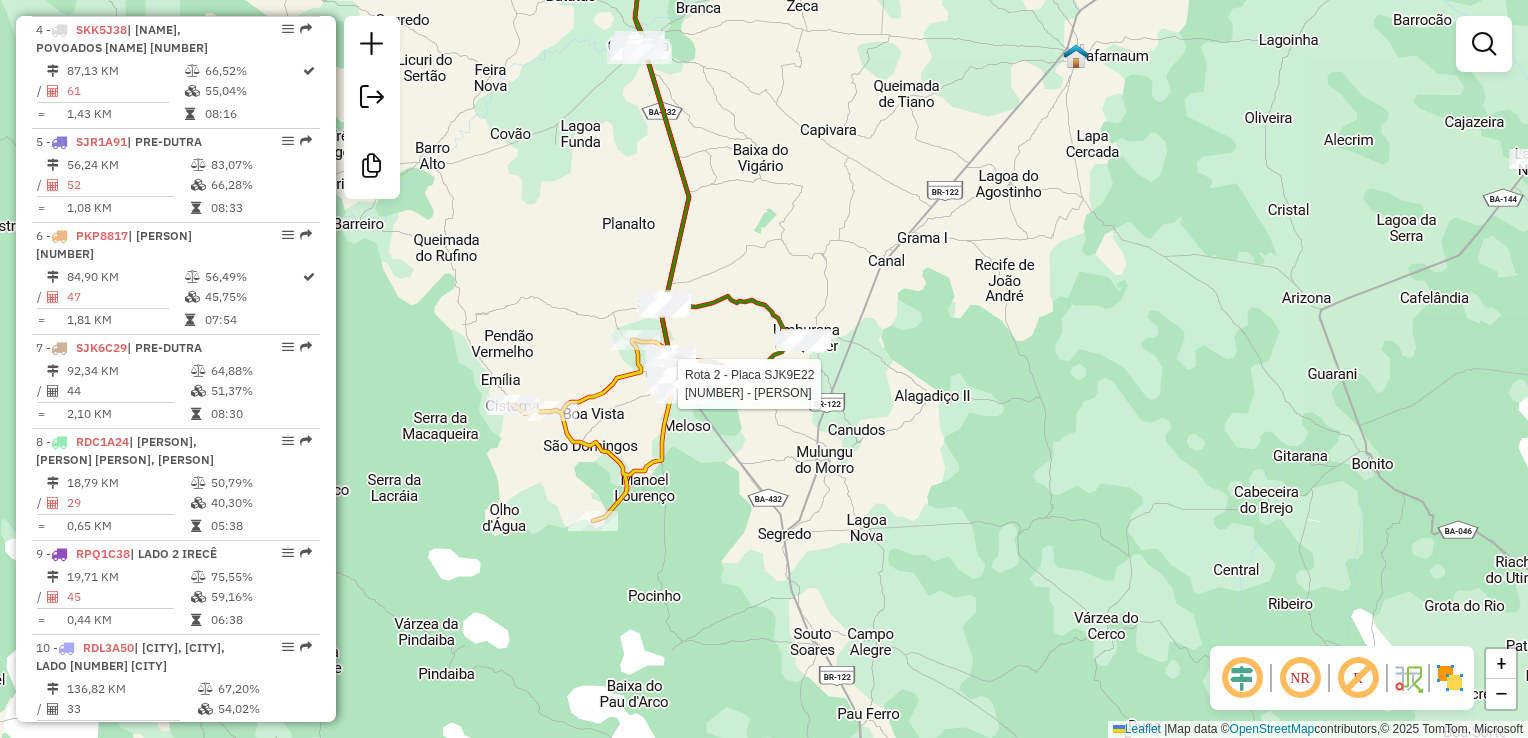 select on "**********" 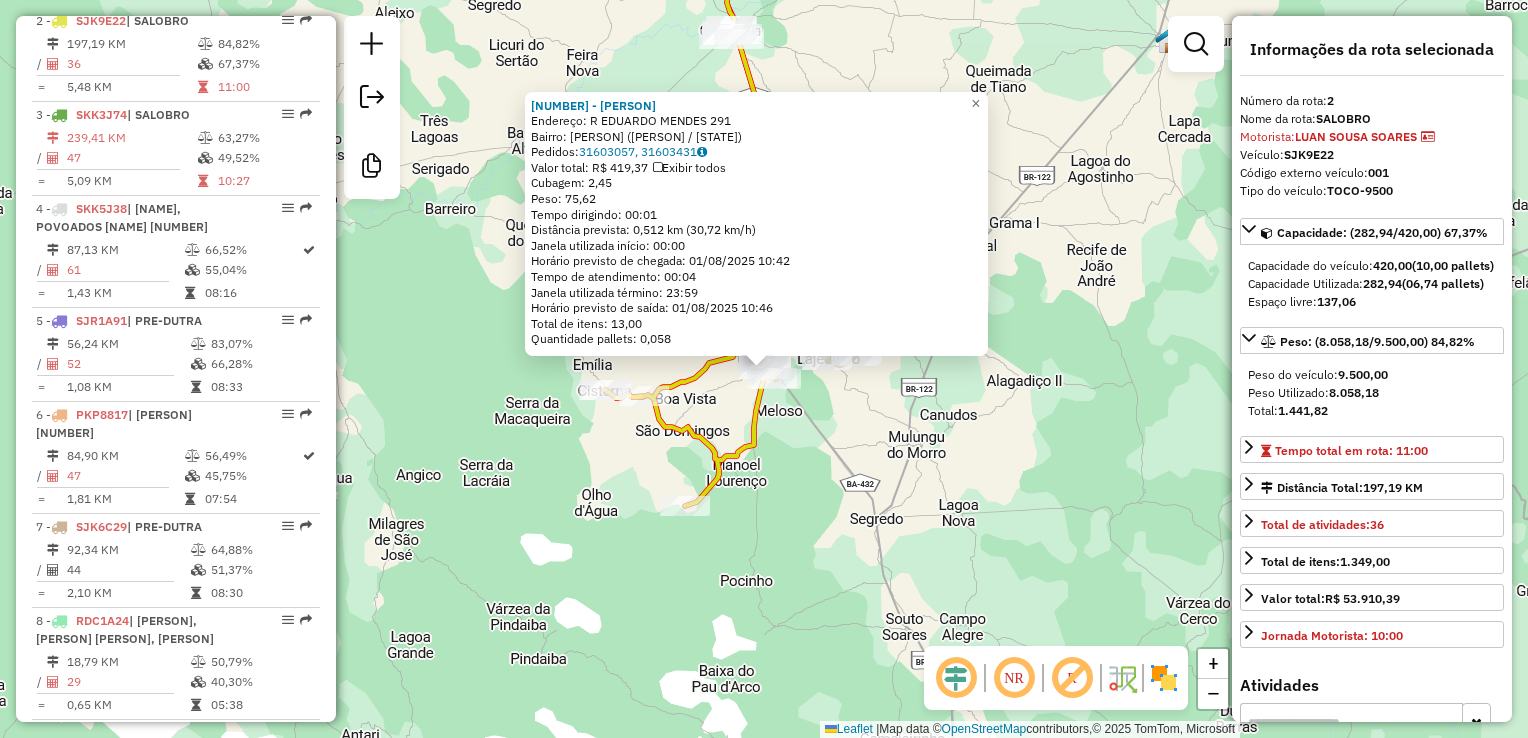 scroll, scrollTop: 899, scrollLeft: 0, axis: vertical 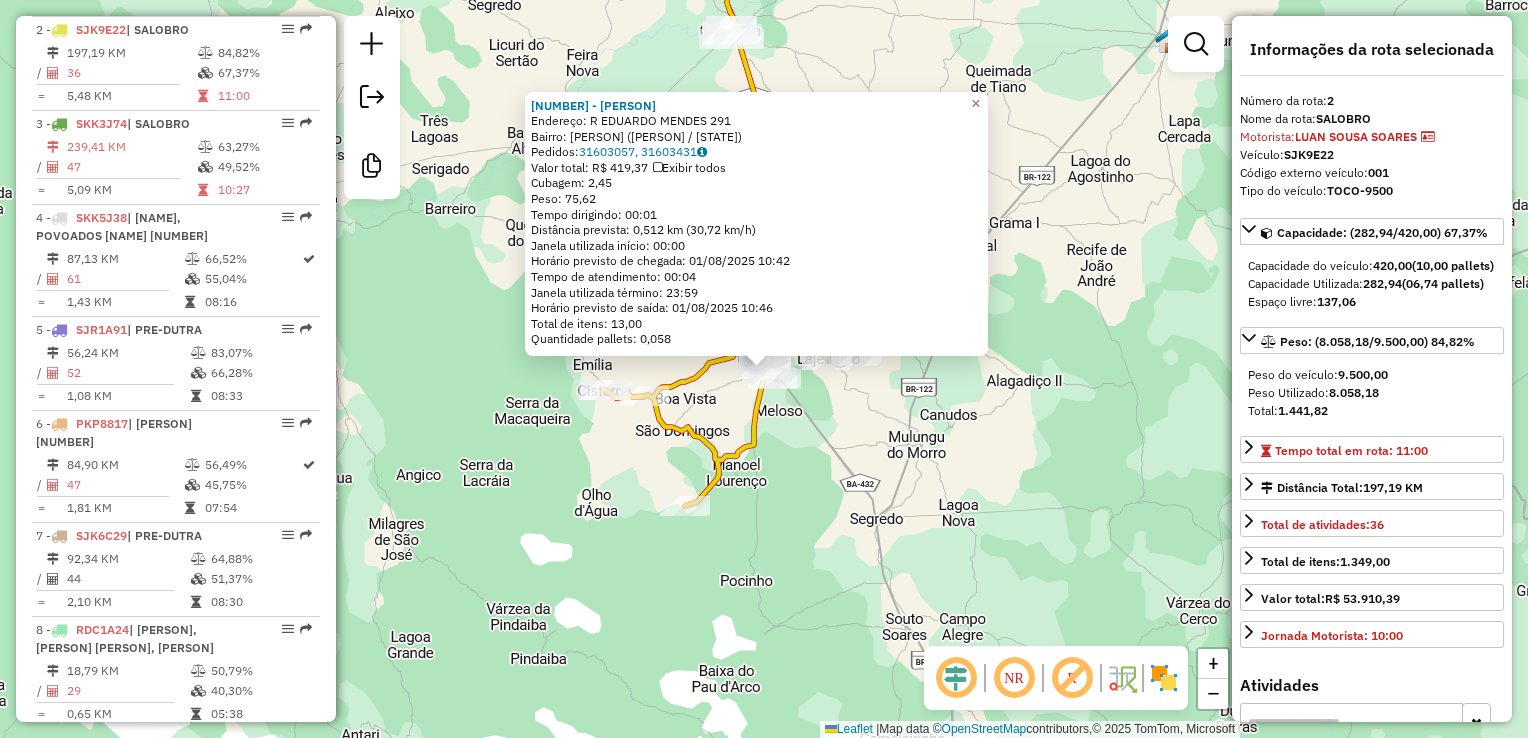 click on "[NUMBER] - [NAME] [LAST NAME]  Endereço: [STREET] [NAME] [NUMBER]   Bairro: [NEIGHBORHOOD] ([CITY] / [STATE])   Pedidos:  [NUMBER], [NUMBER]   Valor total: R$ [AMOUNT]   Exibir todos   Cubagem: [NUMBER]  Peso: [NUMBER]  Tempo dirigindo: [TIME]   Distância prevista: [NUMBER] km ([NUMBER] km/h)   Janela utilizada início: [TIME]   Horário previsto de chegada: [DATE] [TIME]   Tempo de atendimento: [TIME]   Janela utilizada término: [TIME]   Total de itens: [NUMBER],00   Quantidade pallets: [NUMBER]  × Janela de atendimento Grade de atendimento Capacidade Transportadoras Veículos Cliente Pedidos  Rotas Selecione os dias de semana para filtrar as janelas de atendimento  Seg   Ter   Qua   Qui   Sex   Sáb   Dom  Informe o período da janela de atendimento: De: Até:  Filtrar exatamente a janela do cliente  Considerar janela de atendimento padrão  Selecione os dias de semana para filtrar as grades de atendimento  Seg   Ter   Qua   Qui   Sex   Sáb   Dom   Peso mínimo:   De:  +" 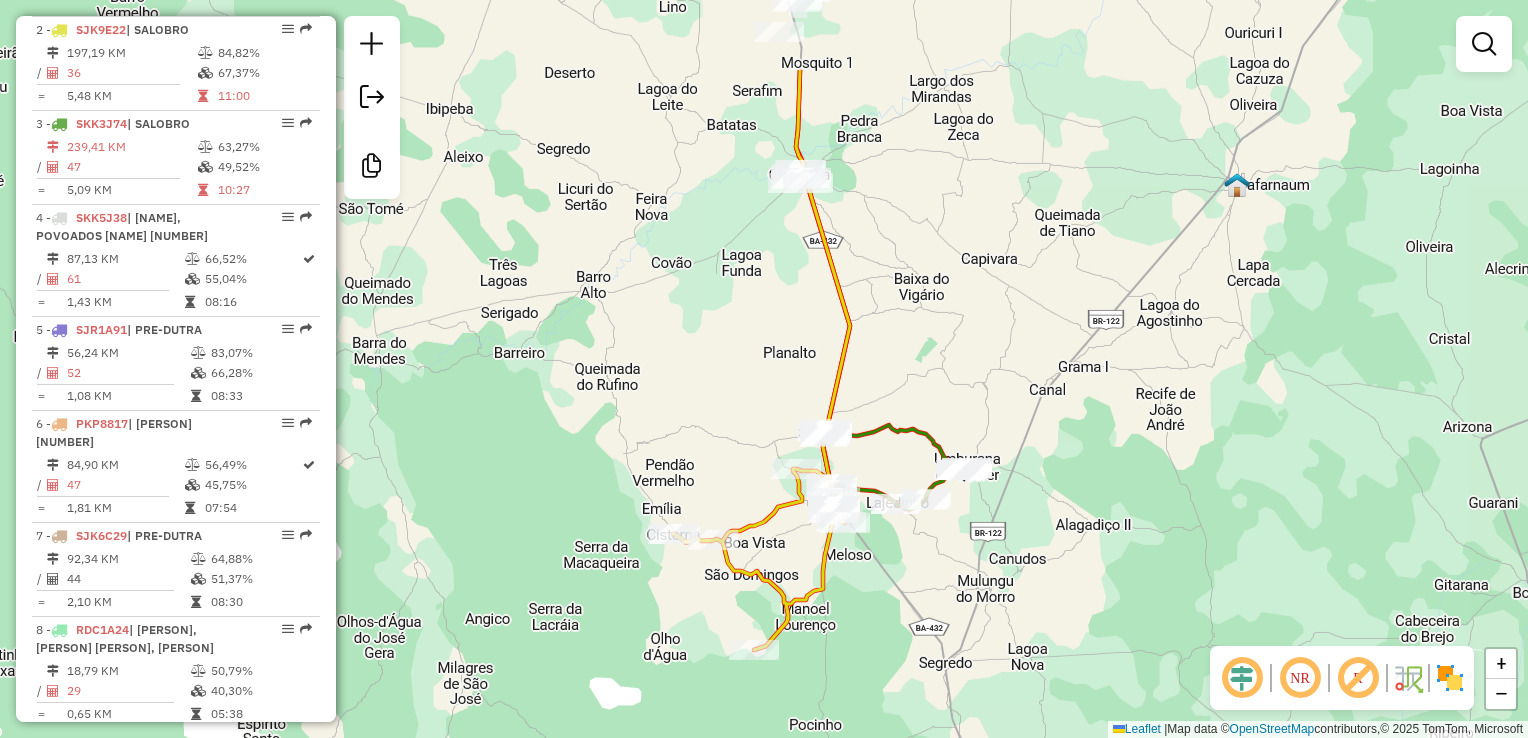 drag, startPoint x: 667, startPoint y: 290, endPoint x: 638, endPoint y: 346, distance: 63.06346 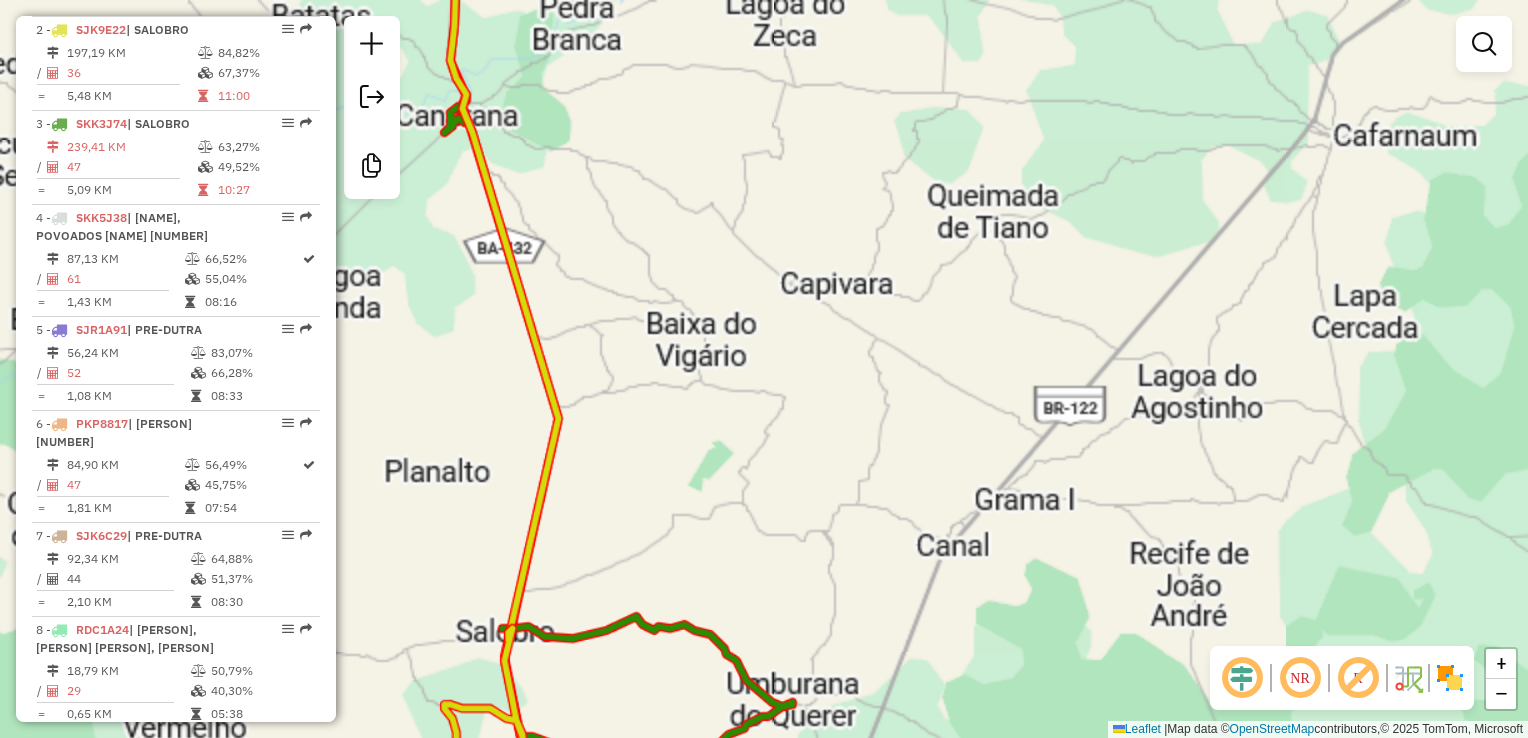 click on "Janela de atendimento Grade de atendimento Capacidade Transportadoras Veículos Cliente Pedidos  Rotas Selecione os dias de semana para filtrar as janelas de atendimento  Seg   Ter   Qua   Qui   Sex   Sáb   Dom  Informe o período da janela de atendimento: De: Até:  Filtrar exatamente a janela do cliente  Considerar janela de atendimento padrão  Selecione os dias de semana para filtrar as grades de atendimento  Seg   Ter   Qua   Qui   Sex   Sáb   Dom   Considerar clientes sem dia de atendimento cadastrado  Clientes fora do dia de atendimento selecionado Filtrar as atividades entre os valores definidos abaixo:  Peso mínimo:   Peso máximo:   Cubagem mínima:   Cubagem máxima:   De:   Até:  Filtrar as atividades entre o tempo de atendimento definido abaixo:  De:   Até:   Considerar capacidade total dos clientes não roteirizados Transportadora: Selecione um ou mais itens Tipo de veículo: Selecione um ou mais itens Veículo: Selecione um ou mais itens Motorista: Selecione um ou mais itens Nome: Rótulo:" 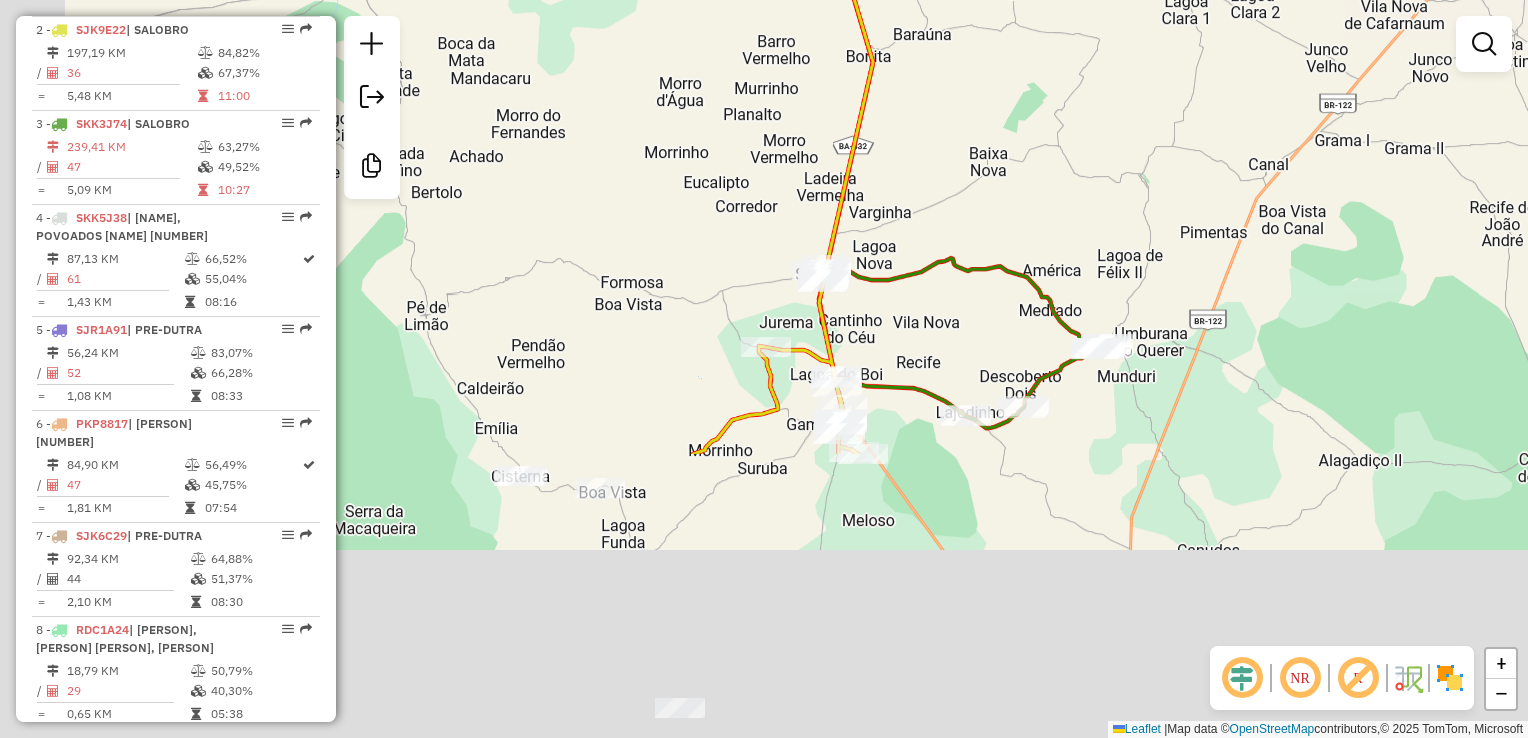 drag, startPoint x: 975, startPoint y: 226, endPoint x: 1179, endPoint y: -54, distance: 346.43326 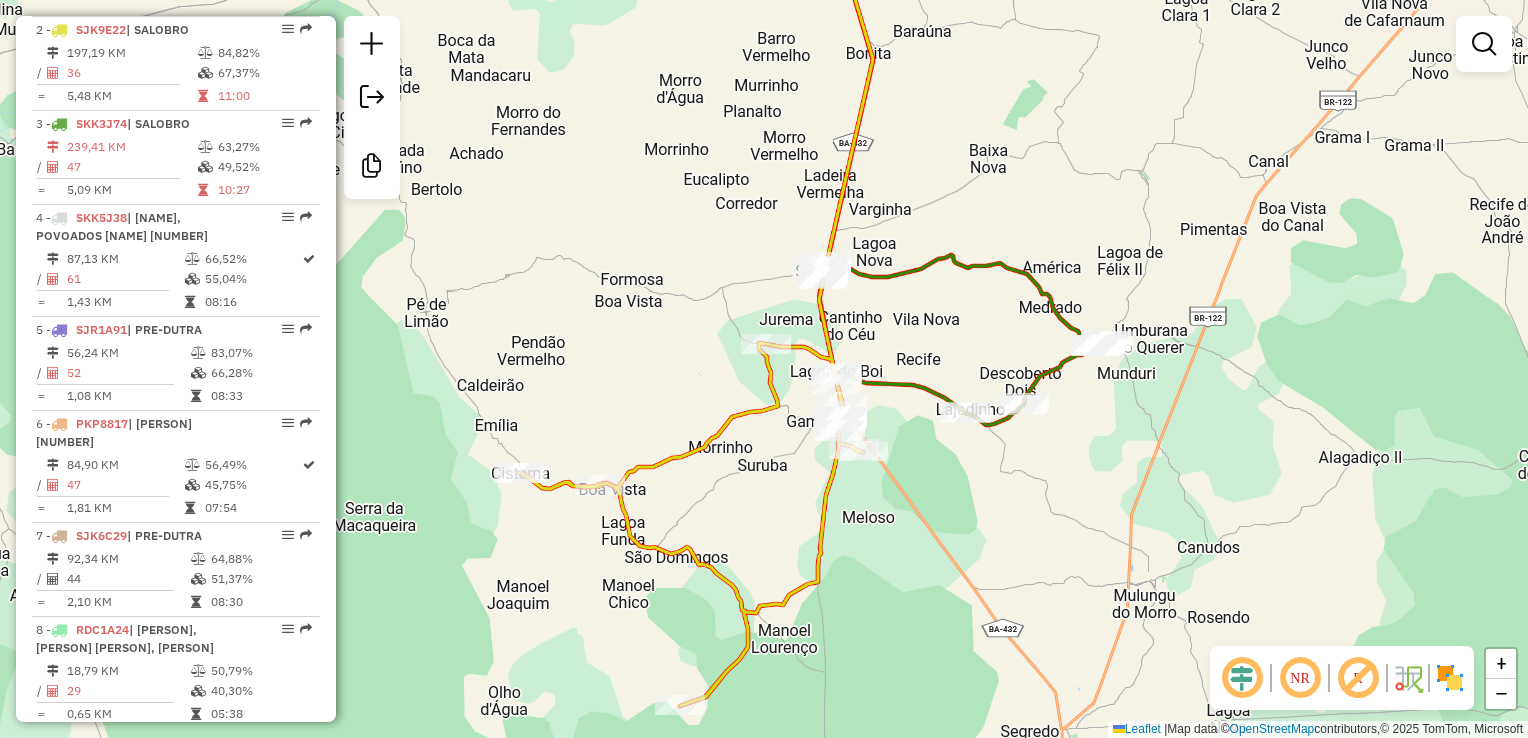 drag, startPoint x: 1213, startPoint y: 170, endPoint x: 1216, endPoint y: 76, distance: 94.04786 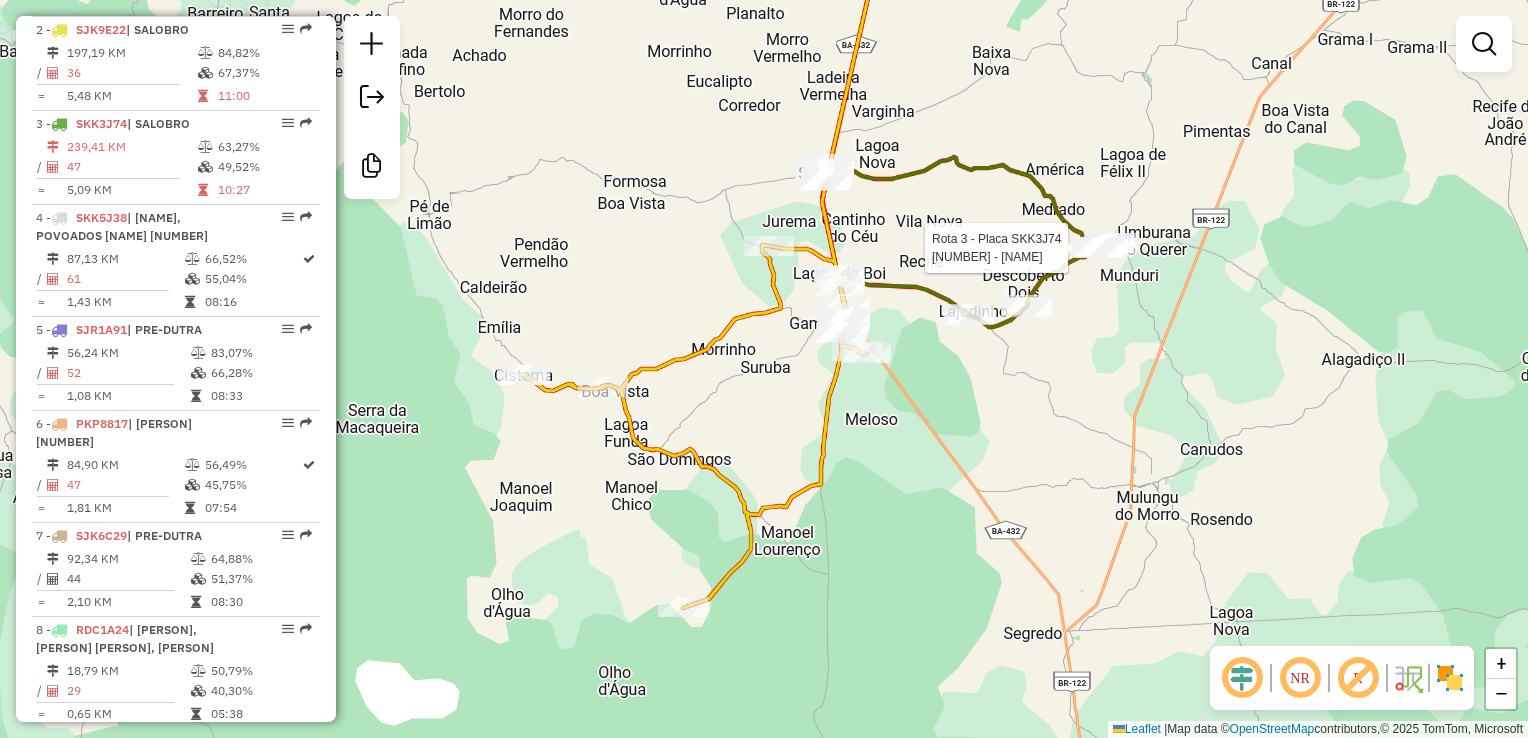 select on "**********" 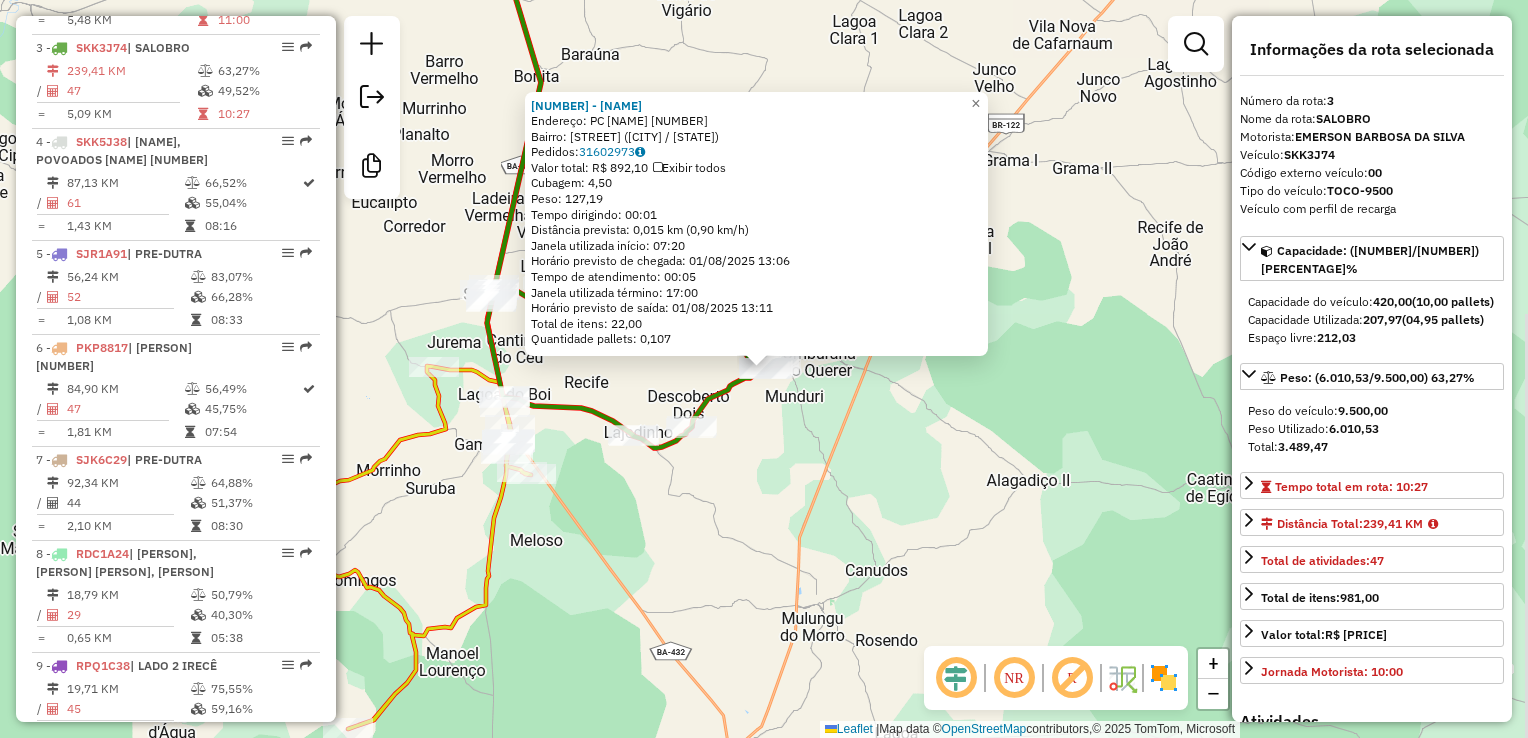 scroll, scrollTop: 992, scrollLeft: 0, axis: vertical 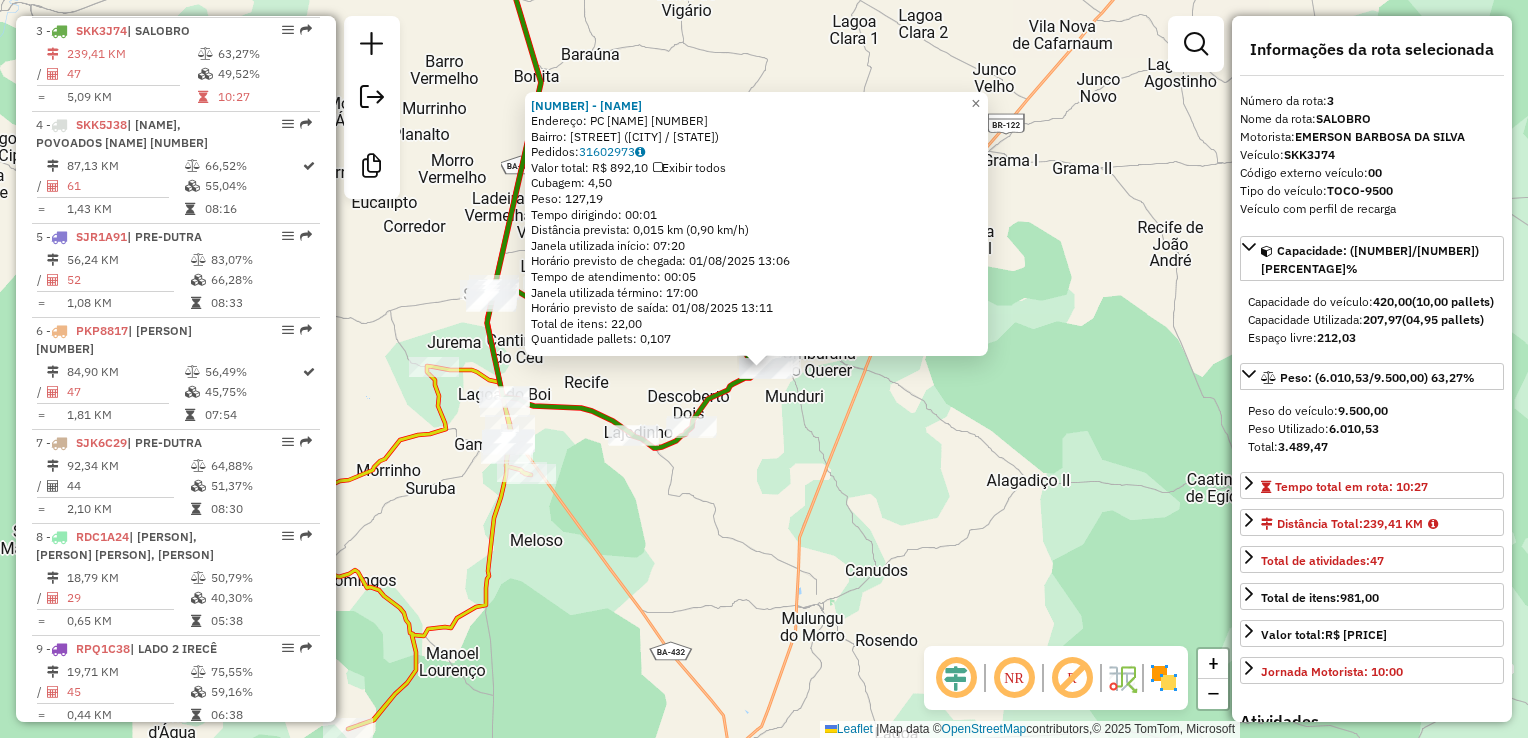 click on "[NUMBER] - [PERSON] Endereço: [STREET] [NUMBER] Bairro: [PERSON] ([PERSON] / [STATE]) Pedidos: [NUMBER] Valor total: R$ [PRICE] Exibir todos Cubagem: [NUMBER] Peso: [NUMBER] Tempo dirigindo: [TIME] Distância prevista: [DISTANCE] km ([SPEED] km/h) Janela utilizada início: [TIME] Horário previsto de chegada: [DATE] [TIME] Tempo de atendimento: [TIME] Janela utilizada término: [TIME] Horário previsto de saída: [DATE] [TIME] Total de itens: [NUMBER] Quantidade pallets: [NUMBER] × Janela de atendimento Grade de atendimento Capacidade Transportadoras Veículos Cliente Pedidos Rotas Selecione os dias de semana para filtrar as janelas de atendimento Seg Ter Qua Qui Sex Sáb Dom Informe o período da janela de atendimento: De: Até: Filtrar exatamente a janela do cliente Considerar janela de atendimento padrão Selecione os dias de semana para filtrar as grades de atendimento Seg Ter Qua Qui Sex Sáb Dom Considerar clientes sem dia de atendimento cadastrado" 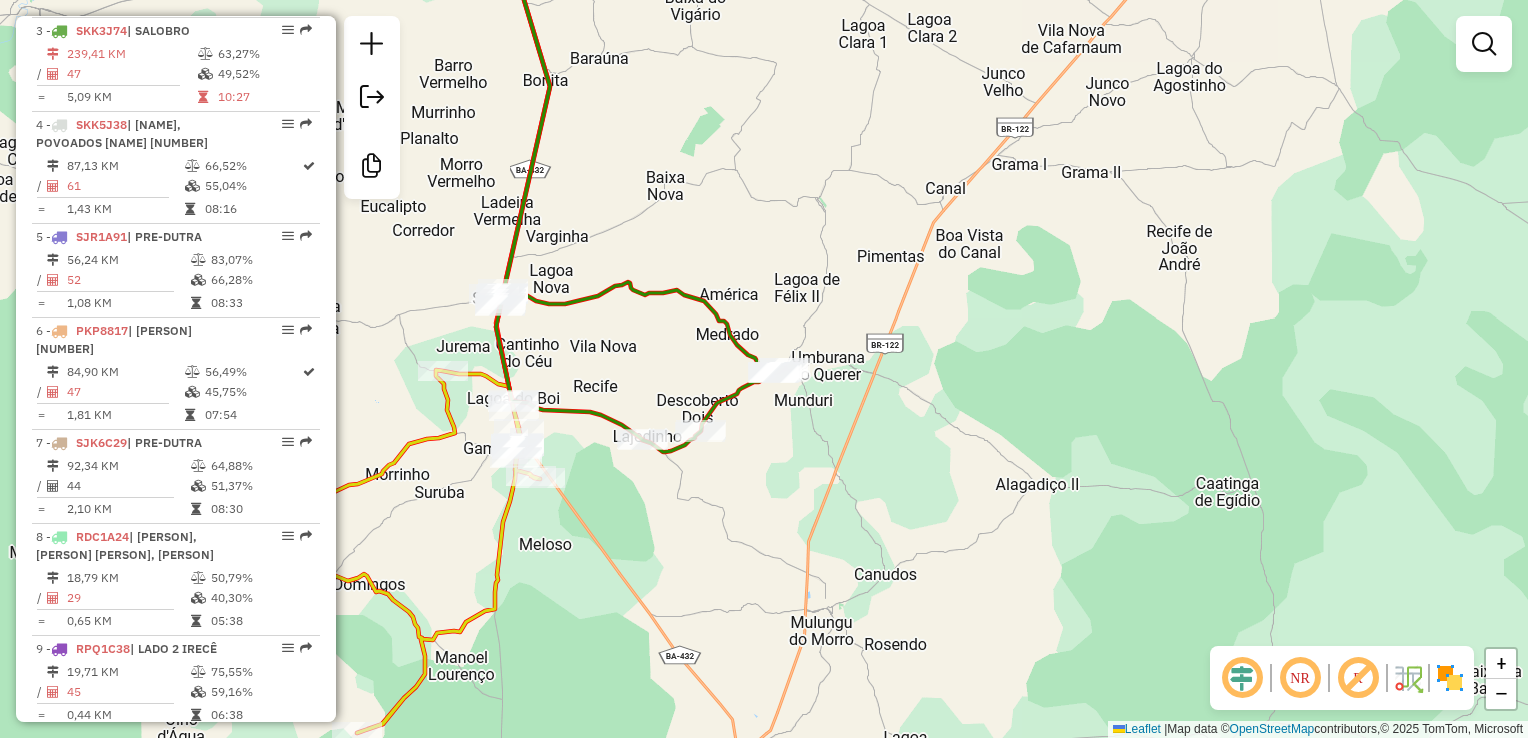 drag, startPoint x: 900, startPoint y: 438, endPoint x: 1062, endPoint y: 524, distance: 183.41211 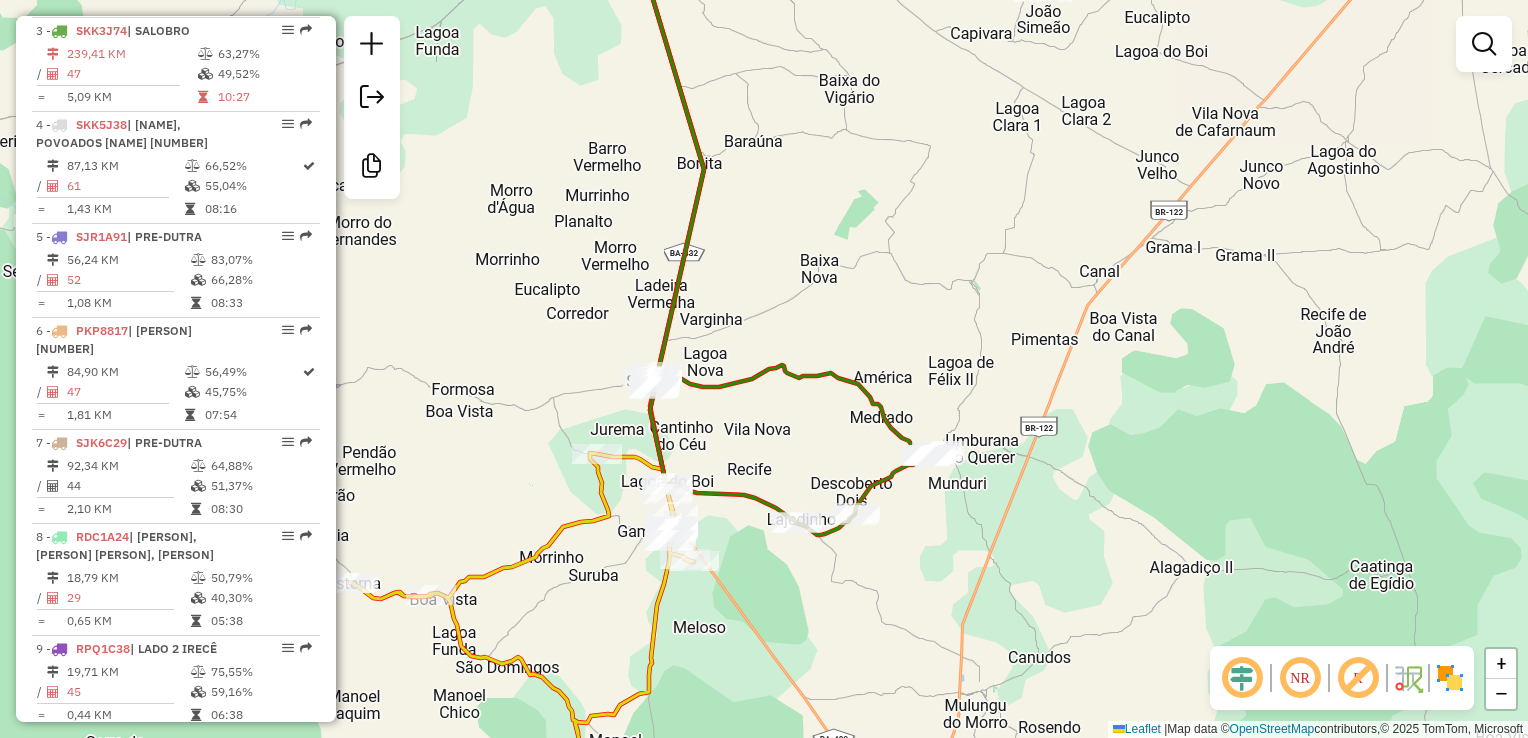 click on "Janela de atendimento Grade de atendimento Capacidade Transportadoras Veículos Cliente Pedidos  Rotas Selecione os dias de semana para filtrar as janelas de atendimento  Seg   Ter   Qua   Qui   Sex   Sáb   Dom  Informe o período da janela de atendimento: De: Até:  Filtrar exatamente a janela do cliente  Considerar janela de atendimento padrão  Selecione os dias de semana para filtrar as grades de atendimento  Seg   Ter   Qua   Qui   Sex   Sáb   Dom   Considerar clientes sem dia de atendimento cadastrado  Clientes fora do dia de atendimento selecionado Filtrar as atividades entre os valores definidos abaixo:  Peso mínimo:   Peso máximo:   Cubagem mínima:   Cubagem máxima:   De:   Até:  Filtrar as atividades entre o tempo de atendimento definido abaixo:  De:   Até:   Considerar capacidade total dos clientes não roteirizados Transportadora: Selecione um ou mais itens Tipo de veículo: Selecione um ou mais itens Veículo: Selecione um ou mais itens Motorista: Selecione um ou mais itens Nome: Rótulo:" 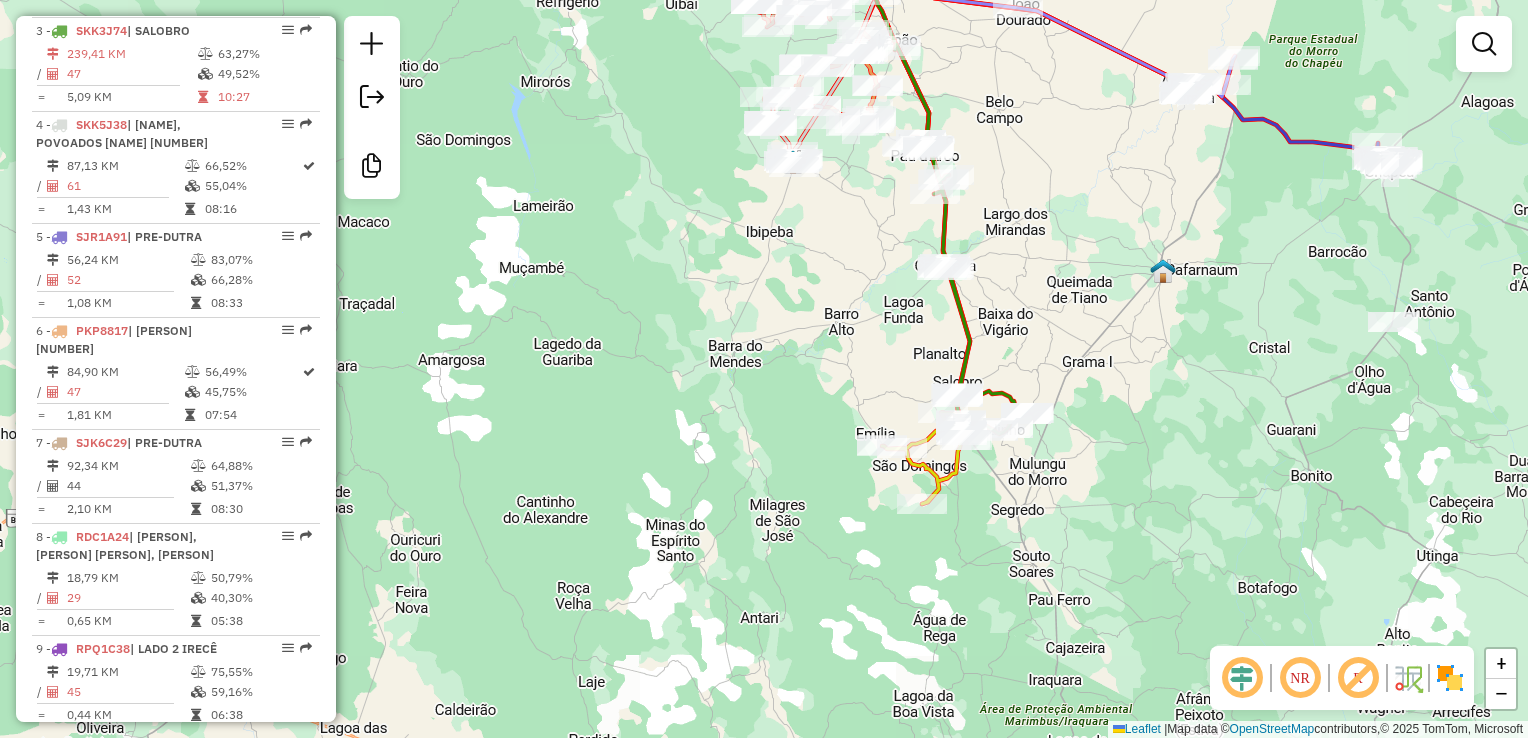 drag, startPoint x: 1085, startPoint y: 280, endPoint x: 1010, endPoint y: 427, distance: 165.02727 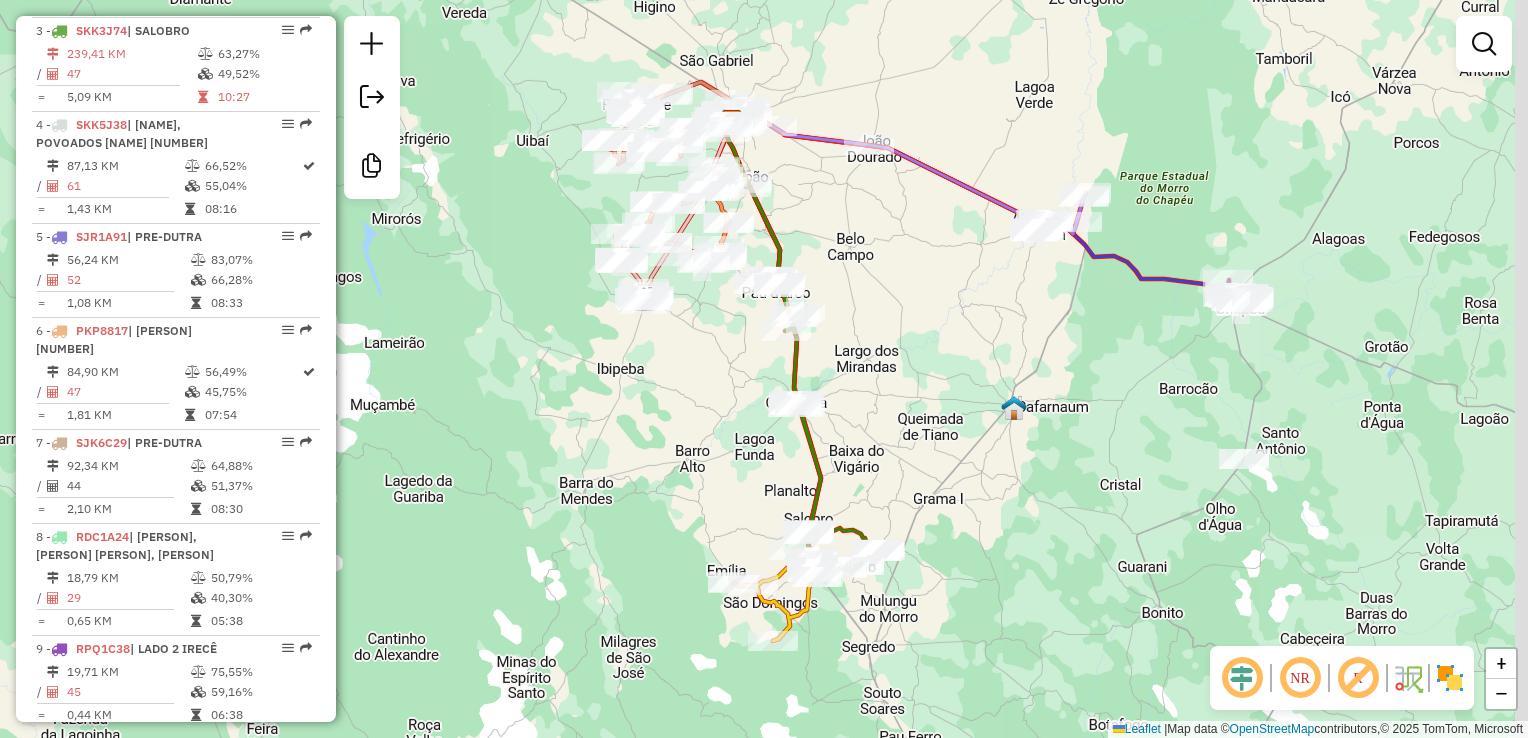 drag, startPoint x: 1012, startPoint y: 392, endPoint x: 932, endPoint y: 382, distance: 80.622574 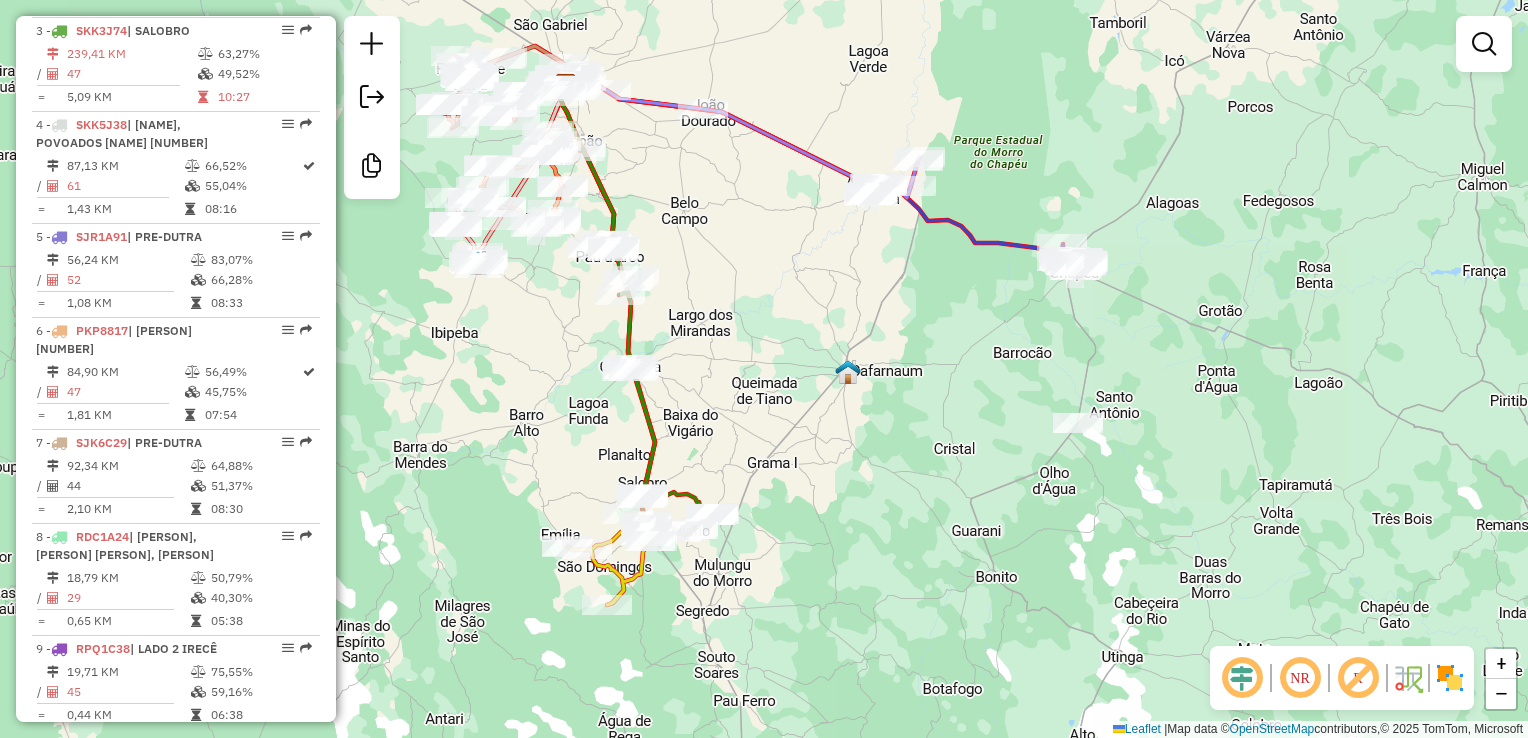 drag, startPoint x: 1068, startPoint y: 433, endPoint x: 908, endPoint y: 397, distance: 164 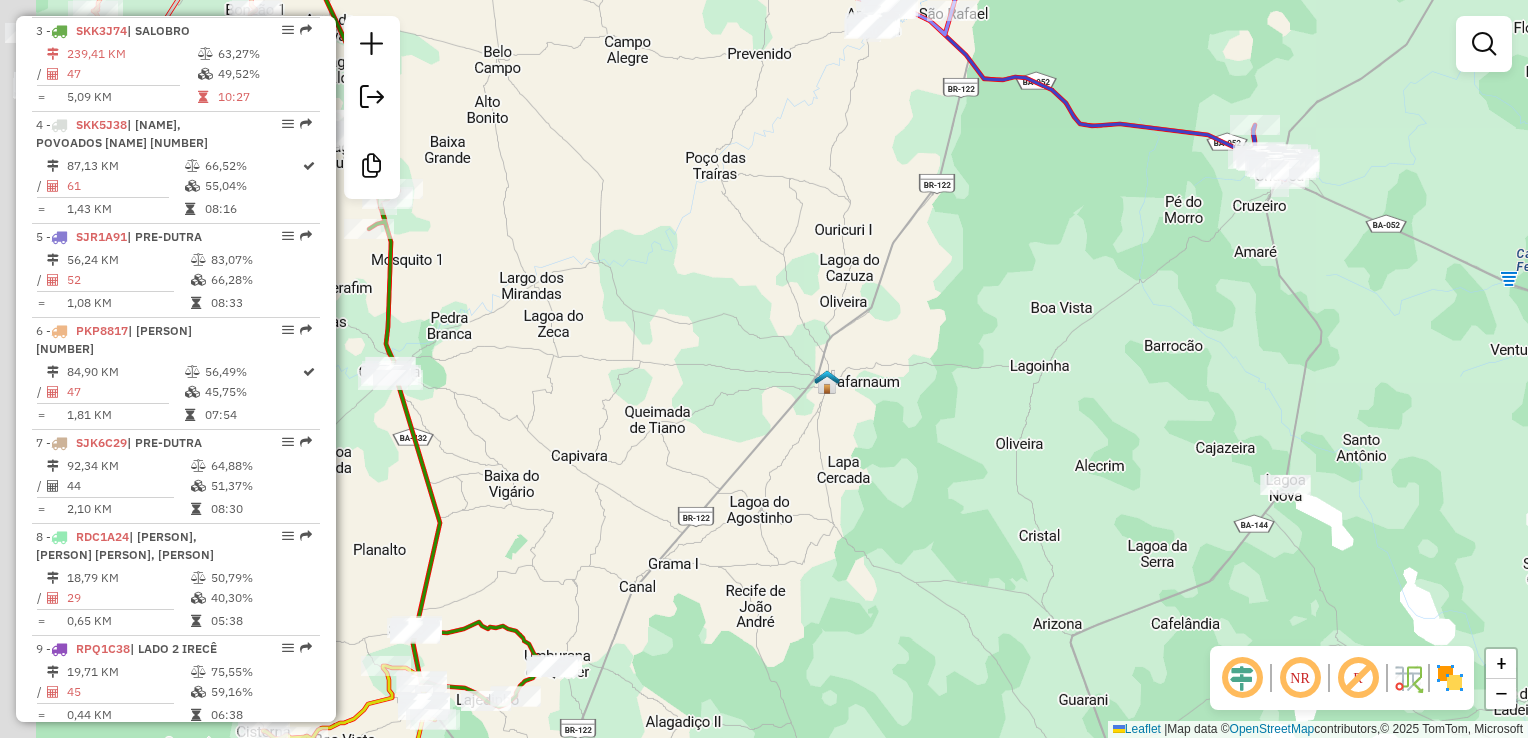 drag, startPoint x: 908, startPoint y: 397, endPoint x: 1059, endPoint y: 561, distance: 222.92824 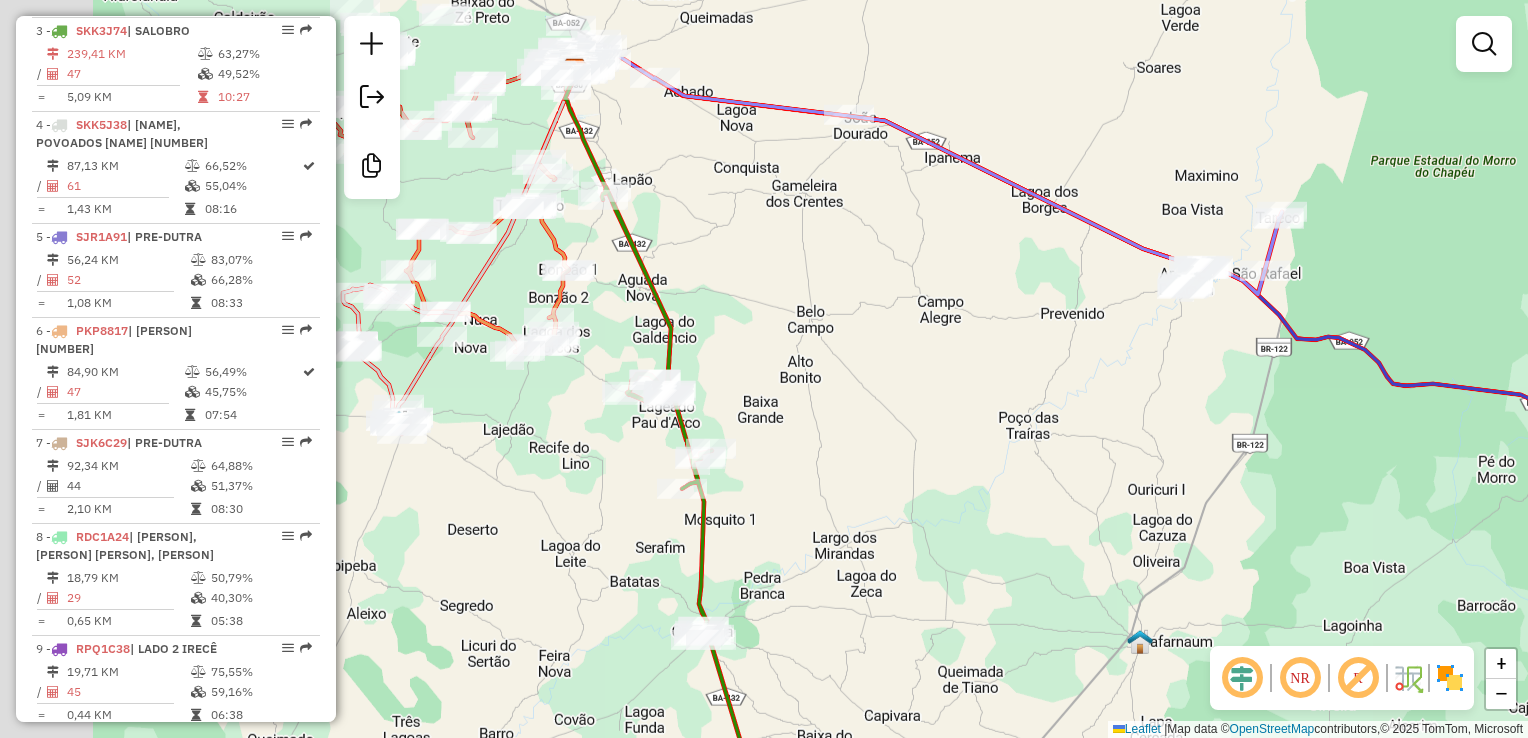 drag, startPoint x: 1052, startPoint y: 555, endPoint x: 1153, endPoint y: 617, distance: 118.511604 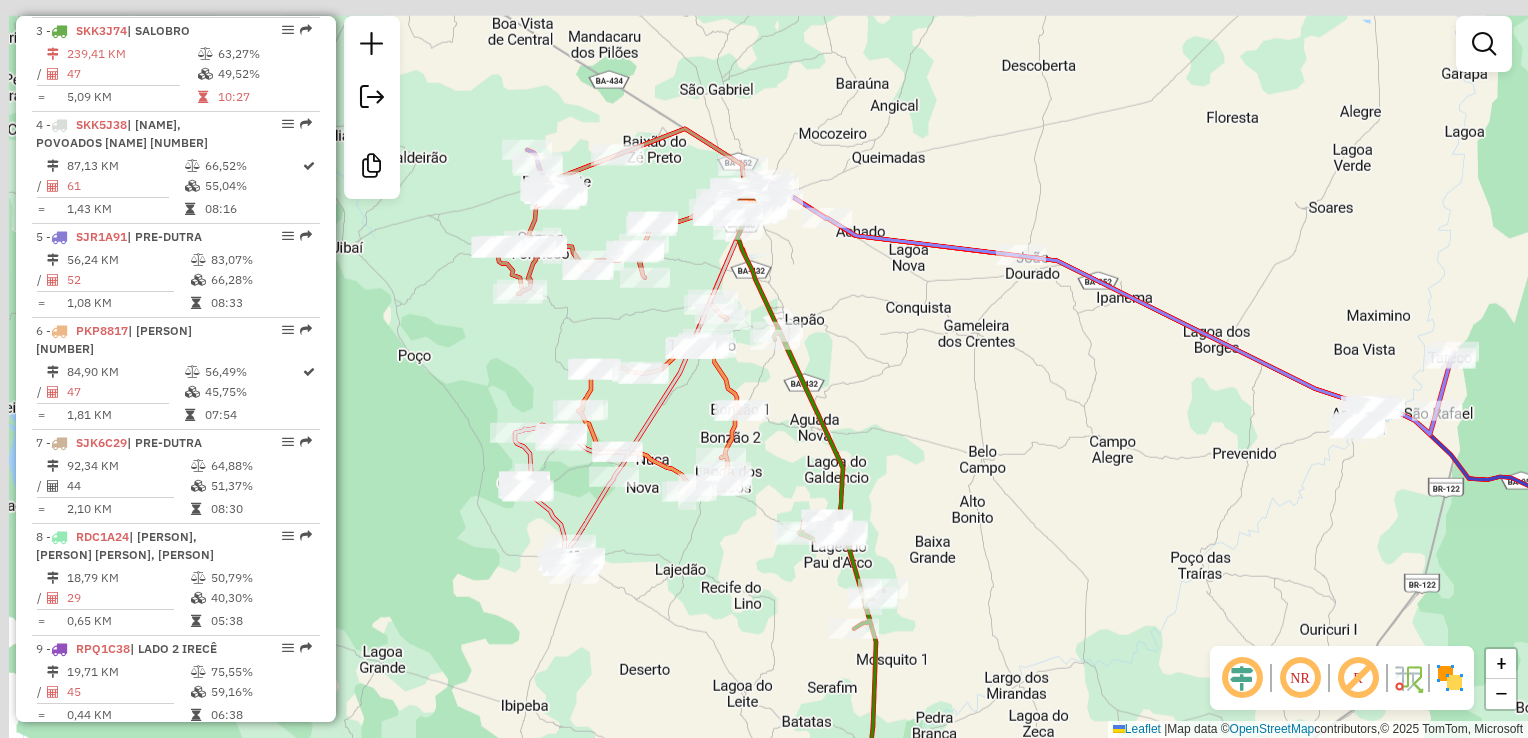 drag, startPoint x: 938, startPoint y: 474, endPoint x: 1100, endPoint y: 606, distance: 208.9689 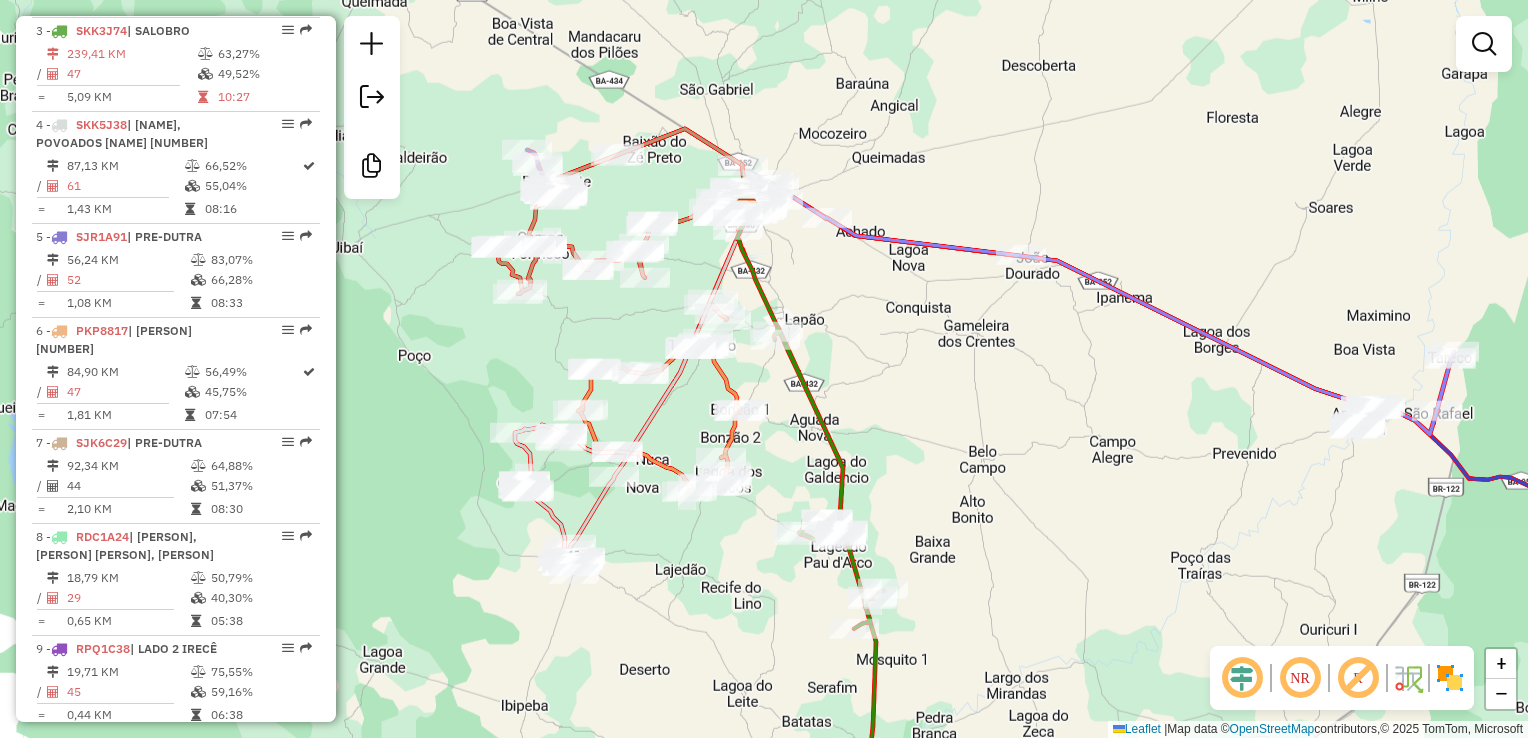 drag, startPoint x: 1015, startPoint y: 534, endPoint x: 1089, endPoint y: 610, distance: 106.07545 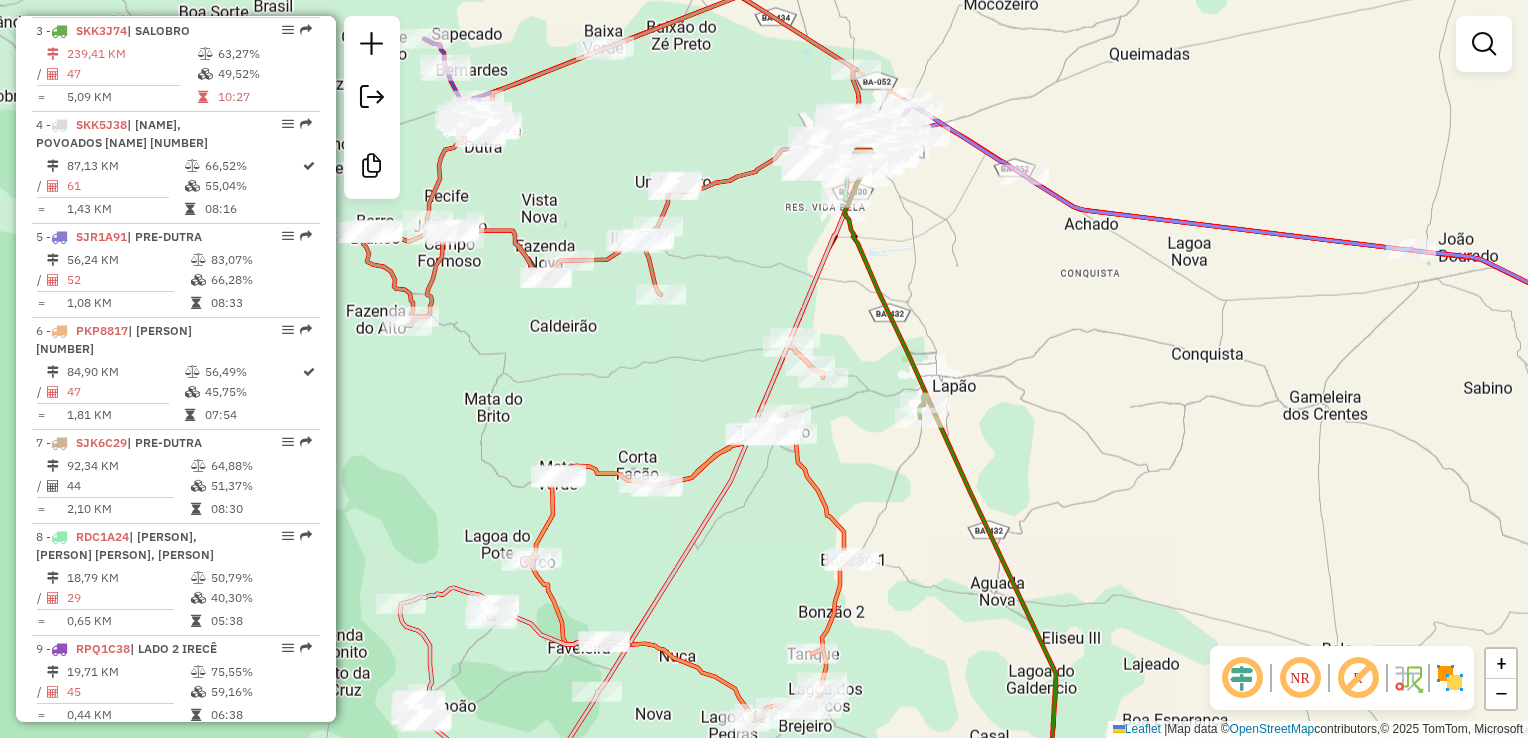 drag, startPoint x: 844, startPoint y: 445, endPoint x: 866, endPoint y: 360, distance: 87.80091 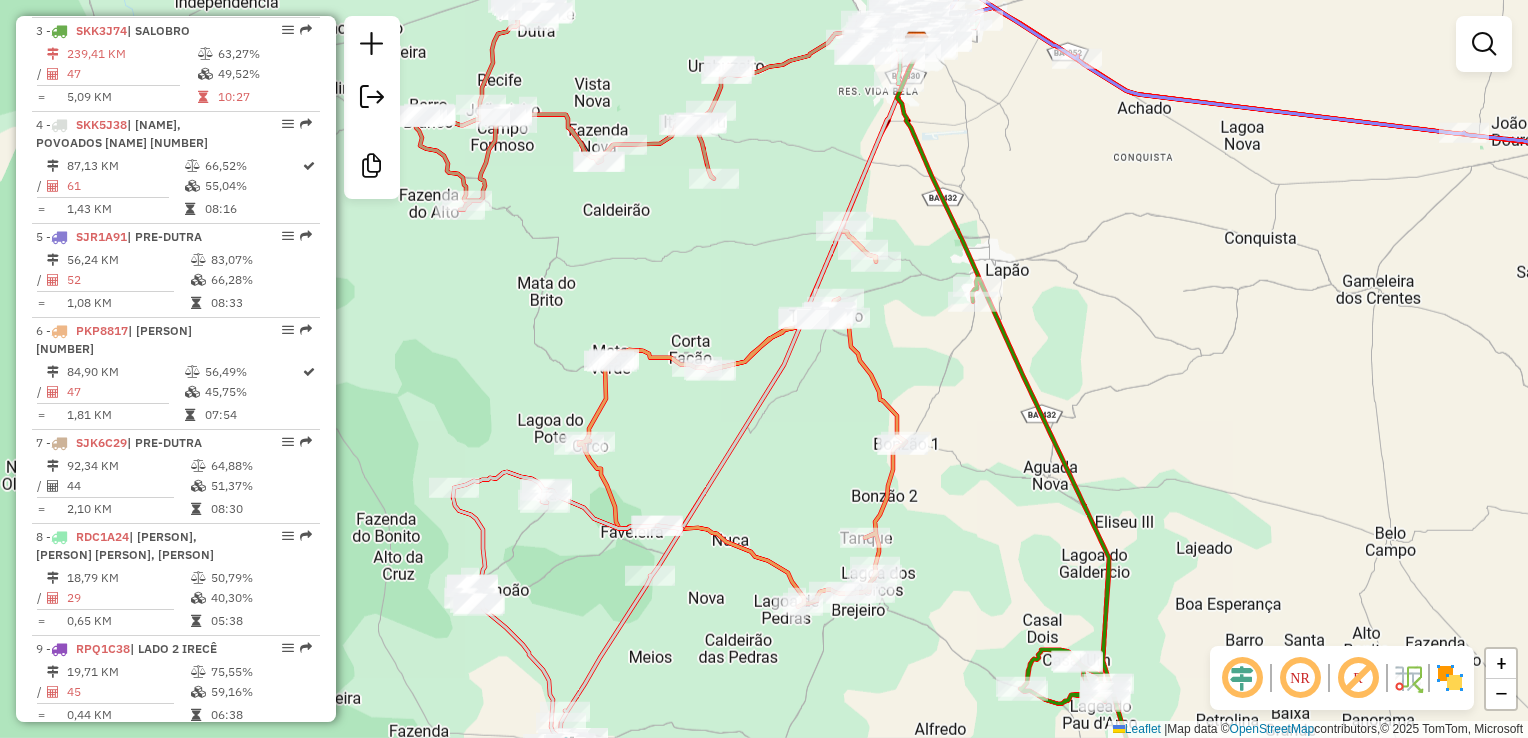 drag, startPoint x: 885, startPoint y: 374, endPoint x: 934, endPoint y: 310, distance: 80.60397 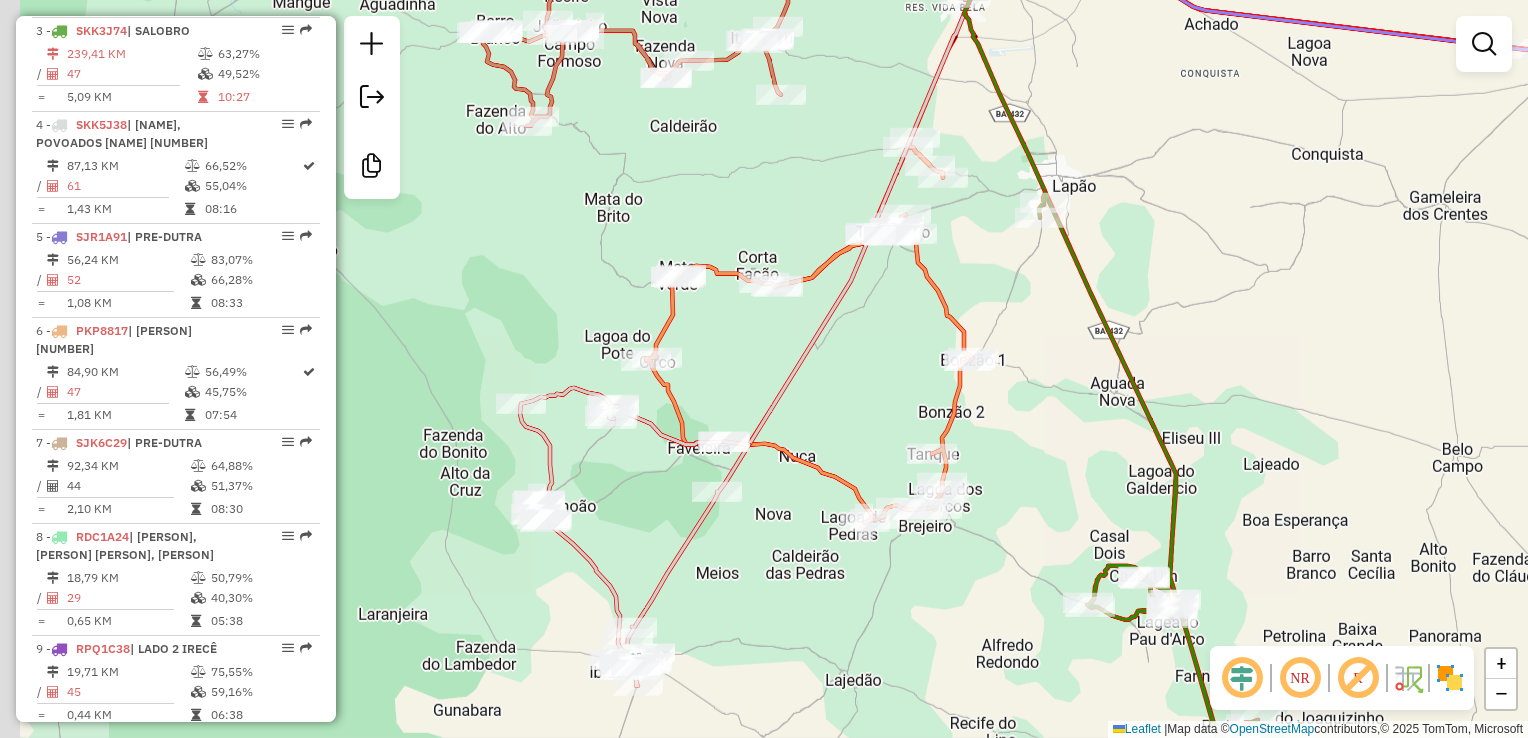 drag, startPoint x: 796, startPoint y: 418, endPoint x: 879, endPoint y: 336, distance: 116.67476 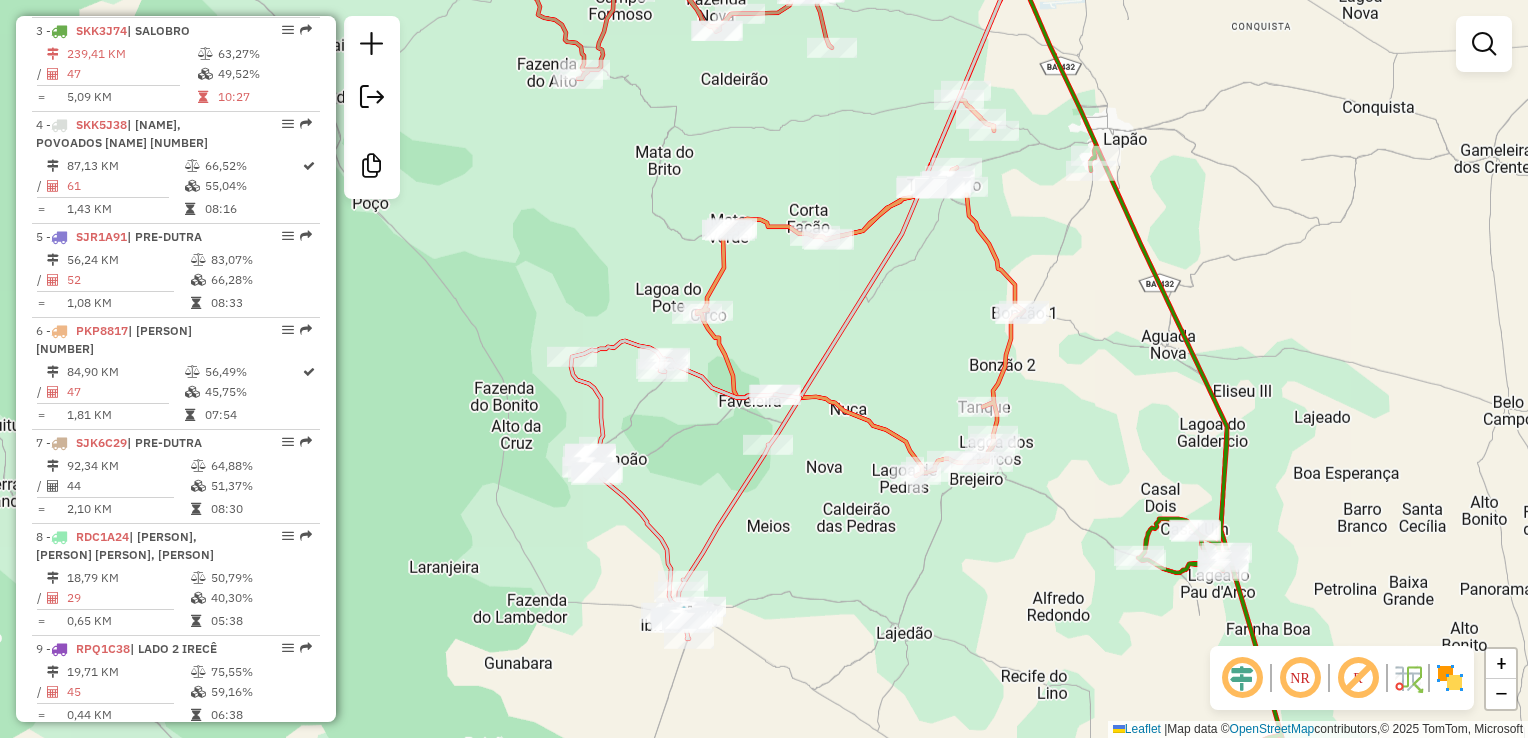 click 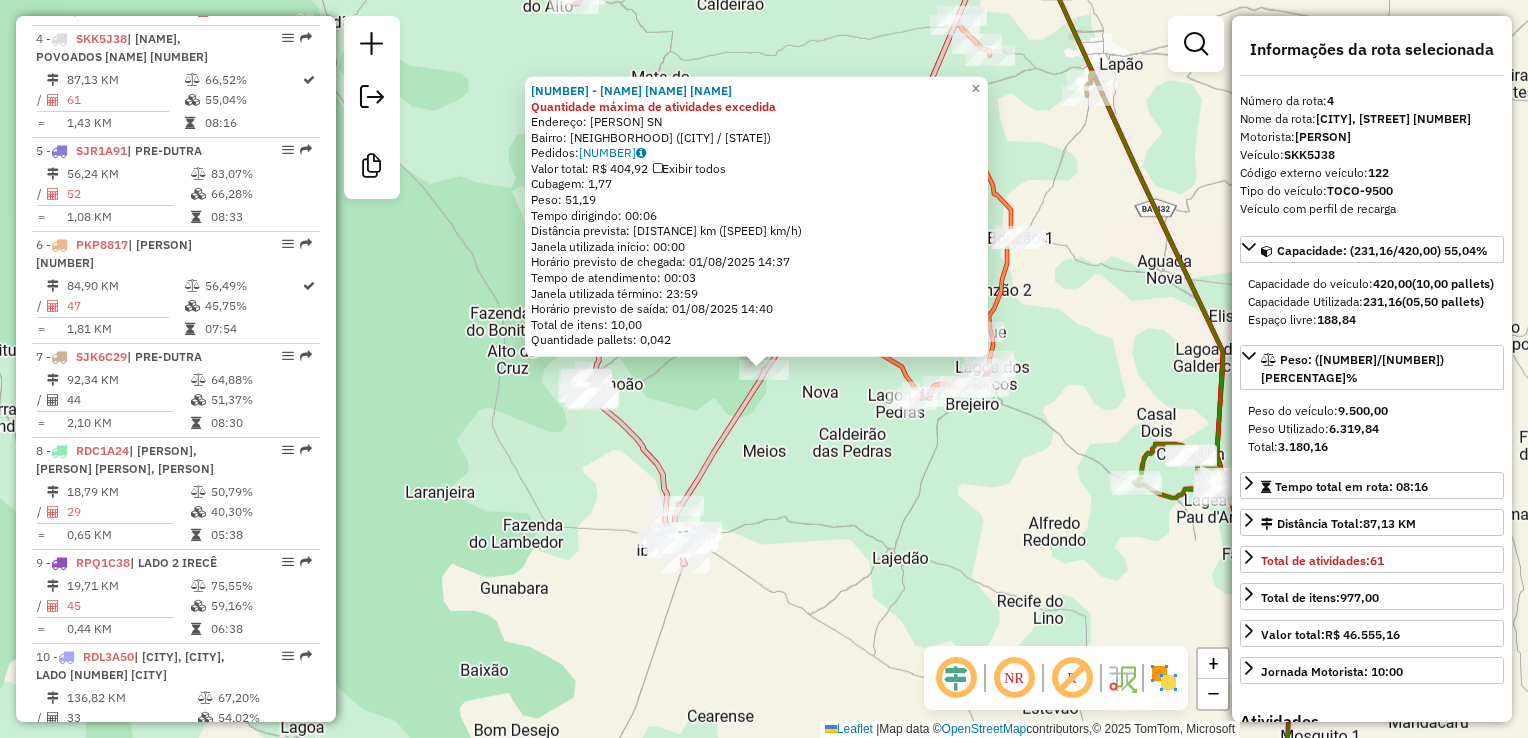 scroll, scrollTop: 1087, scrollLeft: 0, axis: vertical 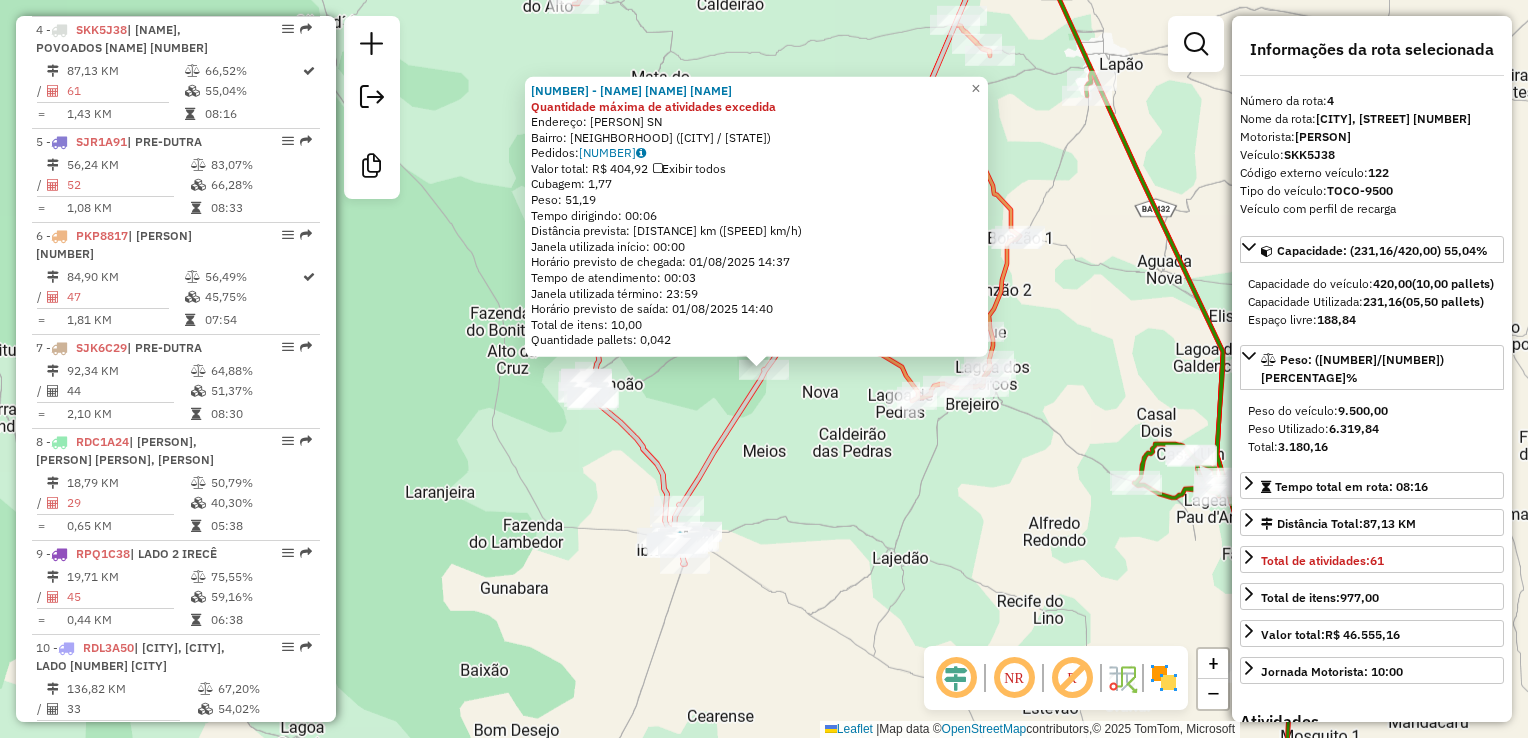 click on "Bairro: [PERSON] [LETTER] ([PERSON] [LETTER] / [STATE]) Quantidade máxima de atividades excedida Endereço: [PERSON] SN Bairro: [PERSON] ([PERSON] / [STATE]) Pedidos: [NUMBER] Valor total: R$ [PRICE] Exibir todos Cubagem: [NUMBER] Peso: [NUMBER] Tempo dirigindo: [TIME] Distância prevista: [DISTANCE] km ([SPEED] km/h) Janela utilizada início: [TIME] Horário previsto de chegada: [DATE] [TIME] Tempo de atendimento: [TIME] Janela utilizada término: [TIME] Horário previsto de saída: [DATE] [TIME] Total de itens: [NUMBER] Quantidade pallets: [NUMBER] × Janela de atendimento Grade de atendimento Capacidade Transportadoras Veículos Cliente Pedidos Rotas Selecione os dias de semana para filtrar as janelas de atendimento Seg Ter Qua Qui Sex Sáb Dom Informe o período da janela de atendimento: De: Até: Filtrar exatamente a janela do cliente Considerar janela de atendimento padrão Selecione os dias de semana para filtrar as grades de atendimento Seg Ter Qua Qui Sex Sáb Dom Peso mínimo: De:" 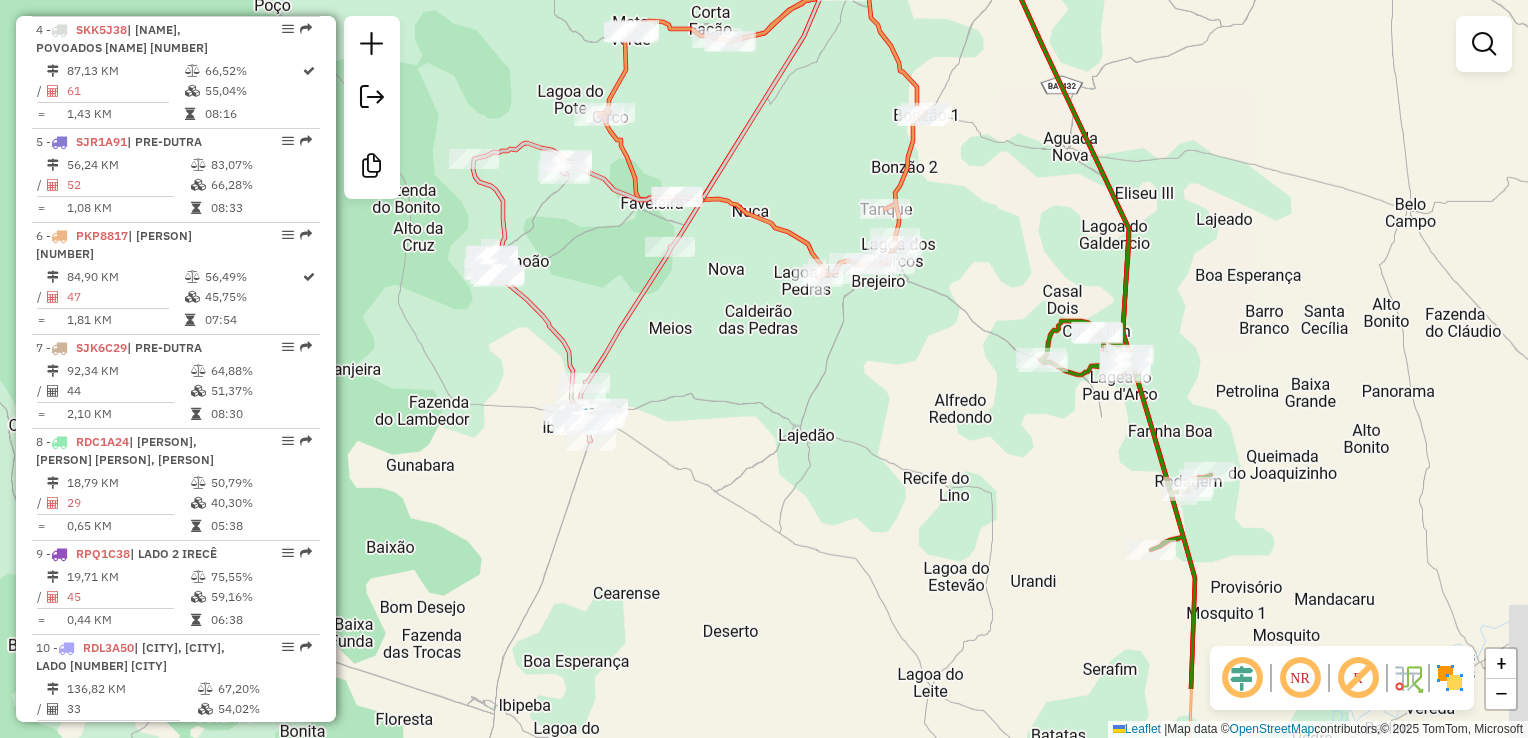 drag, startPoint x: 645, startPoint y: 414, endPoint x: 541, endPoint y: 277, distance: 172.00291 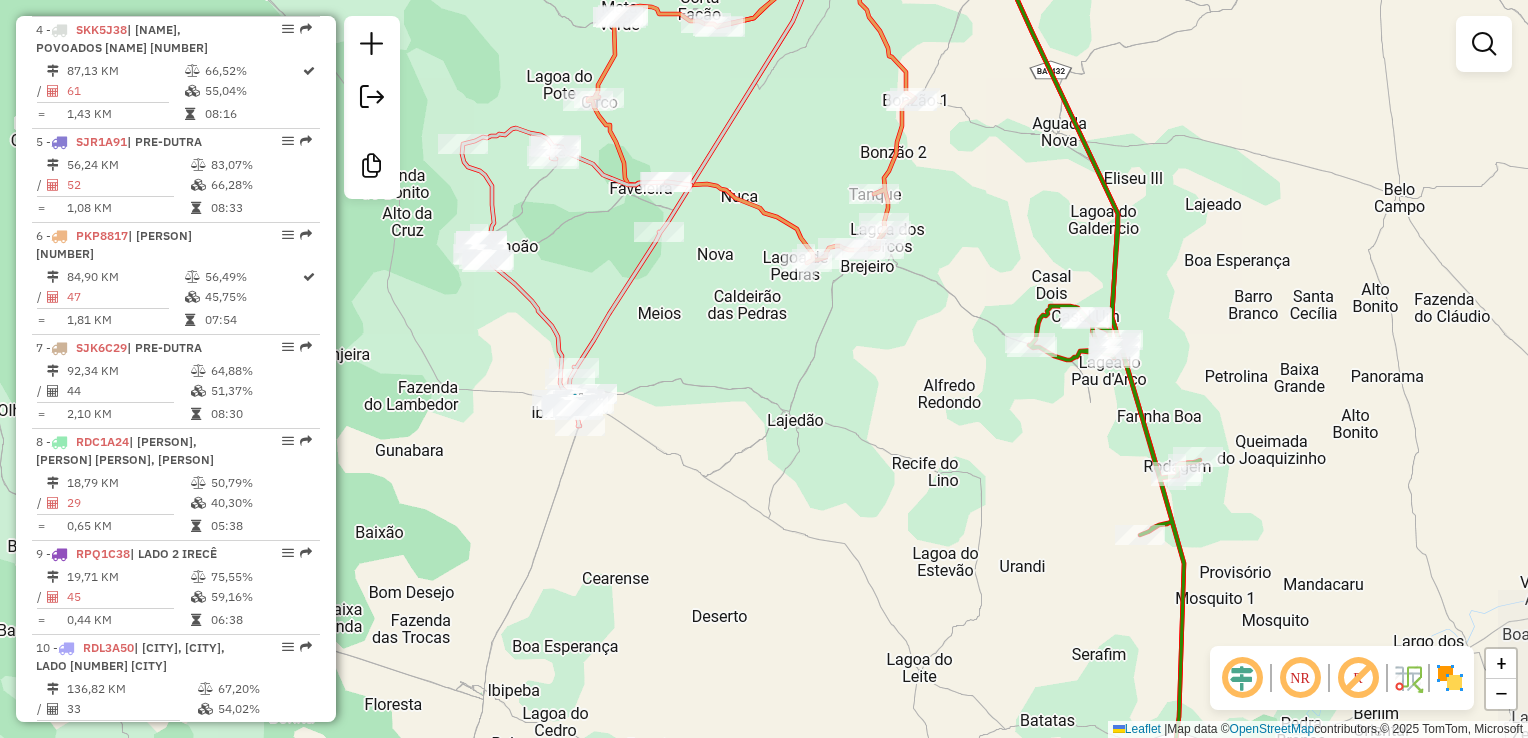 drag, startPoint x: 621, startPoint y: 350, endPoint x: 459, endPoint y: 112, distance: 287.90277 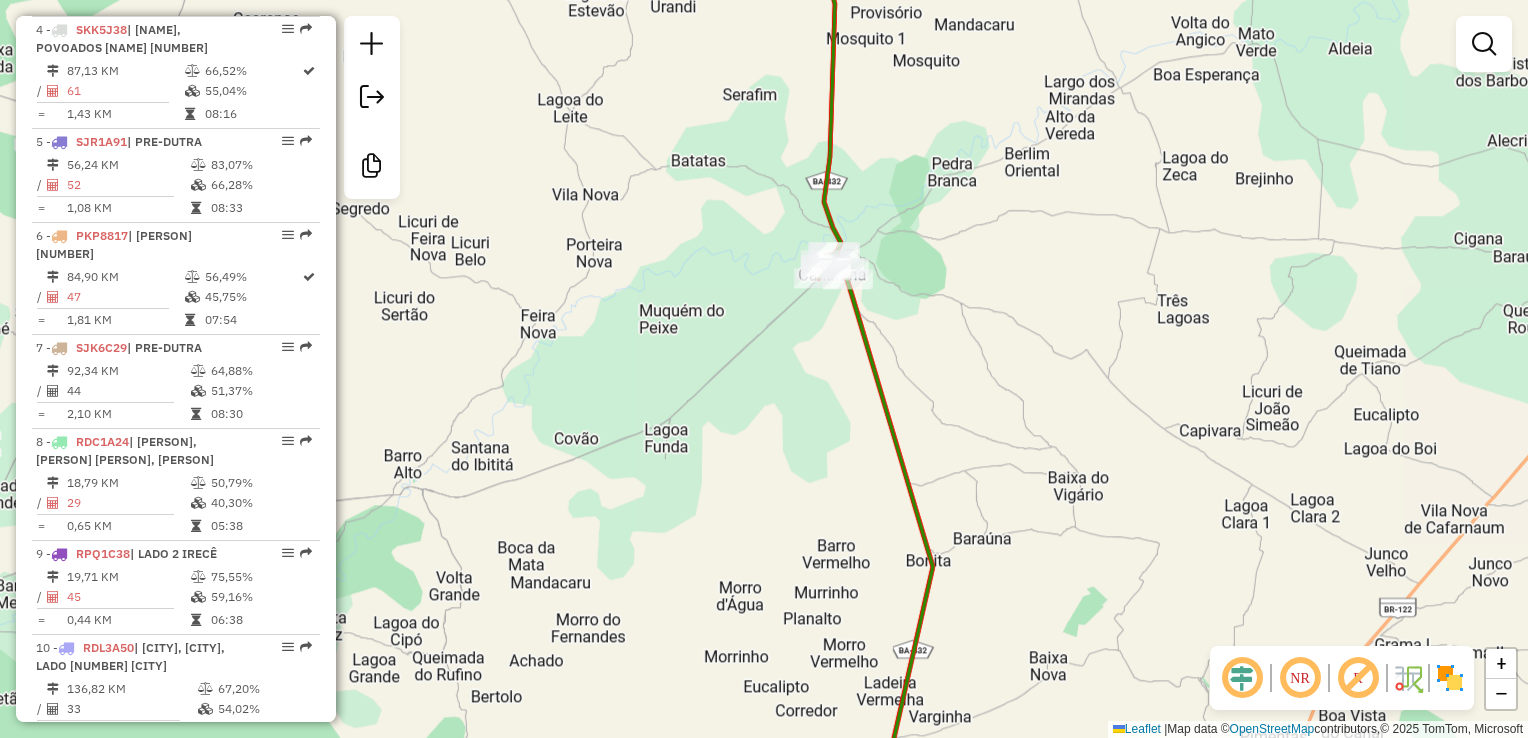 drag, startPoint x: 662, startPoint y: 372, endPoint x: 623, endPoint y: 69, distance: 305.4996 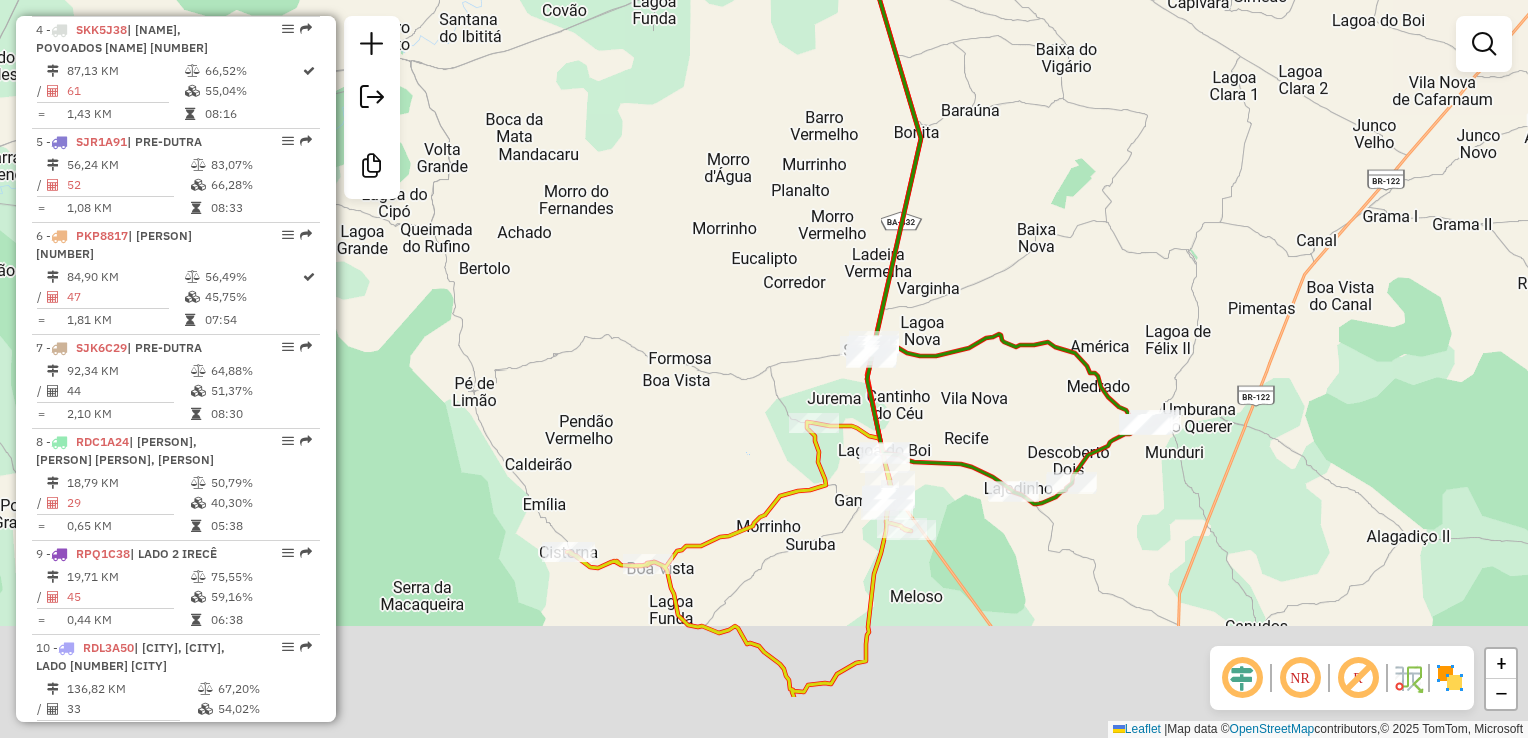 drag, startPoint x: 955, startPoint y: 382, endPoint x: 991, endPoint y: 234, distance: 152.31546 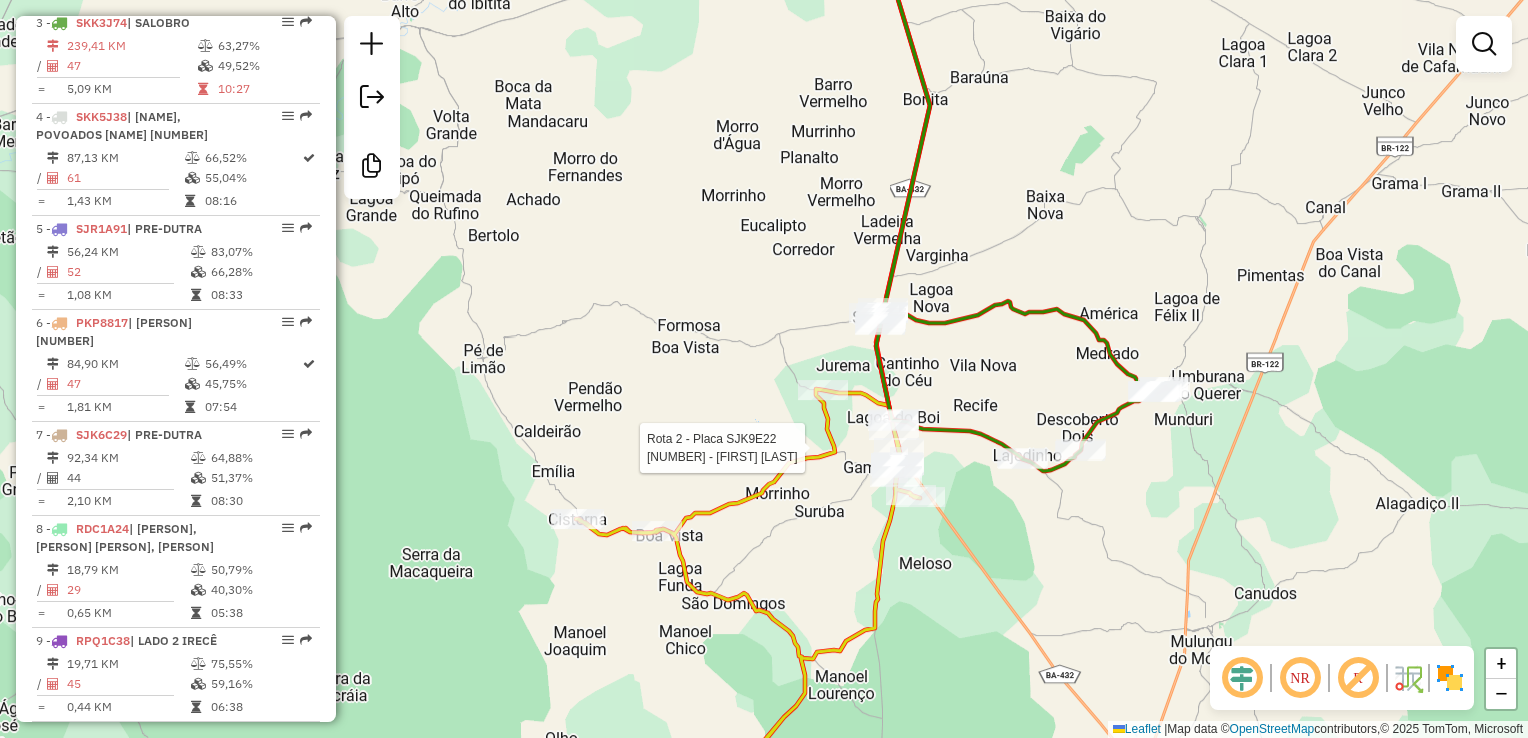 select on "**********" 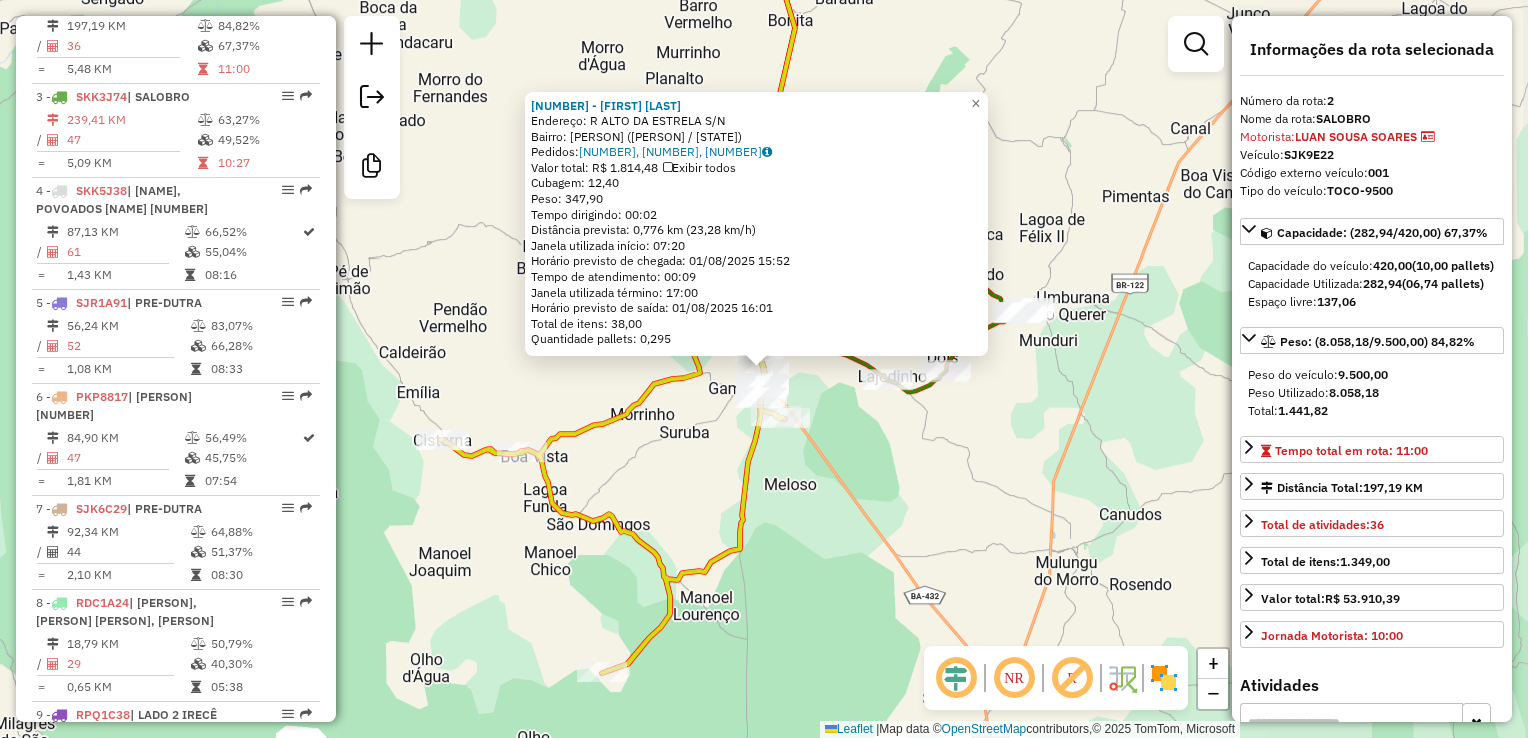 scroll, scrollTop: 899, scrollLeft: 0, axis: vertical 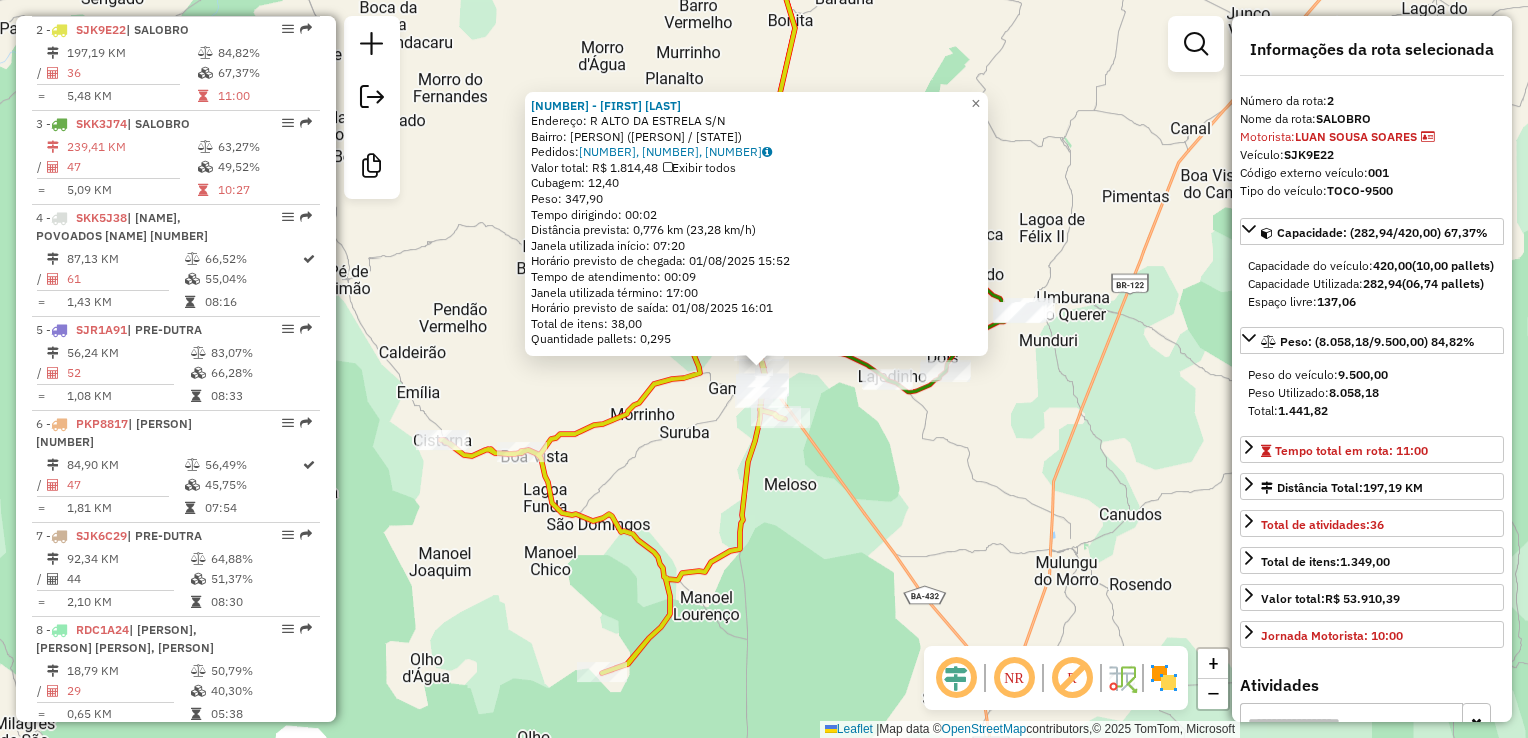 drag, startPoint x: 918, startPoint y: 534, endPoint x: 908, endPoint y: 520, distance: 17.20465 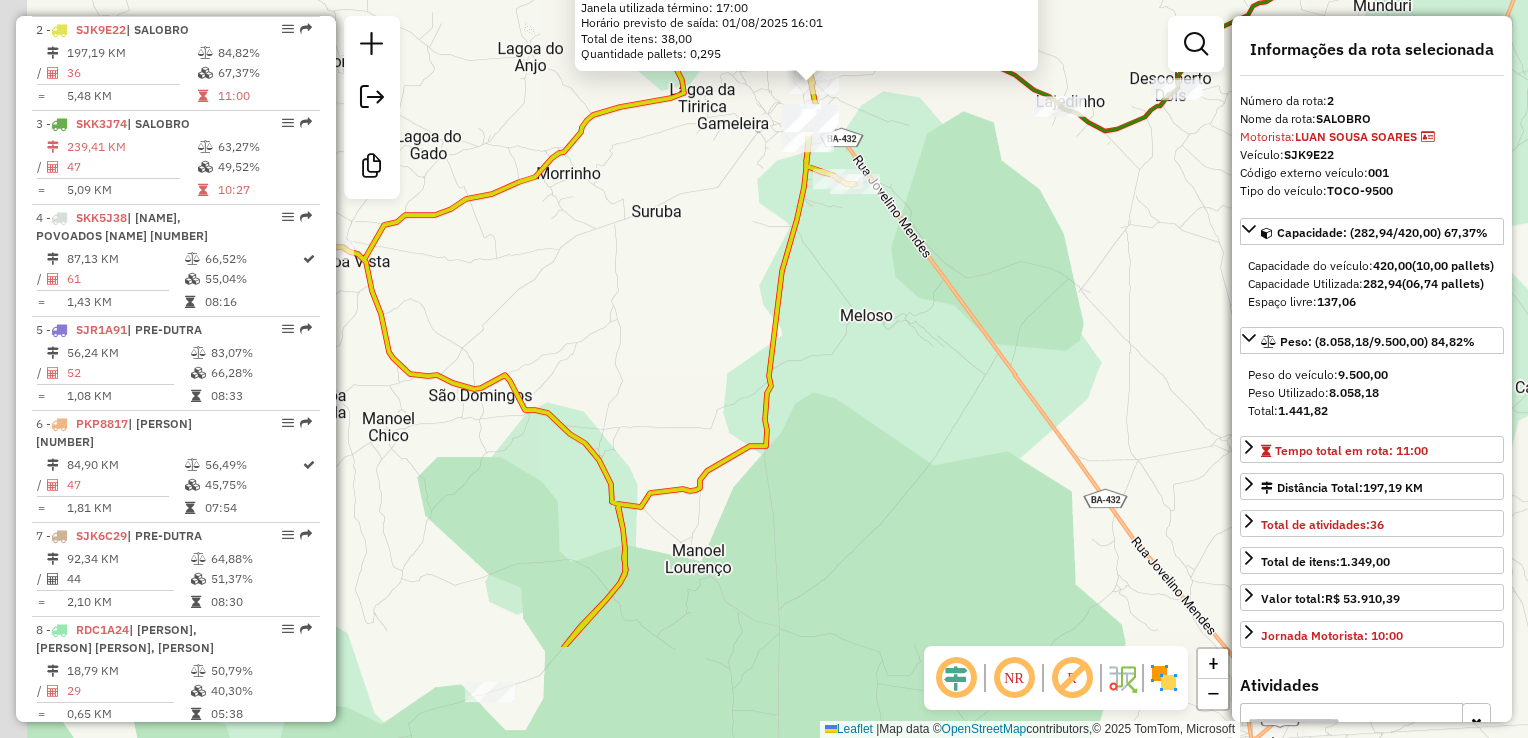 drag, startPoint x: 836, startPoint y: 493, endPoint x: 1080, endPoint y: 323, distance: 297.3819 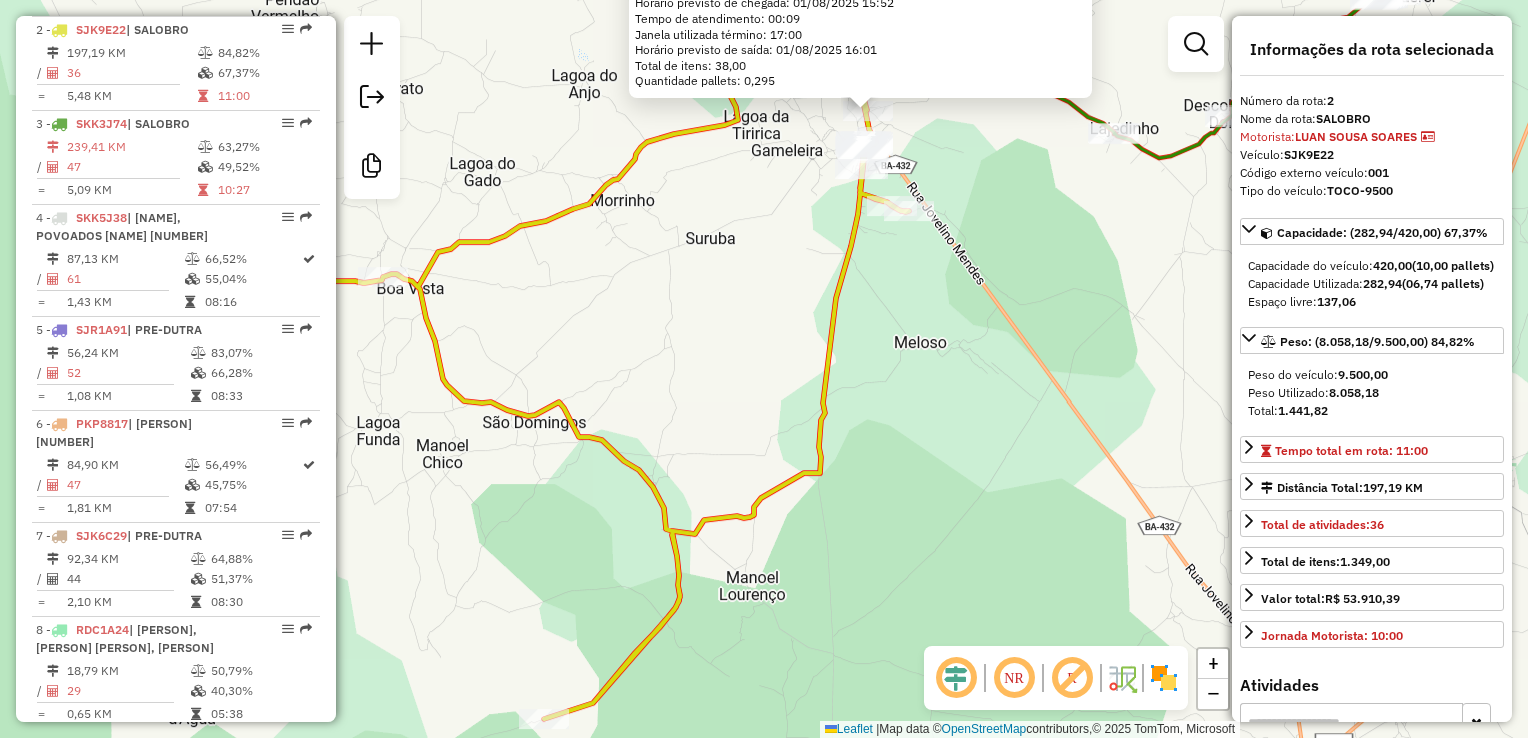 drag, startPoint x: 1052, startPoint y: 322, endPoint x: 1121, endPoint y: 363, distance: 80.26207 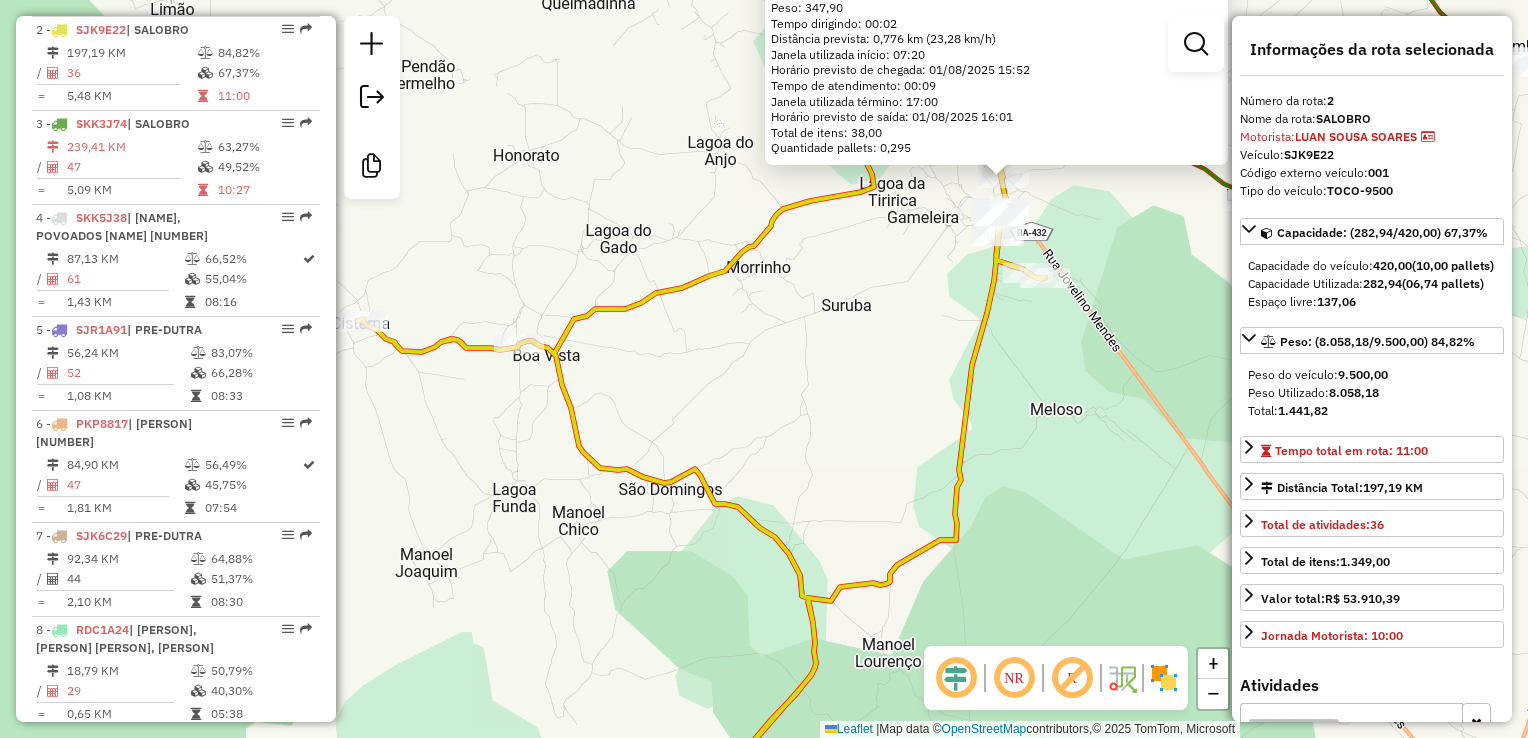 drag, startPoint x: 1110, startPoint y: 364, endPoint x: 1224, endPoint y: 422, distance: 127.90621 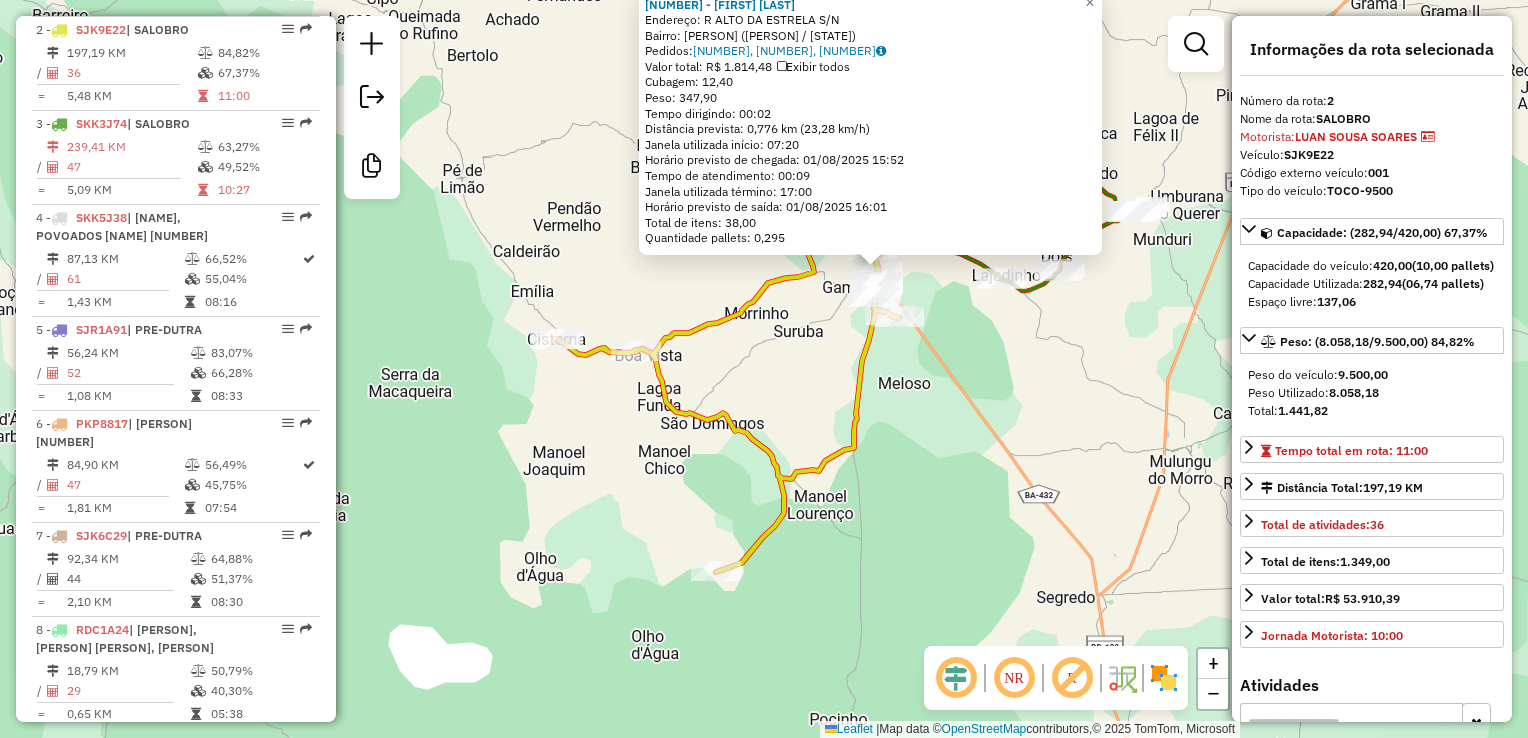 drag, startPoint x: 892, startPoint y: 422, endPoint x: 823, endPoint y: 390, distance: 76.05919 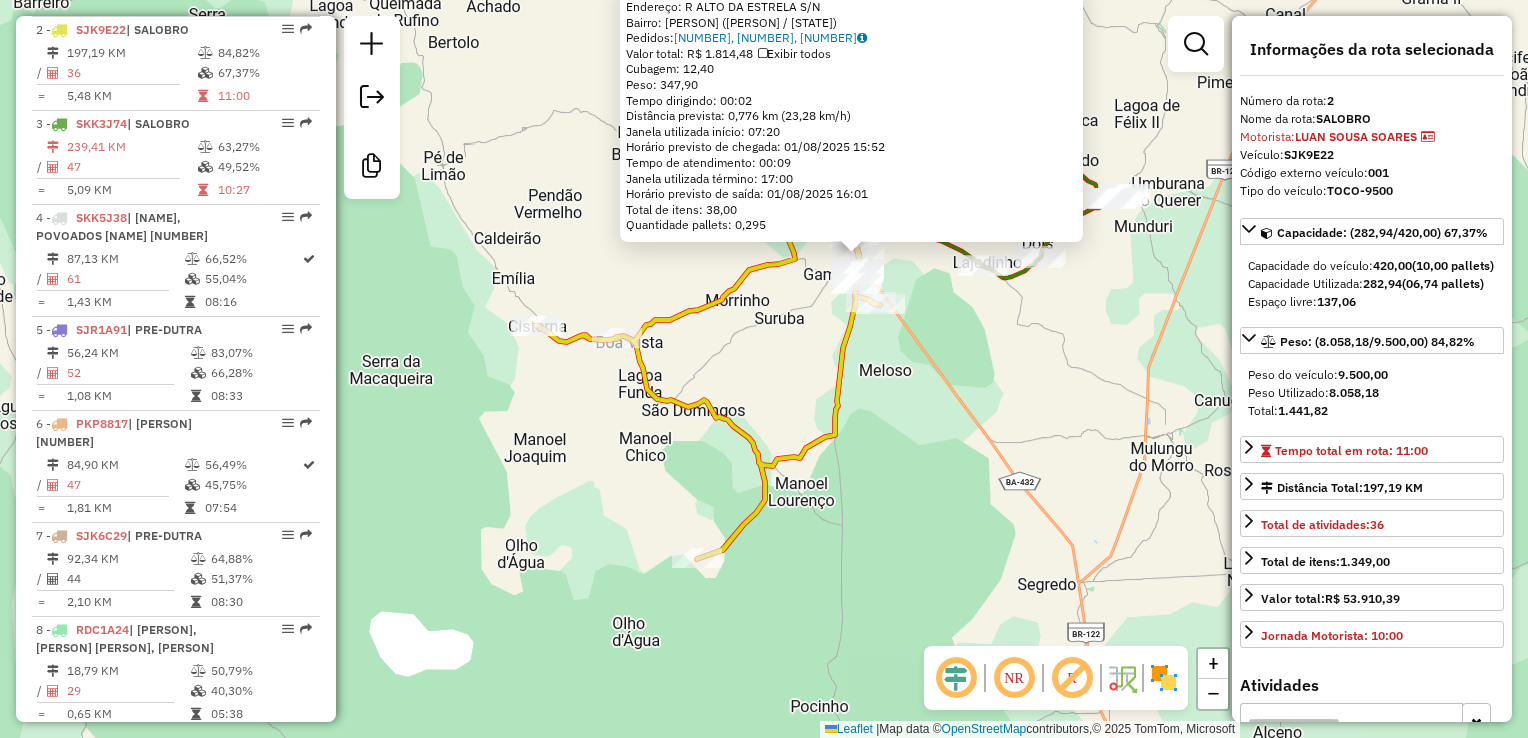 drag, startPoint x: 823, startPoint y: 390, endPoint x: 804, endPoint y: 377, distance: 23.021729 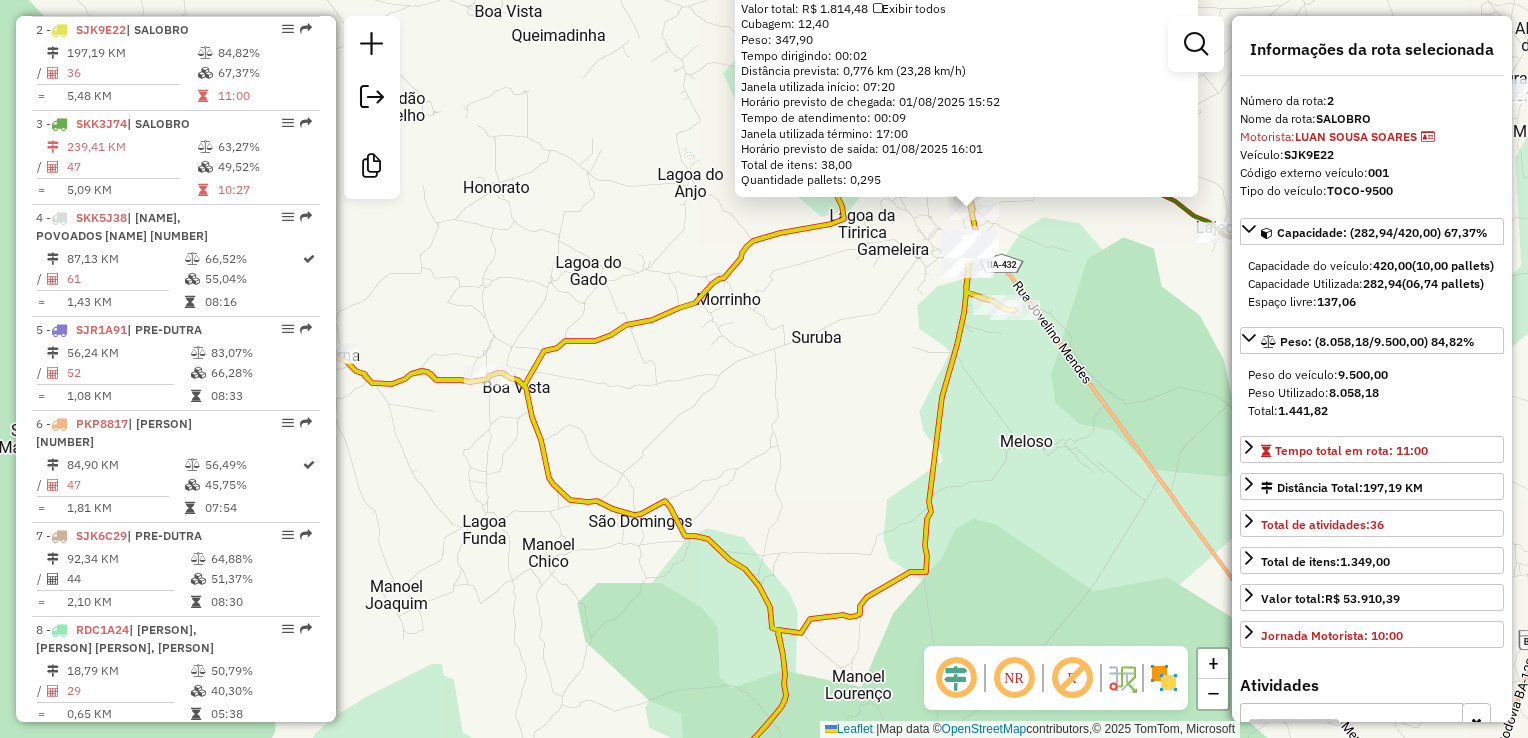 drag, startPoint x: 756, startPoint y: 330, endPoint x: 716, endPoint y: 466, distance: 141.76036 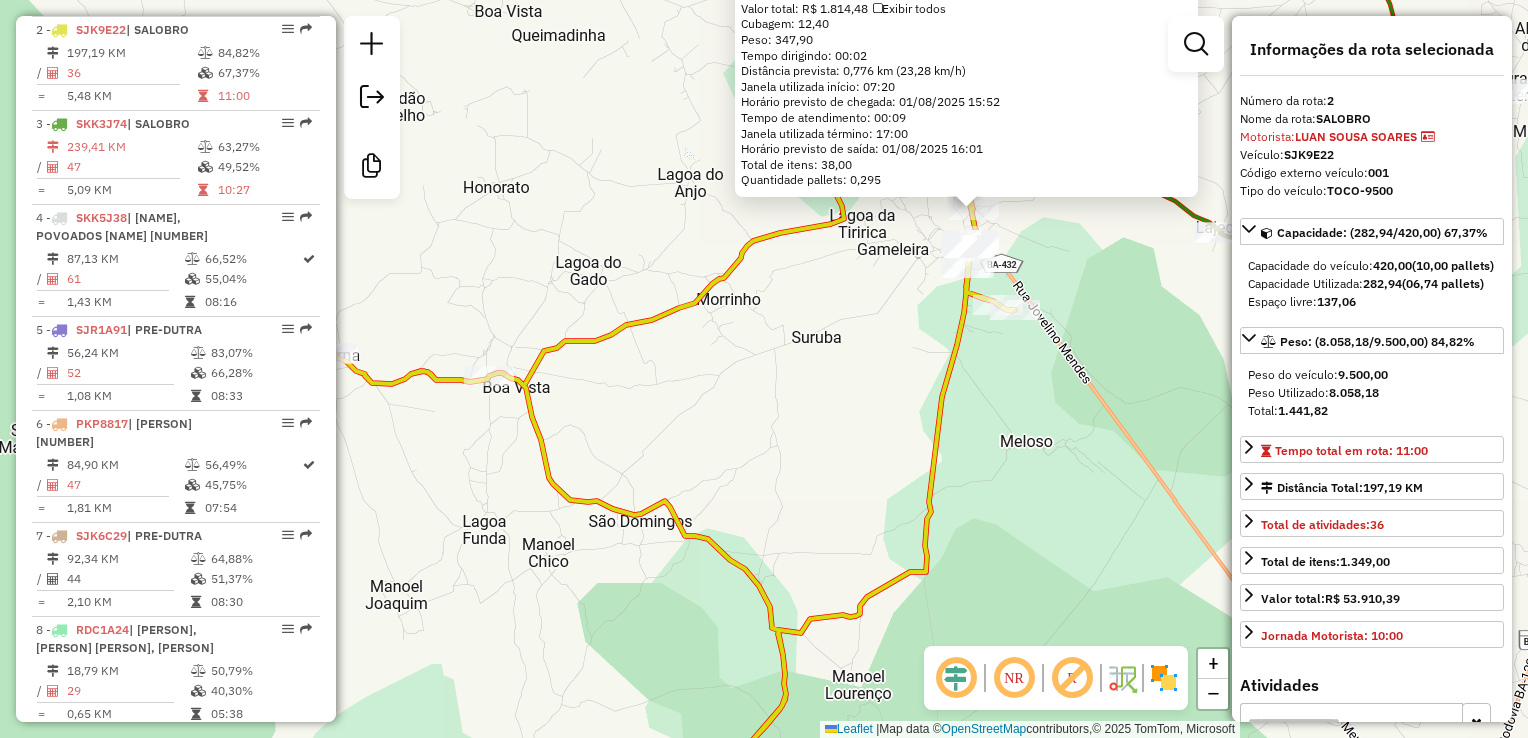 drag, startPoint x: 1117, startPoint y: 303, endPoint x: 1118, endPoint y: 326, distance: 23.021729 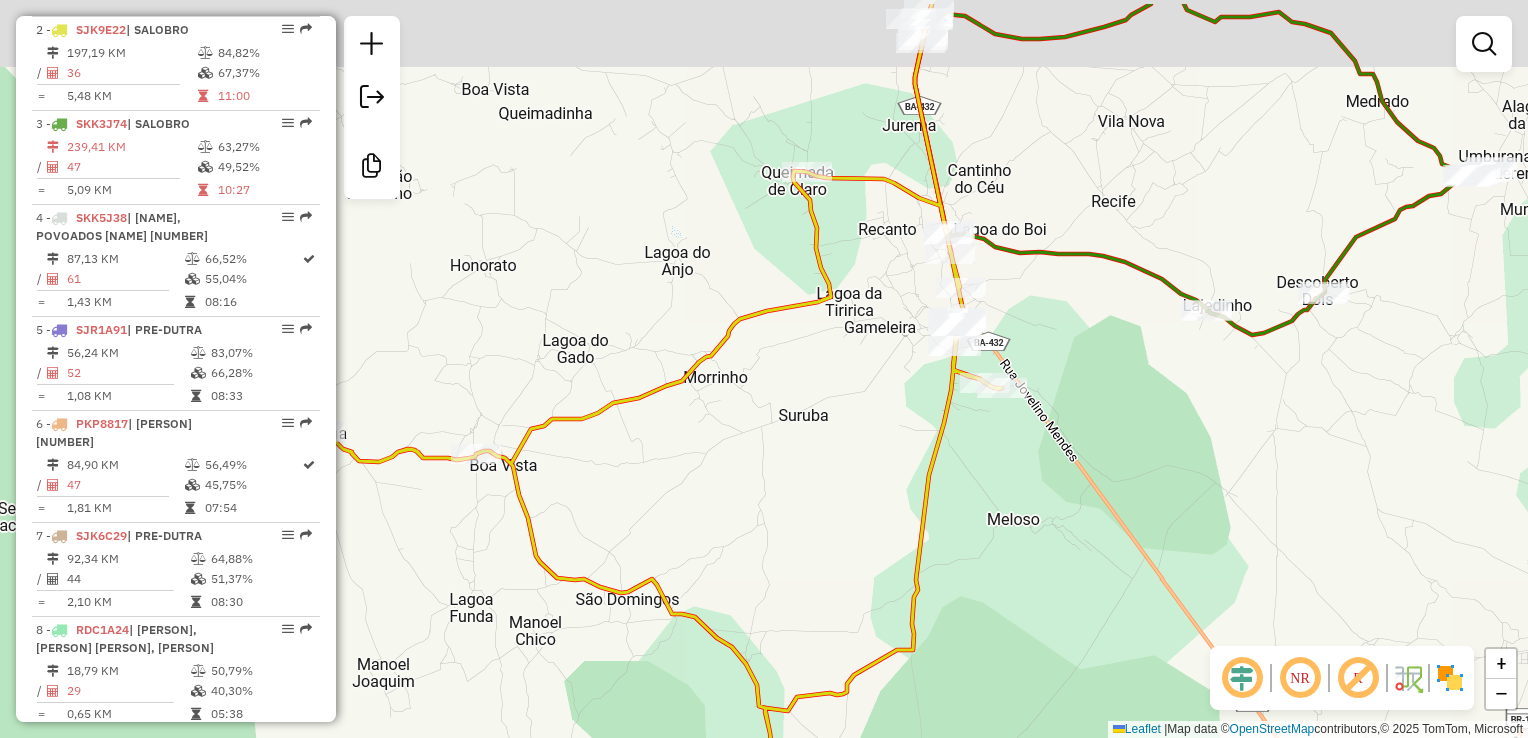 drag, startPoint x: 1119, startPoint y: 389, endPoint x: 1099, endPoint y: 491, distance: 103.94229 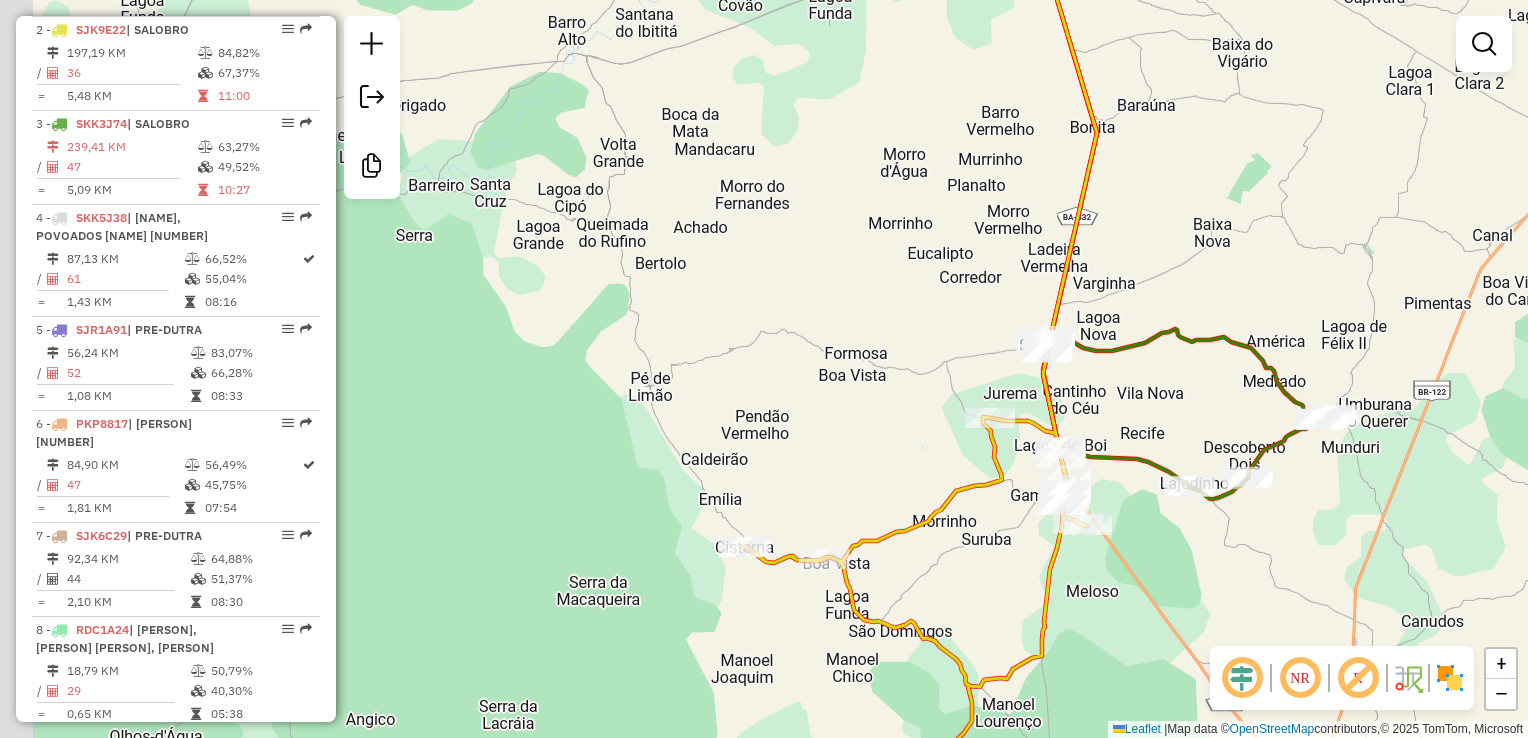drag, startPoint x: 872, startPoint y: 378, endPoint x: 916, endPoint y: 431, distance: 68.88396 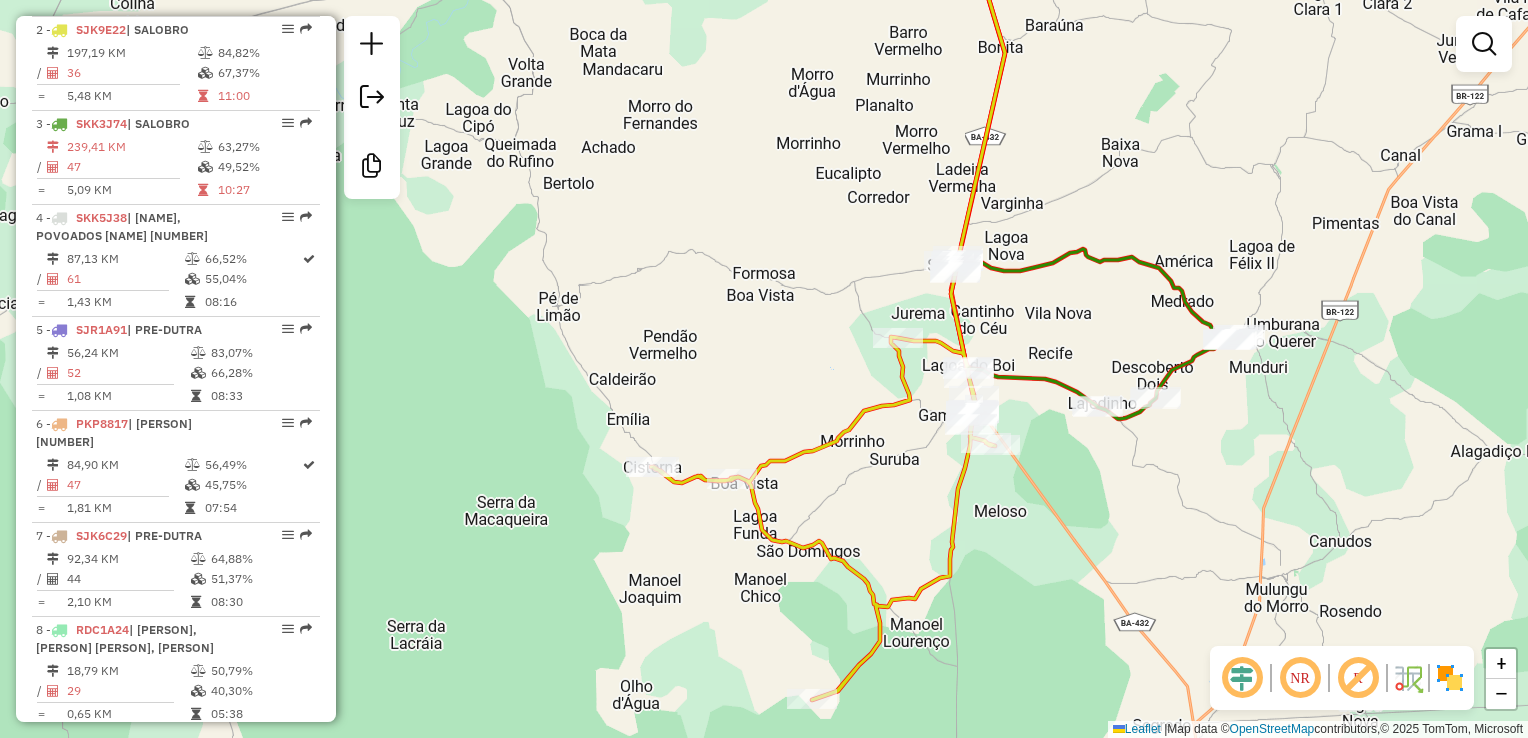 drag, startPoint x: 914, startPoint y: 470, endPoint x: 815, endPoint y: 382, distance: 132.45753 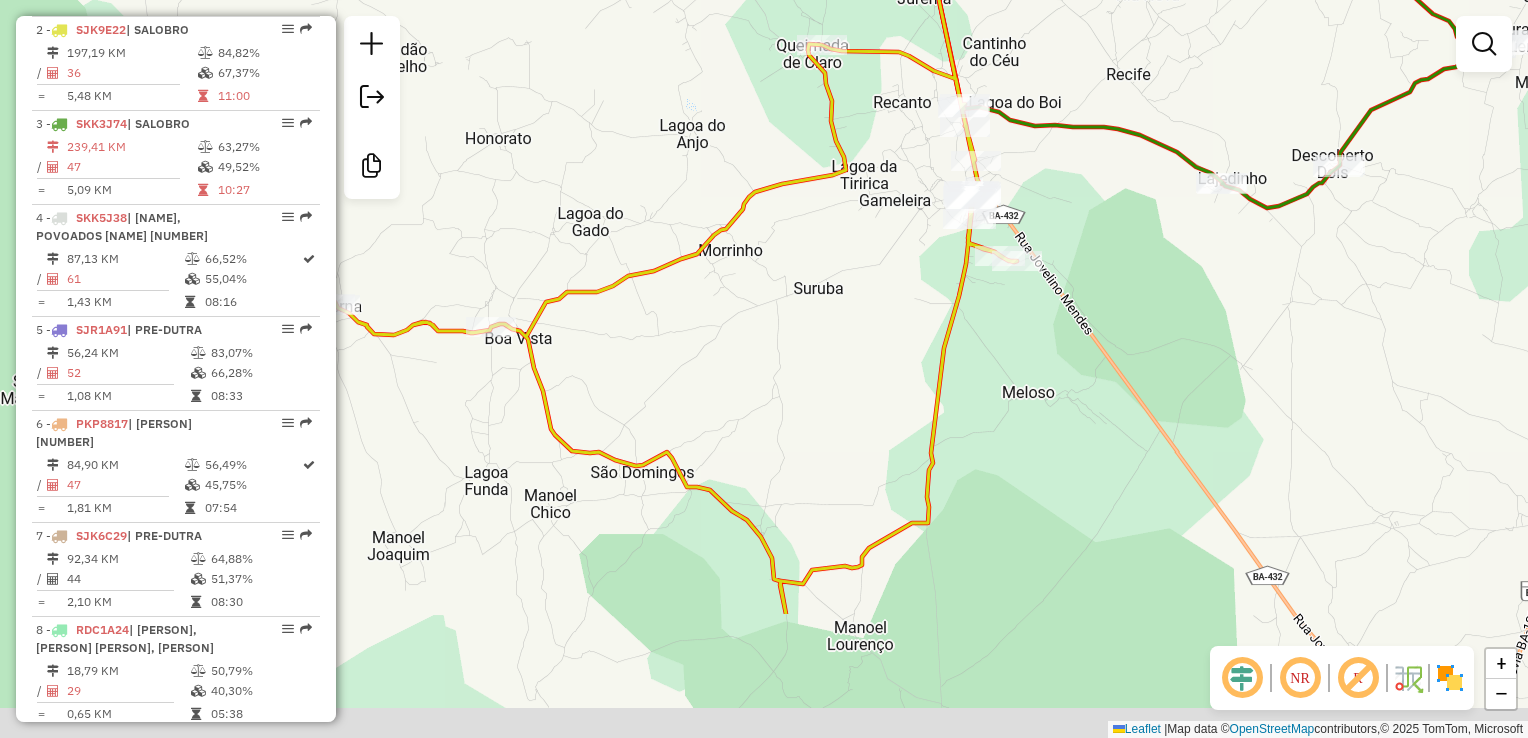 drag, startPoint x: 819, startPoint y: 391, endPoint x: 422, endPoint y: 48, distance: 524.6503 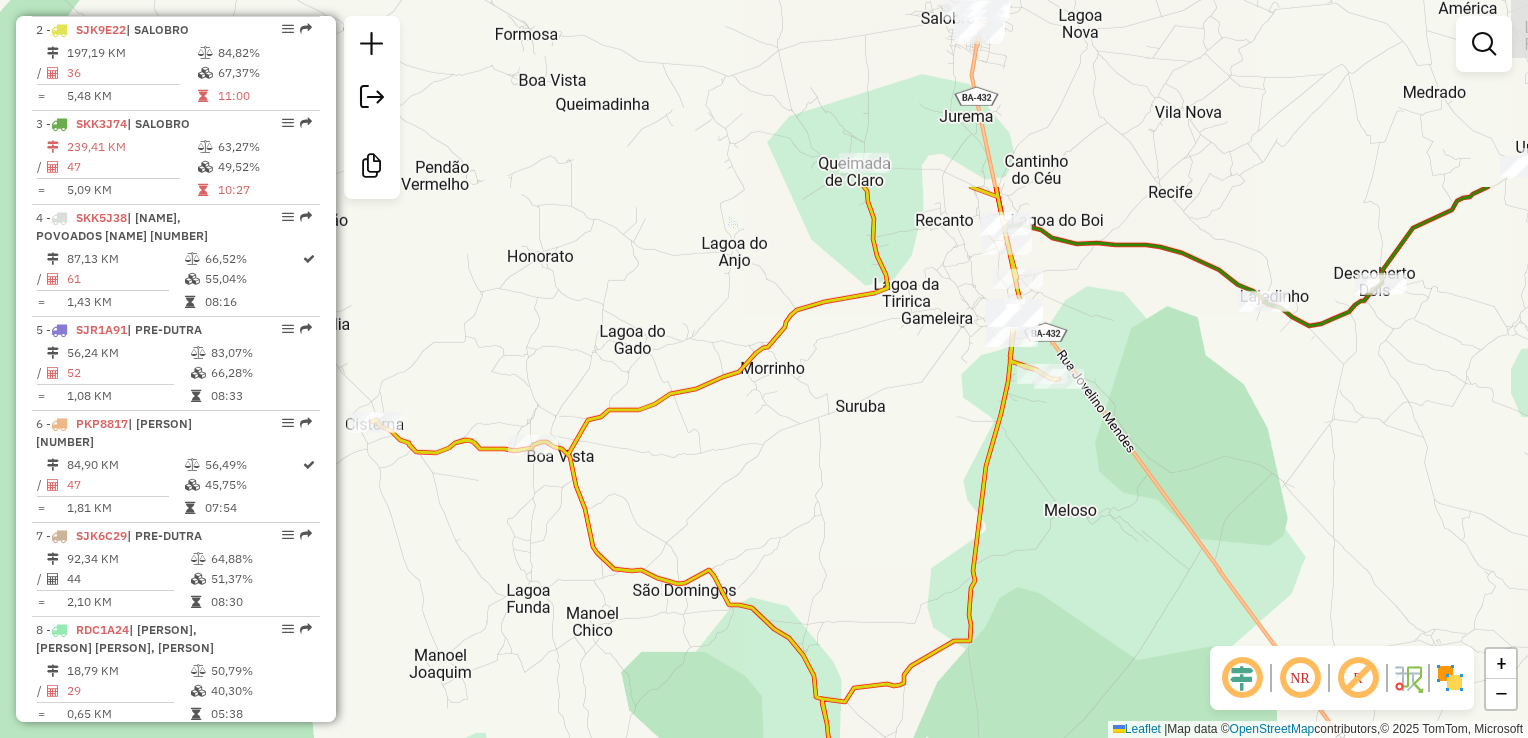 drag, startPoint x: 570, startPoint y: 150, endPoint x: 910, endPoint y: 406, distance: 425.60074 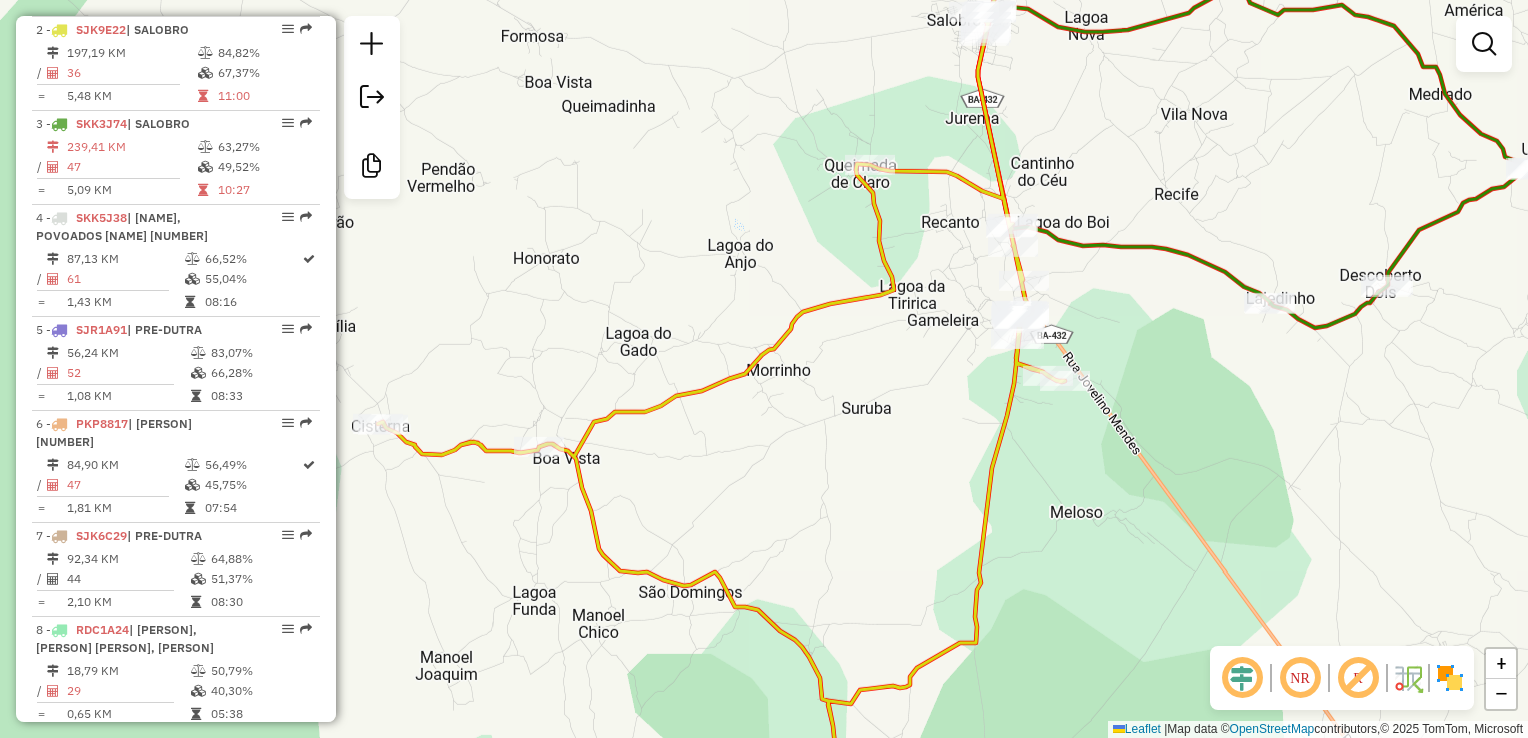 click on "Janela de atendimento Grade de atendimento Capacidade Transportadoras Veículos Cliente Pedidos  Rotas Selecione os dias de semana para filtrar as janelas de atendimento  Seg   Ter   Qua   Qui   Sex   Sáb   Dom  Informe o período da janela de atendimento: De: Até:  Filtrar exatamente a janela do cliente  Considerar janela de atendimento padrão  Selecione os dias de semana para filtrar as grades de atendimento  Seg   Ter   Qua   Qui   Sex   Sáb   Dom   Considerar clientes sem dia de atendimento cadastrado  Clientes fora do dia de atendimento selecionado Filtrar as atividades entre os valores definidos abaixo:  Peso mínimo:   Peso máximo:   Cubagem mínima:   Cubagem máxima:   De:   Até:  Filtrar as atividades entre o tempo de atendimento definido abaixo:  De:   Até:   Considerar capacidade total dos clientes não roteirizados Transportadora: Selecione um ou mais itens Tipo de veículo: Selecione um ou mais itens Veículo: Selecione um ou mais itens Motorista: Selecione um ou mais itens Nome: Rótulo:" 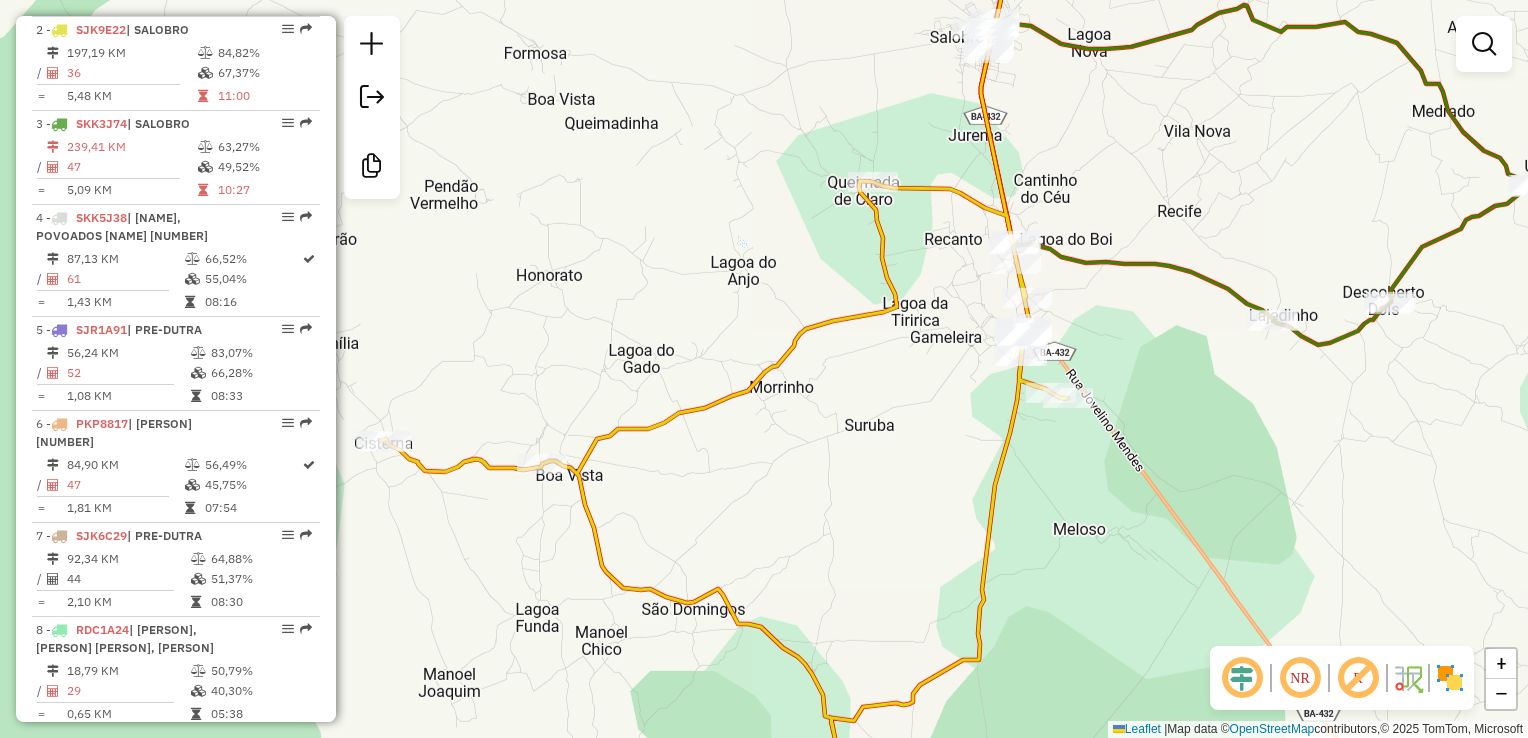 drag, startPoint x: 1236, startPoint y: 166, endPoint x: 1208, endPoint y: 274, distance: 111.5706 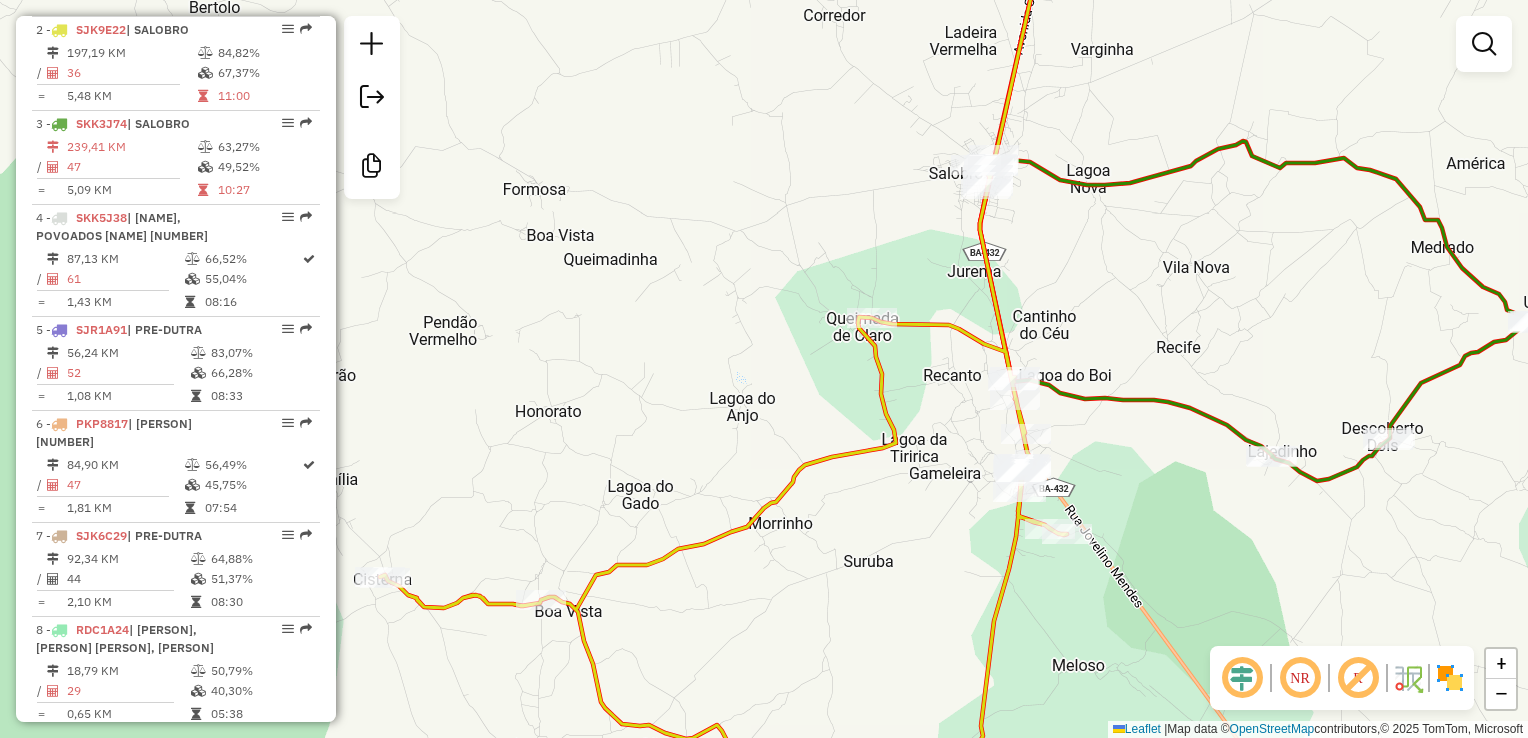 drag, startPoint x: 1147, startPoint y: 147, endPoint x: 1215, endPoint y: 321, distance: 186.81541 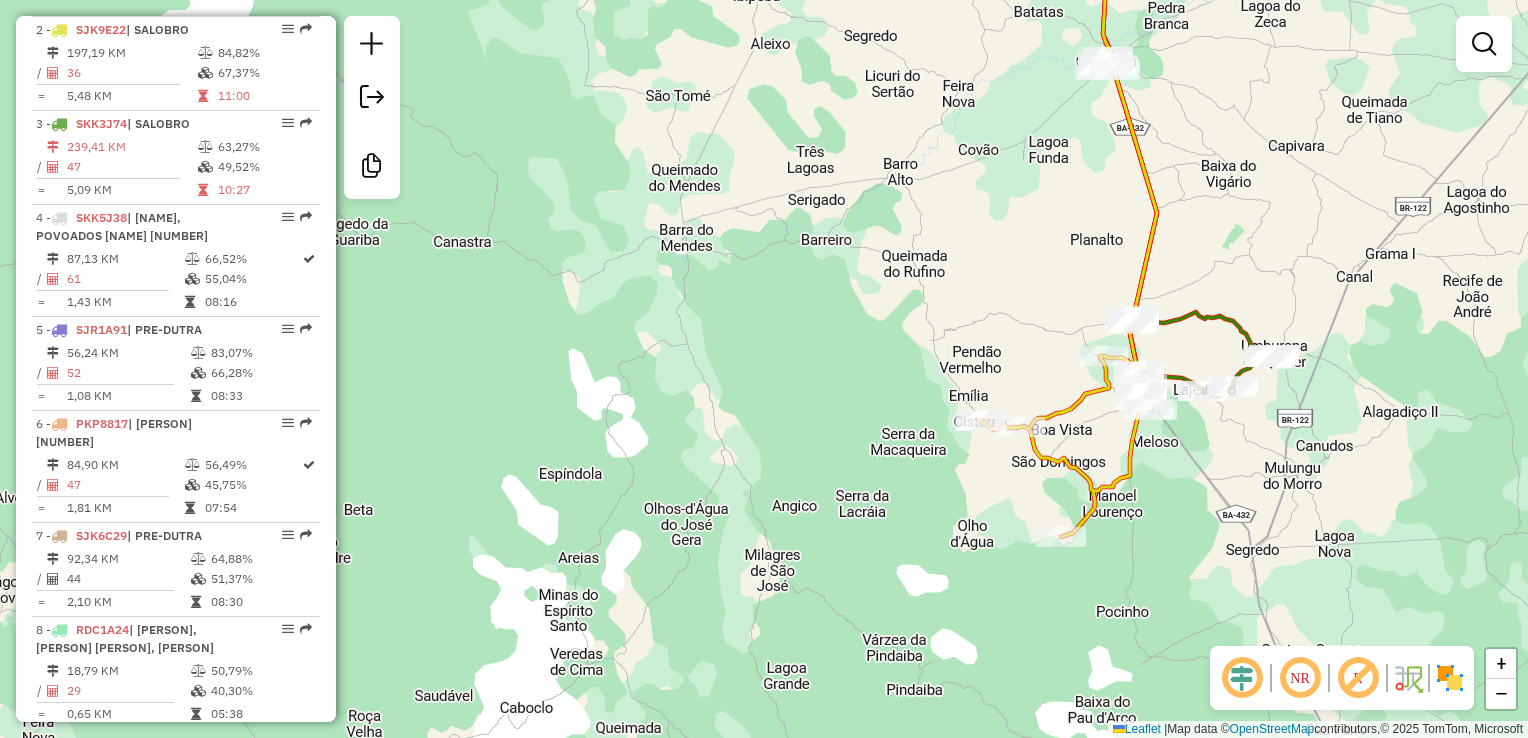 drag, startPoint x: 1198, startPoint y: 356, endPoint x: 1086, endPoint y: 341, distance: 113 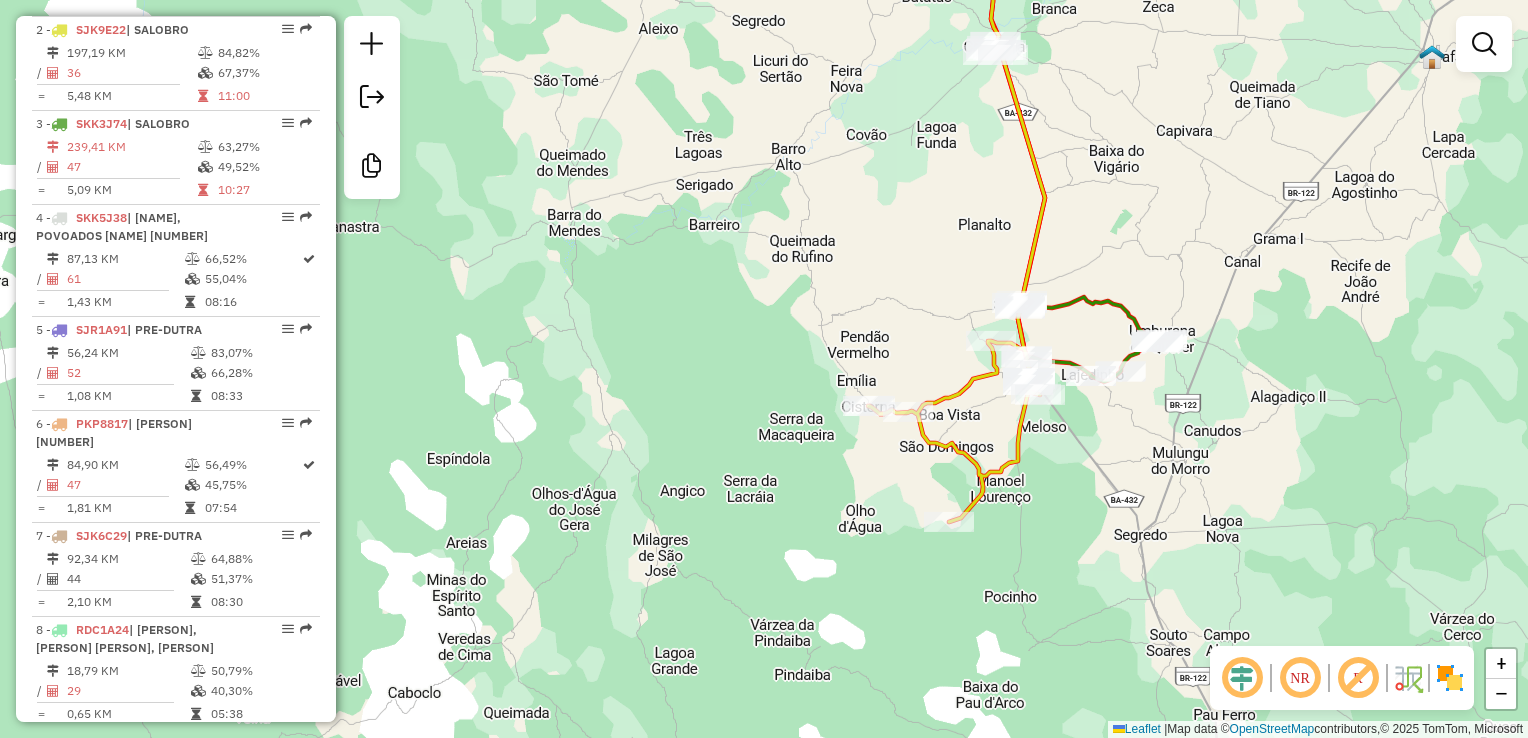 drag, startPoint x: 1124, startPoint y: 233, endPoint x: 1113, endPoint y: 339, distance: 106.56923 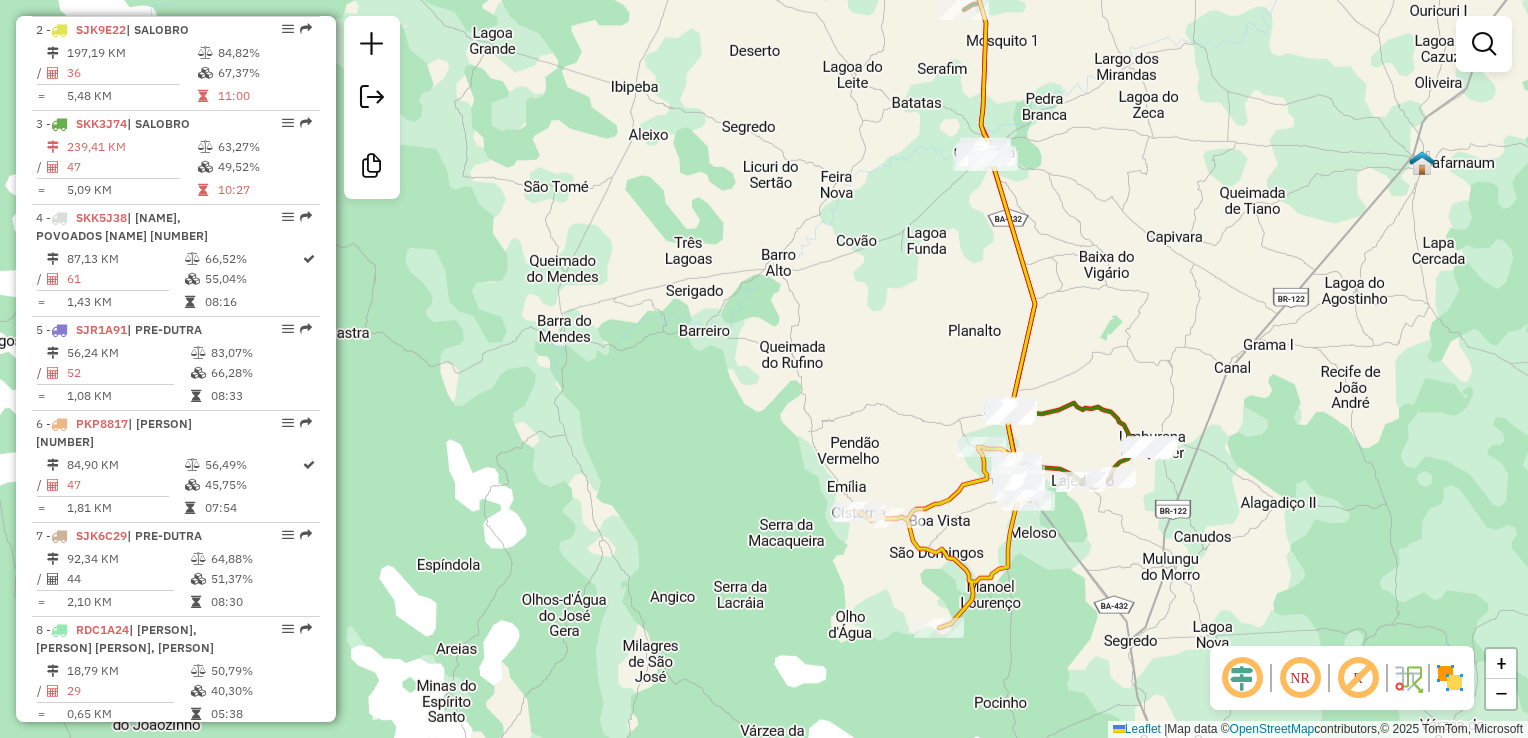 click on "Janela de atendimento Grade de atendimento Capacidade Transportadoras Veículos Cliente Pedidos  Rotas Selecione os dias de semana para filtrar as janelas de atendimento  Seg   Ter   Qua   Qui   Sex   Sáb   Dom  Informe o período da janela de atendimento: De: Até:  Filtrar exatamente a janela do cliente  Considerar janela de atendimento padrão  Selecione os dias de semana para filtrar as grades de atendimento  Seg   Ter   Qua   Qui   Sex   Sáb   Dom   Considerar clientes sem dia de atendimento cadastrado  Clientes fora do dia de atendimento selecionado Filtrar as atividades entre os valores definidos abaixo:  Peso mínimo:   Peso máximo:   Cubagem mínima:   Cubagem máxima:   De:   Até:  Filtrar as atividades entre o tempo de atendimento definido abaixo:  De:   Até:   Considerar capacidade total dos clientes não roteirizados Transportadora: Selecione um ou mais itens Tipo de veículo: Selecione um ou mais itens Veículo: Selecione um ou mais itens Motorista: Selecione um ou mais itens Nome: Rótulo:" 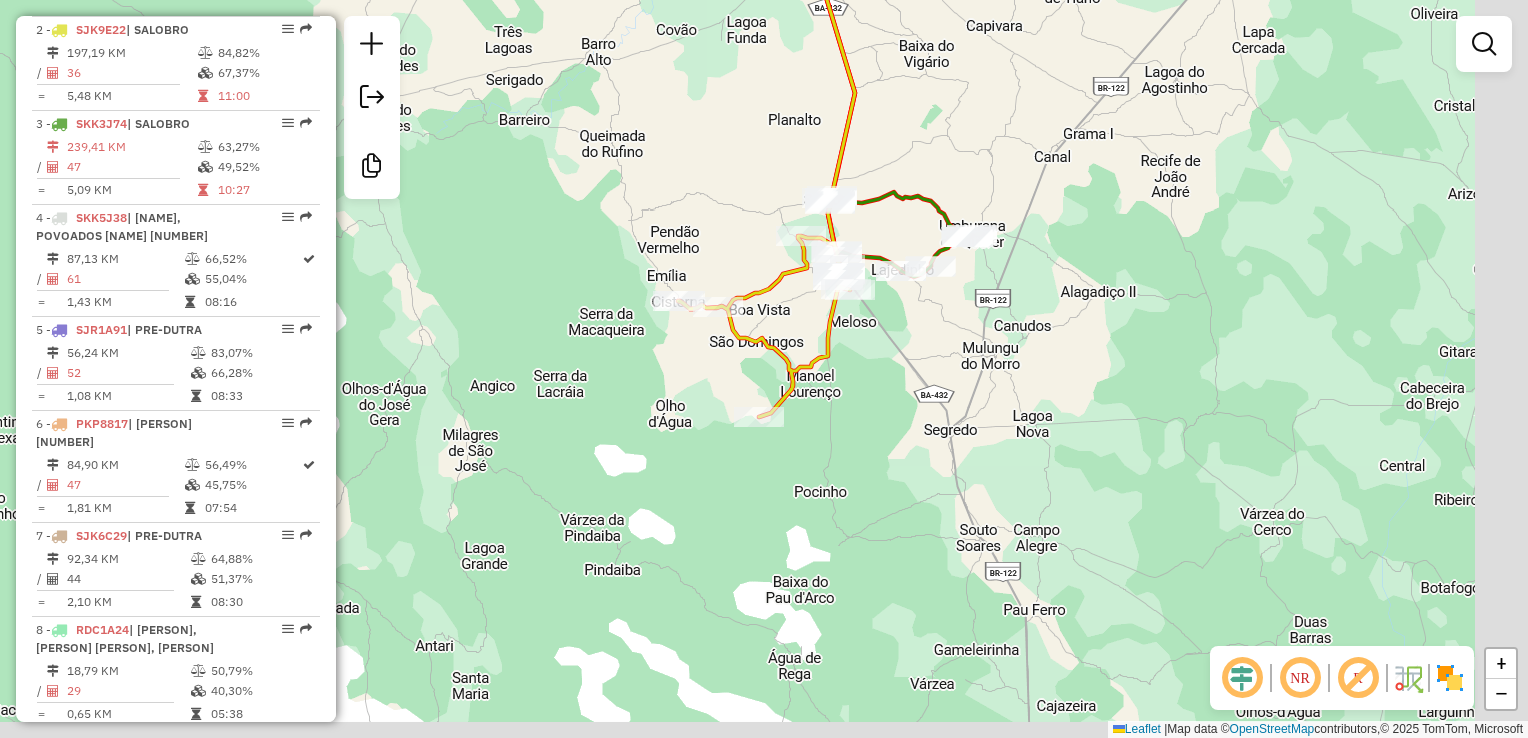 drag, startPoint x: 1011, startPoint y: 189, endPoint x: 988, endPoint y: 191, distance: 23.086792 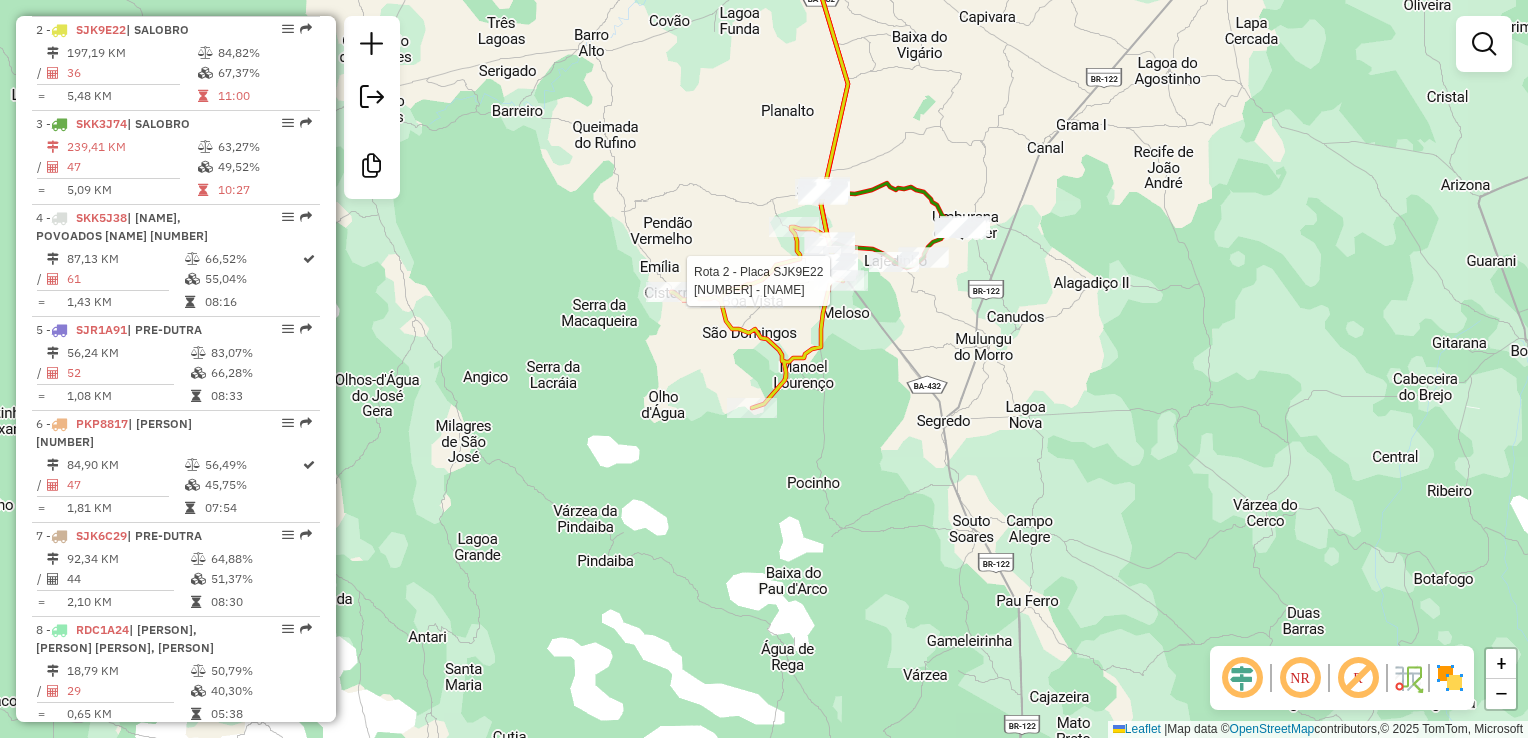 select on "**********" 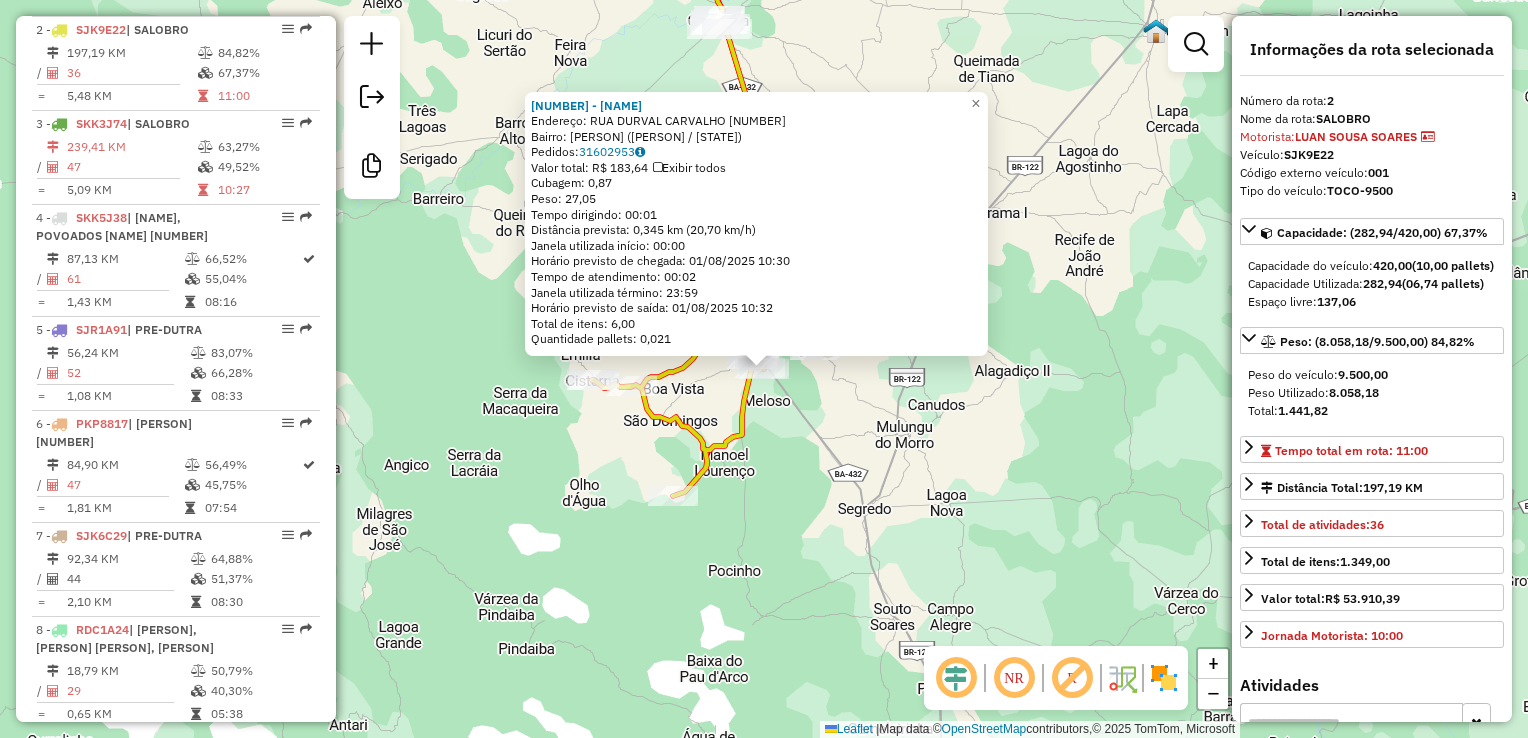click on "[NUMBER] - [PERSON] Endereço: [STREET] [NUMBER] Bairro: [PERSON] ([PERSON] / [STATE]) Pedidos: [NUMBER] Valor total: R$ [PRICE] Exibir todos Cubagem: [NUMBER] Peso: [NUMBER] Tempo dirigindo: [TIME] Distância prevista: [DISTANCE] km ([SPEED] km/h) Janela utilizada início: [TIME] Horário previsto de chegada: [DATE] [TIME] Tempo de atendimento: [TIME] Janela utilizada término: [TIME] Horário previsto de saída: [DATE] [TIME] Total de itens: [NUMBER] Quantidade pallets: [NUMBER] × Janela de atendimento Grade de atendimento Capacidade Transportadoras Veículos Cliente Pedidos Rotas Selecione os dias de semana para filtrar as janelas de atendimento Seg Ter Qua Qui Sex Sáb Dom Informe o período da janela de atendimento: De: Até: Filtrar exatamente a janela do cliente Considerar janela de atendimento padrão Selecione os dias de semana para filtrar as grades de atendimento Seg Ter Qua Qui Sex Sáb Dom Considerar clientes sem dia de atendimento cadastrado De:" 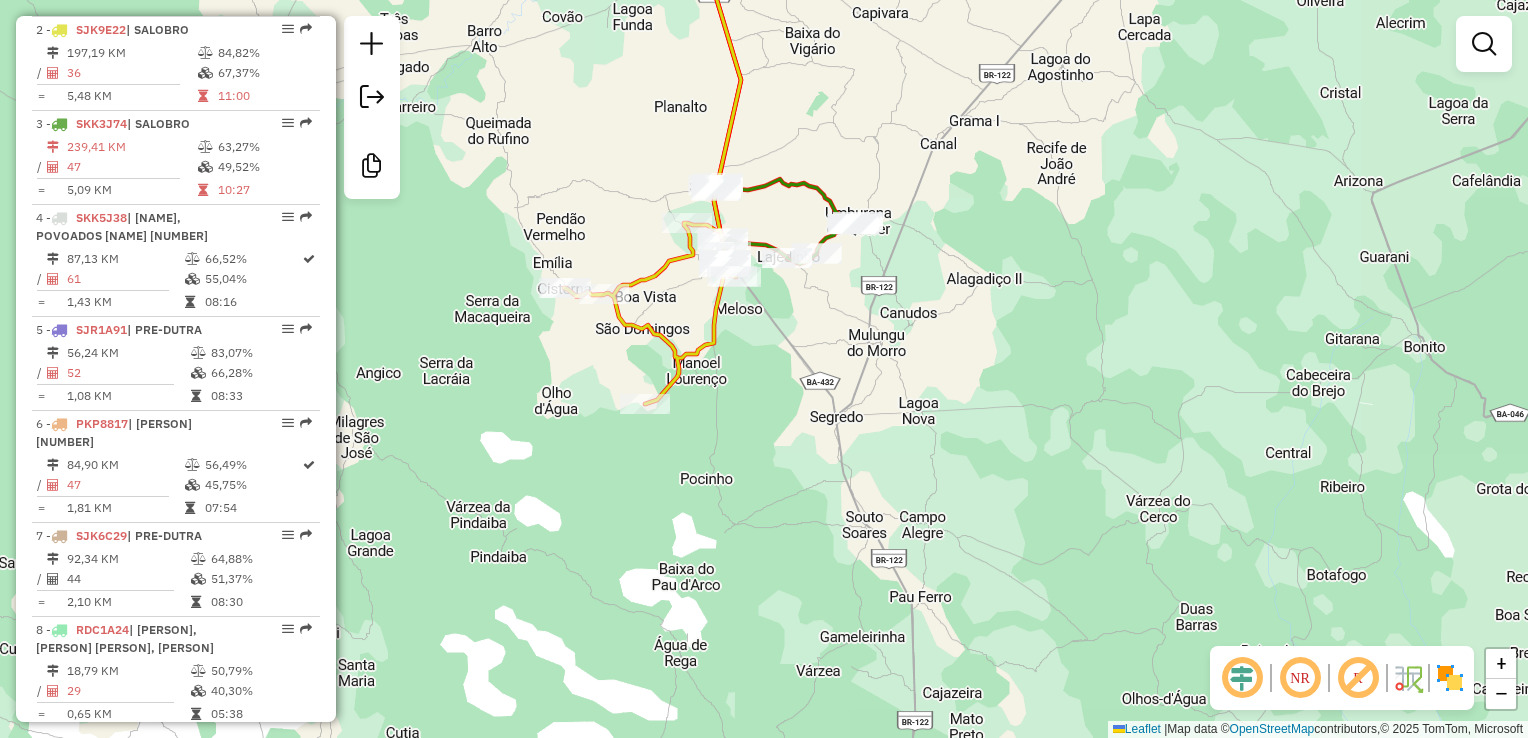 click on "Janela de atendimento Grade de atendimento Capacidade Transportadoras Veículos Cliente Pedidos  Rotas Selecione os dias de semana para filtrar as janelas de atendimento  Seg   Ter   Qua   Qui   Sex   Sáb   Dom  Informe o período da janela de atendimento: De: Até:  Filtrar exatamente a janela do cliente  Considerar janela de atendimento padrão  Selecione os dias de semana para filtrar as grades de atendimento  Seg   Ter   Qua   Qui   Sex   Sáb   Dom   Considerar clientes sem dia de atendimento cadastrado  Clientes fora do dia de atendimento selecionado Filtrar as atividades entre os valores definidos abaixo:  Peso mínimo:   Peso máximo:   Cubagem mínima:   Cubagem máxima:   De:   Até:  Filtrar as atividades entre o tempo de atendimento definido abaixo:  De:   Até:   Considerar capacidade total dos clientes não roteirizados Transportadora: Selecione um ou mais itens Tipo de veículo: Selecione um ou mais itens Veículo: Selecione um ou mais itens Motorista: Selecione um ou mais itens Nome: Rótulo:" 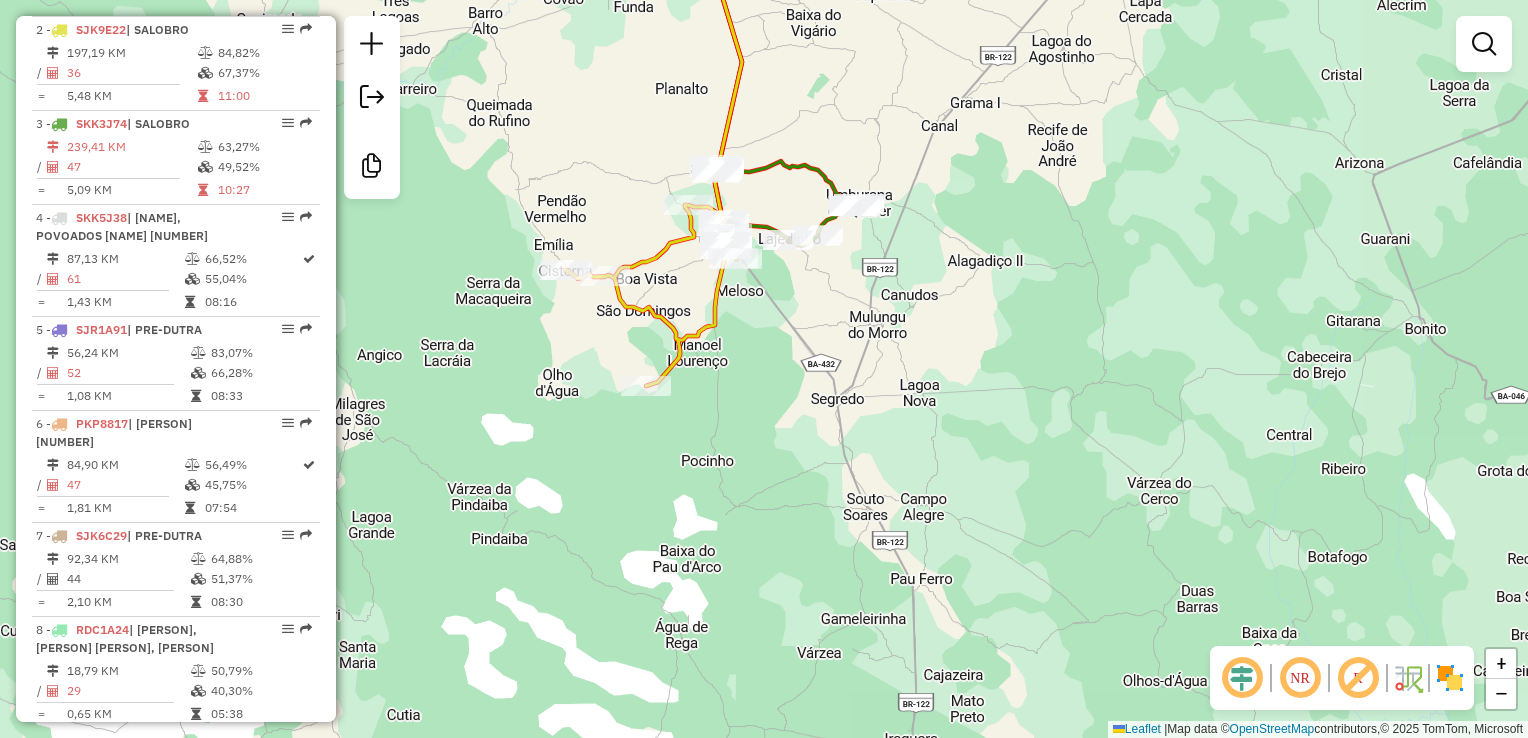 drag, startPoint x: 1088, startPoint y: 278, endPoint x: 1125, endPoint y: 190, distance: 95.462036 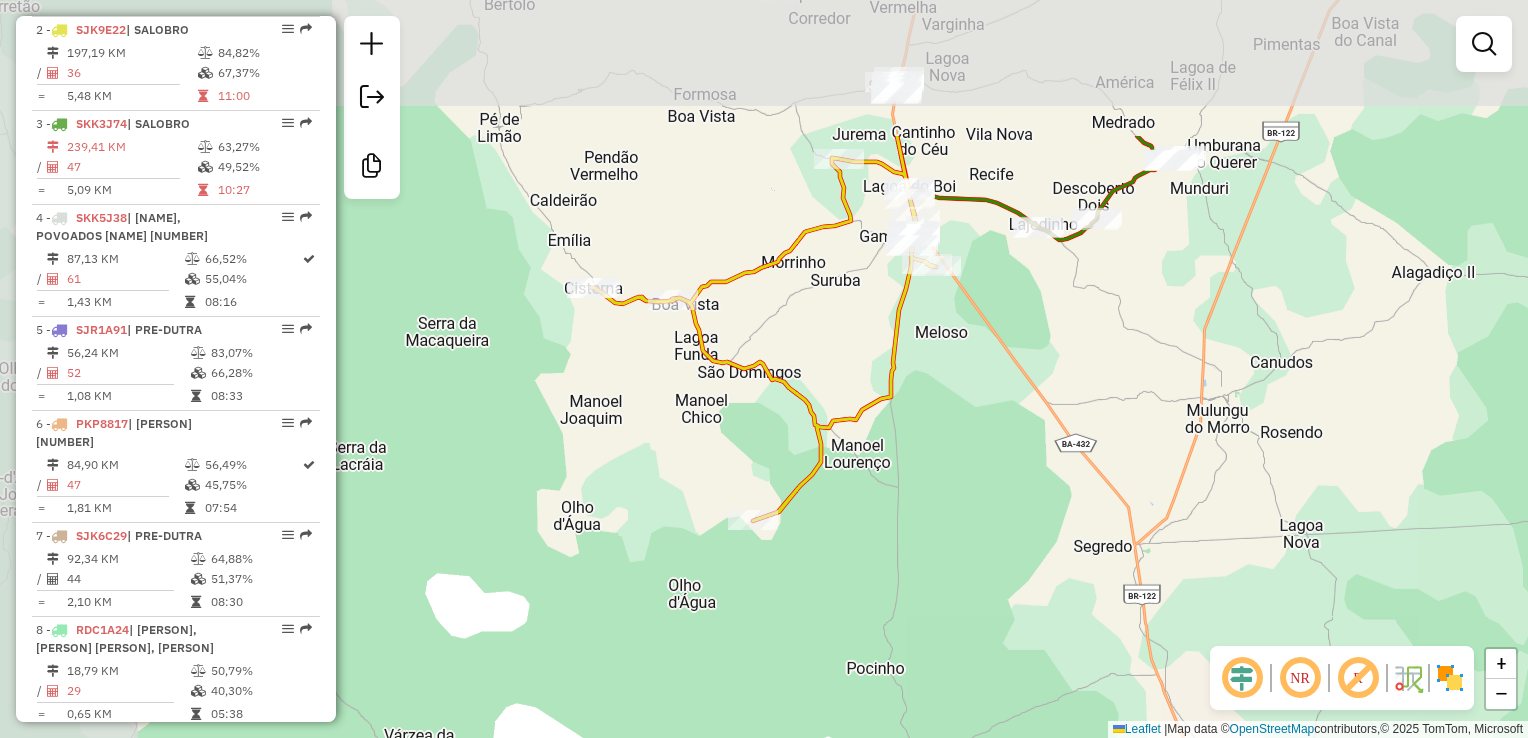 drag, startPoint x: 773, startPoint y: 264, endPoint x: 1020, endPoint y: 477, distance: 326.1564 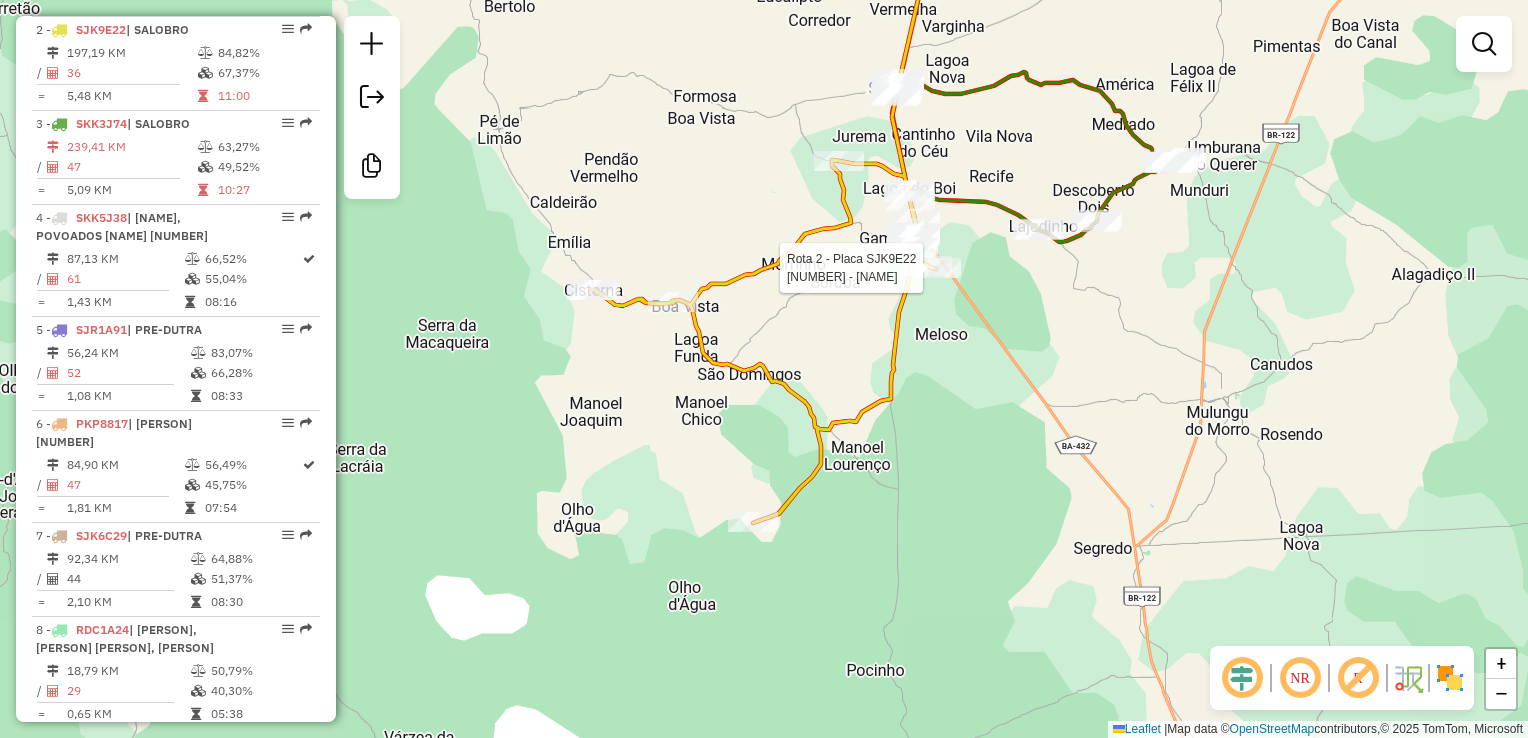 click 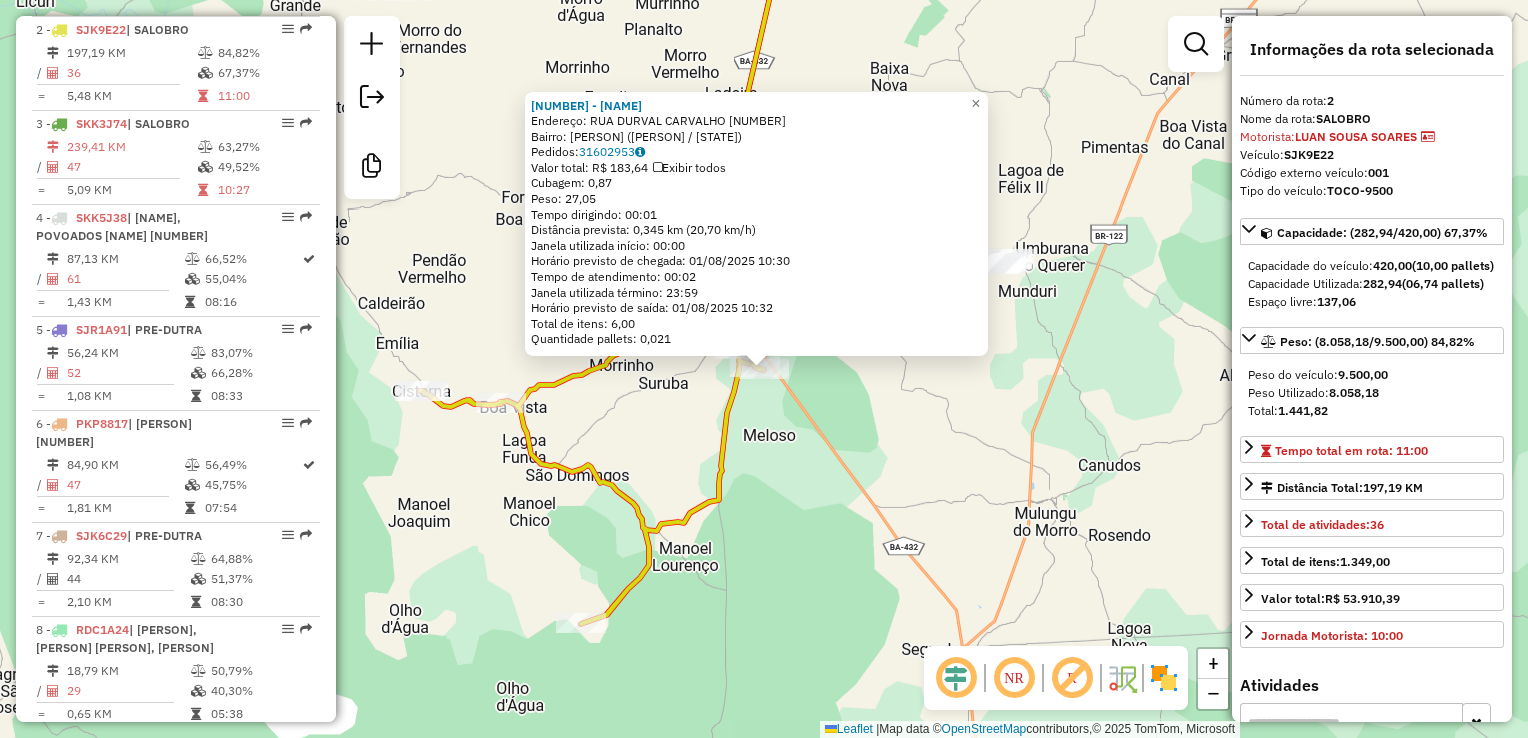 click on "[NUMBER] - [PERSON] Endereço: [STREET] [NUMBER] Bairro: [PERSON] ([PERSON] / [STATE]) Pedidos: [NUMBER] Valor total: R$ [PRICE] Exibir todos Cubagem: [NUMBER] Peso: [NUMBER] Tempo dirigindo: [TIME] Distância prevista: [DISTANCE] km ([SPEED] km/h) Janela utilizada início: [TIME] Horário previsto de chegada: [DATE] [TIME] Tempo de atendimento: [TIME] Janela utilizada término: [TIME] Horário previsto de saída: [DATE] [TIME] Total de itens: [NUMBER] Quantidade pallets: [NUMBER] × Janela de atendimento Grade de atendimento Capacidade Transportadoras Veículos Cliente Pedidos Rotas Selecione os dias de semana para filtrar as janelas de atendimento Seg Ter Qua Qui Sex Sáb Dom Informe o período da janela de atendimento: De: Até: Filtrar exatamente a janela do cliente Considerar janela de atendimento padrão Selecione os dias de semana para filtrar as grades de atendimento Seg Ter Qua Qui Sex Sáb Dom Considerar clientes sem dia de atendimento cadastrado De:" 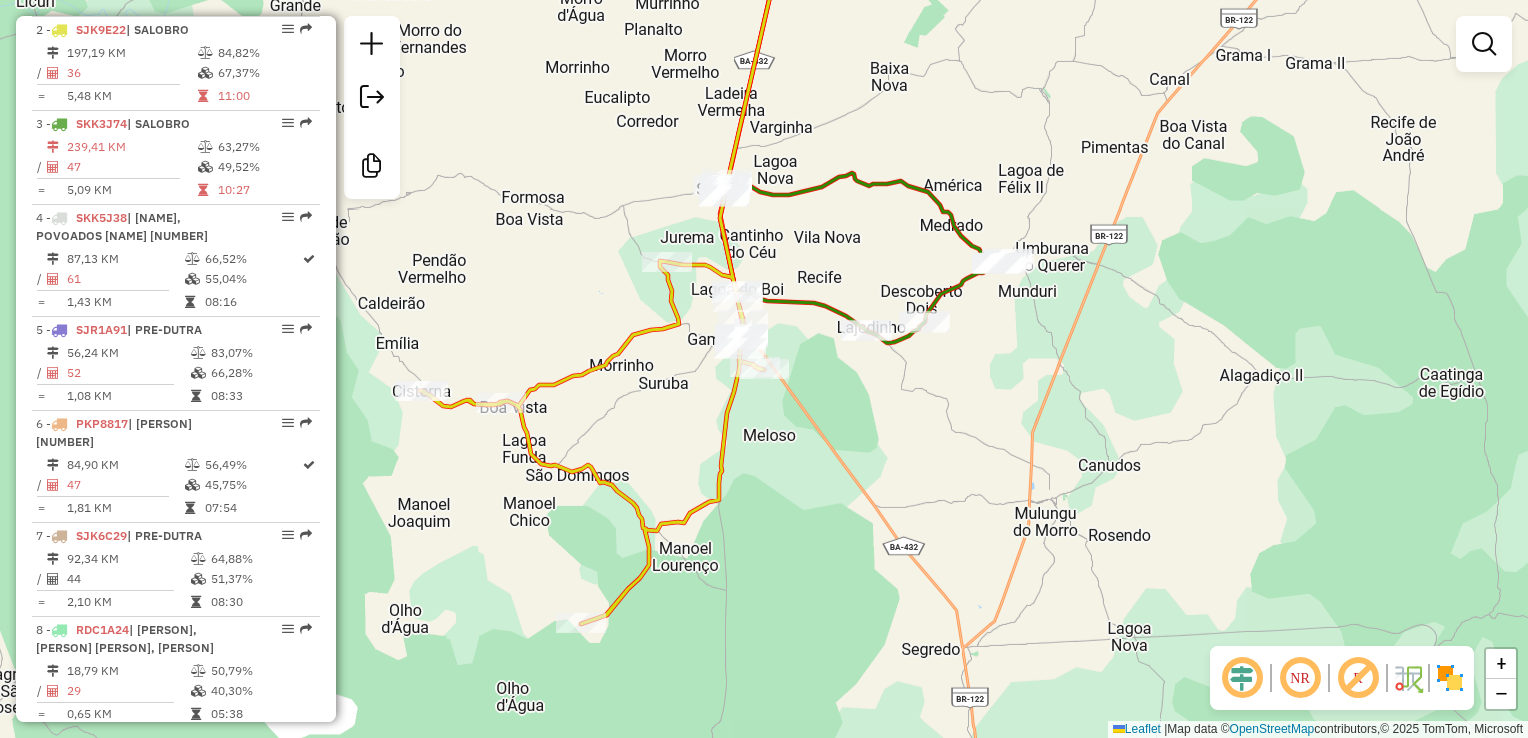 click on "Janela de atendimento Grade de atendimento Capacidade Transportadoras Veículos Cliente Pedidos  Rotas Selecione os dias de semana para filtrar as janelas de atendimento  Seg   Ter   Qua   Qui   Sex   Sáb   Dom  Informe o período da janela de atendimento: De: Até:  Filtrar exatamente a janela do cliente  Considerar janela de atendimento padrão  Selecione os dias de semana para filtrar as grades de atendimento  Seg   Ter   Qua   Qui   Sex   Sáb   Dom   Considerar clientes sem dia de atendimento cadastrado  Clientes fora do dia de atendimento selecionado Filtrar as atividades entre os valores definidos abaixo:  Peso mínimo:   Peso máximo:   Cubagem mínima:   Cubagem máxima:   De:   Até:  Filtrar as atividades entre o tempo de atendimento definido abaixo:  De:   Até:   Considerar capacidade total dos clientes não roteirizados Transportadora: Selecione um ou mais itens Tipo de veículo: Selecione um ou mais itens Veículo: Selecione um ou mais itens Motorista: Selecione um ou mais itens Nome: Rótulo:" 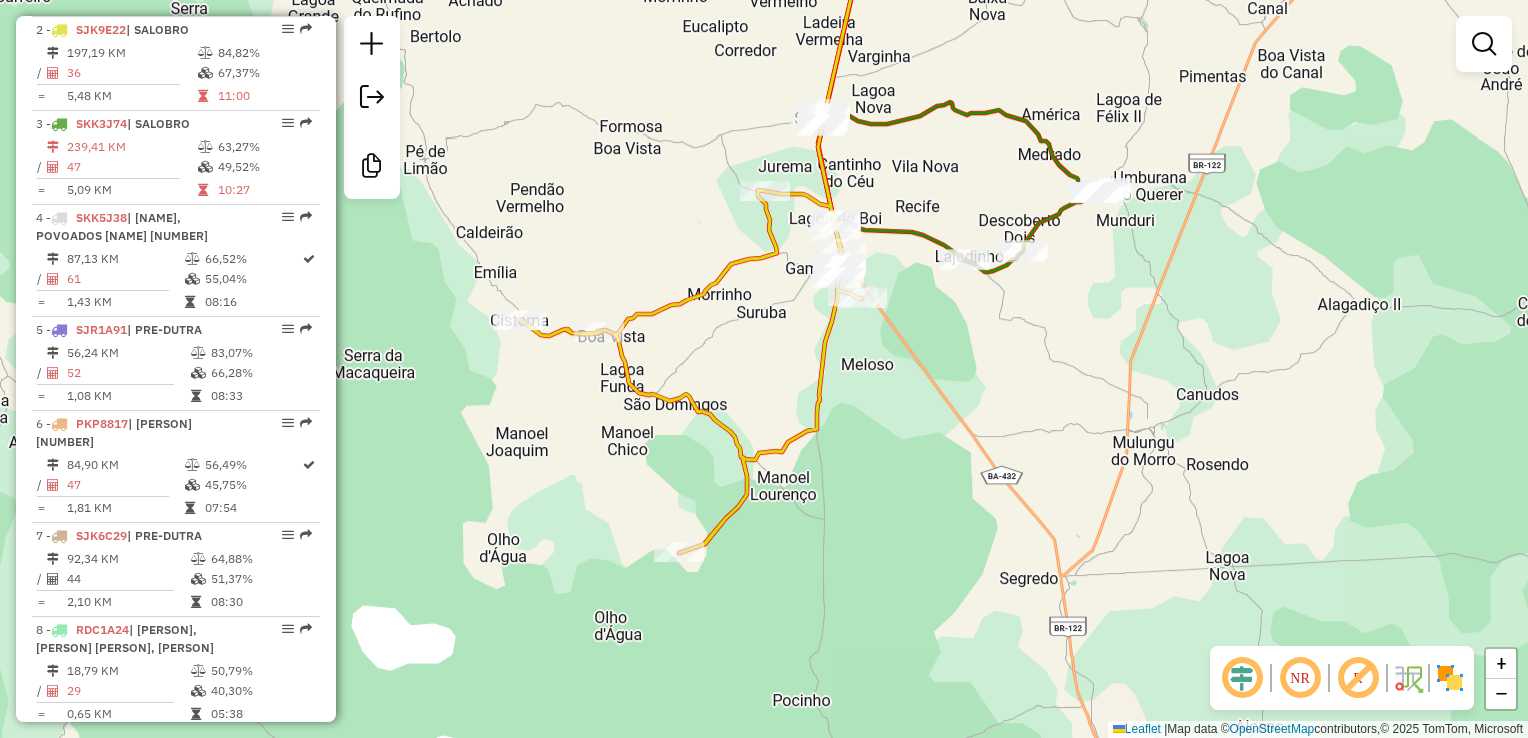 drag, startPoint x: 1075, startPoint y: 330, endPoint x: 1060, endPoint y: 229, distance: 102.10779 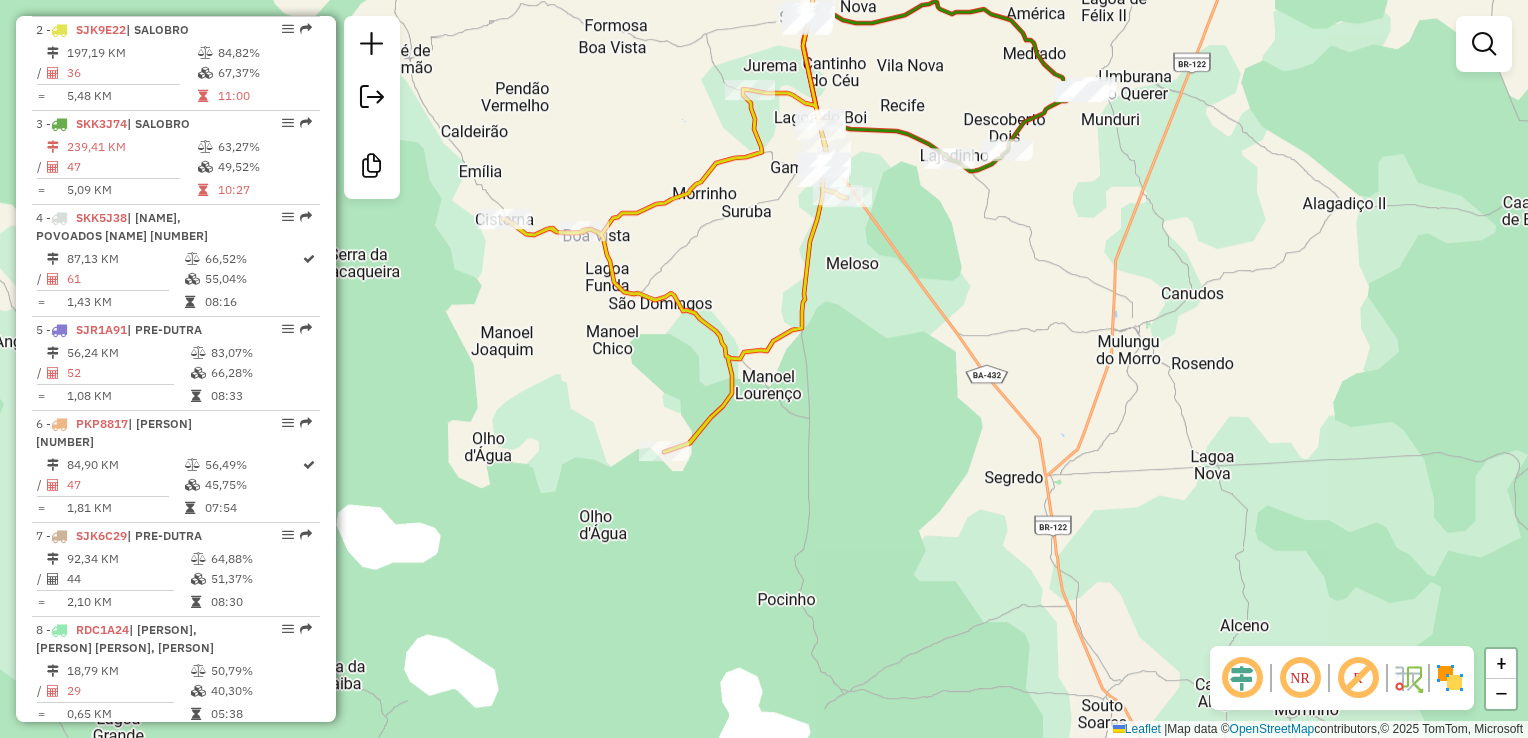 drag, startPoint x: 992, startPoint y: 339, endPoint x: 968, endPoint y: 490, distance: 152.89539 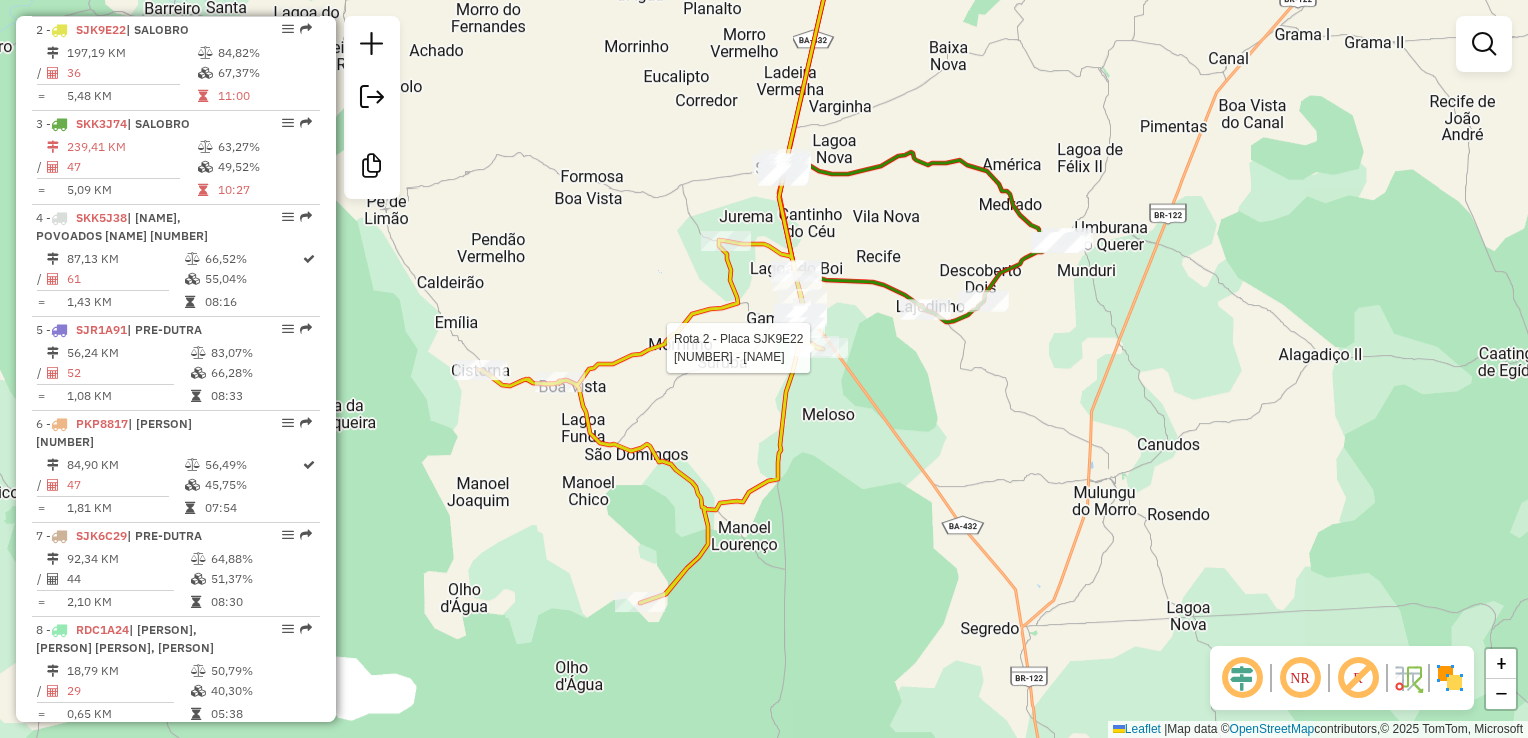 select on "**********" 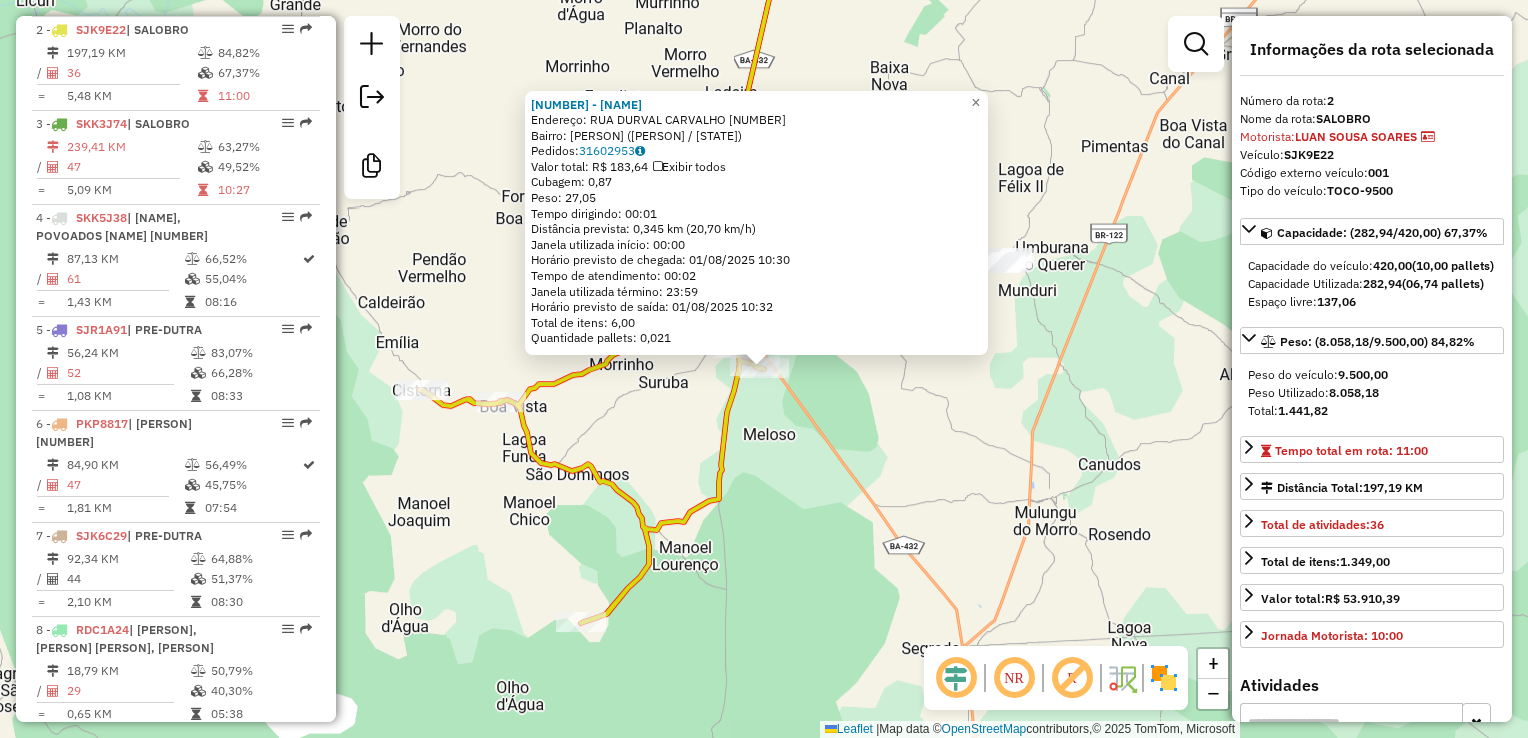 drag, startPoint x: 1176, startPoint y: 336, endPoint x: 1071, endPoint y: 419, distance: 133.84319 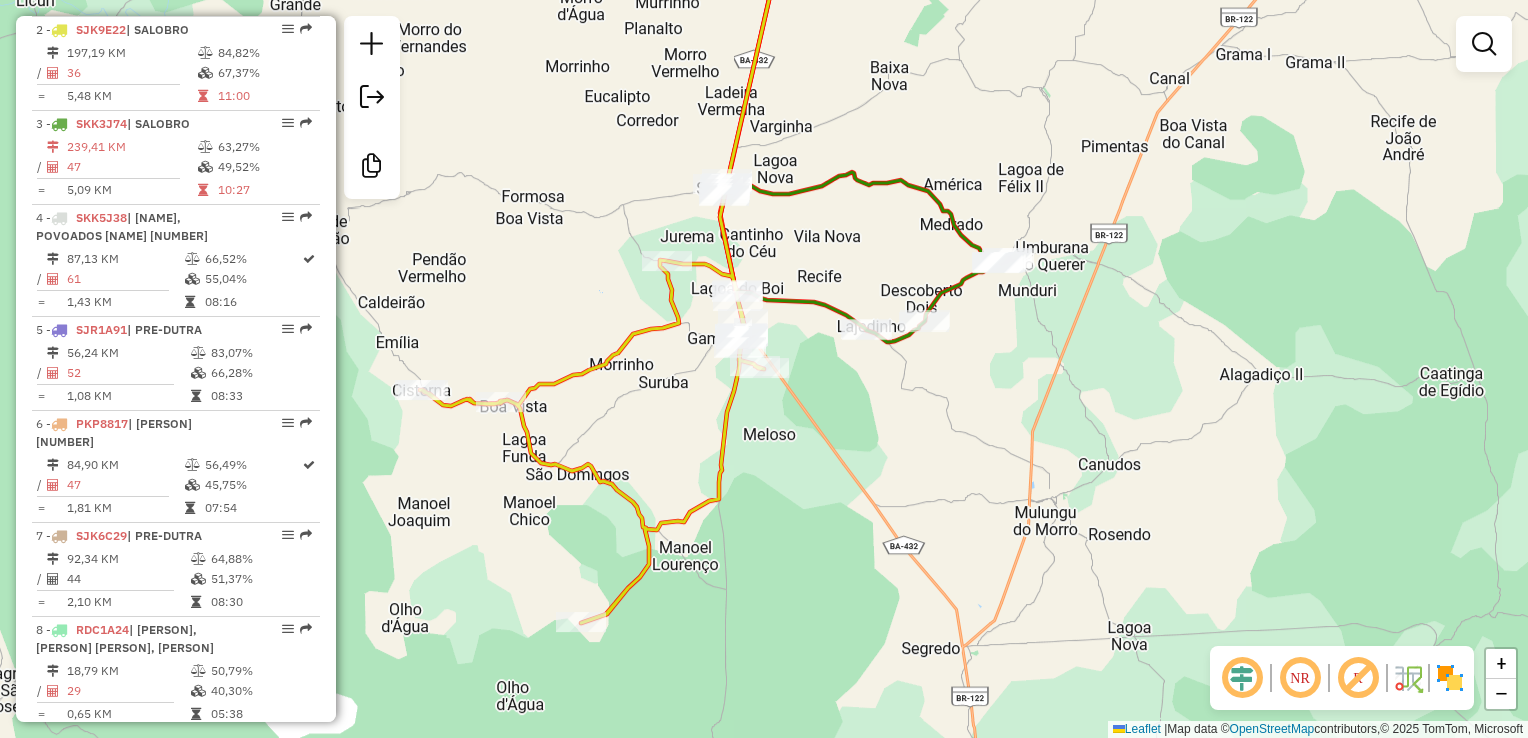 drag, startPoint x: 1069, startPoint y: 428, endPoint x: 1072, endPoint y: 241, distance: 187.02406 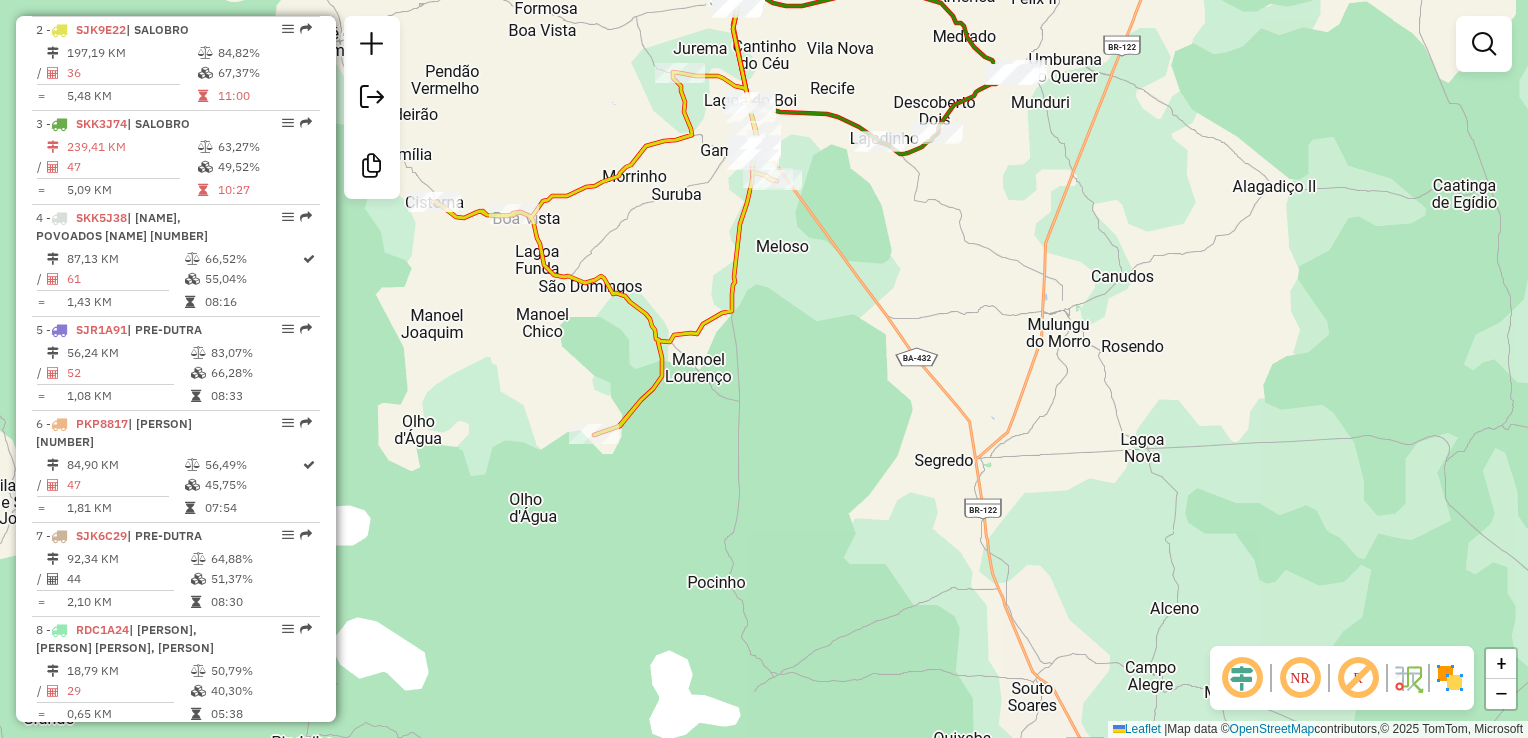 drag, startPoint x: 933, startPoint y: 349, endPoint x: 1061, endPoint y: 354, distance: 128.09763 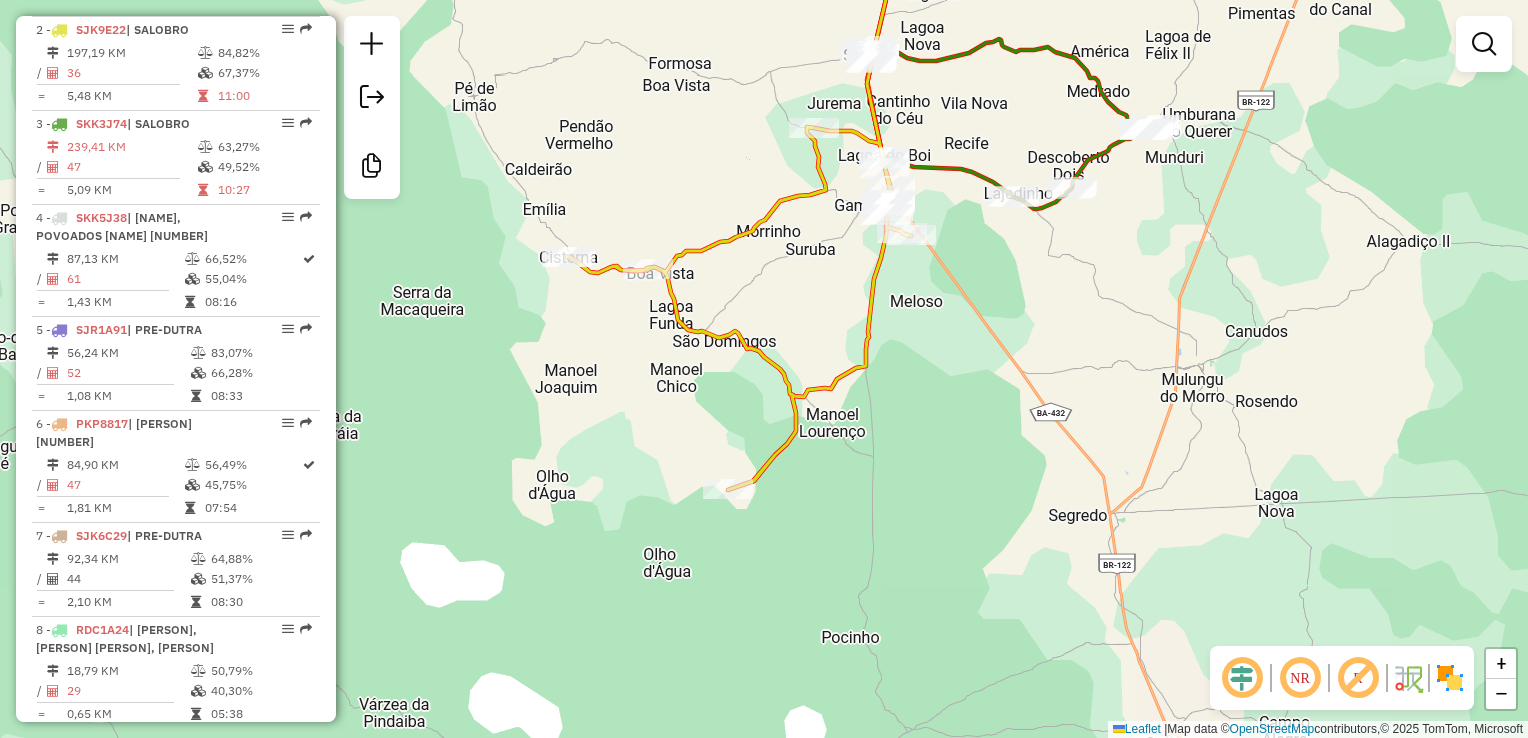 drag, startPoint x: 1024, startPoint y: 386, endPoint x: 1006, endPoint y: 403, distance: 24.758837 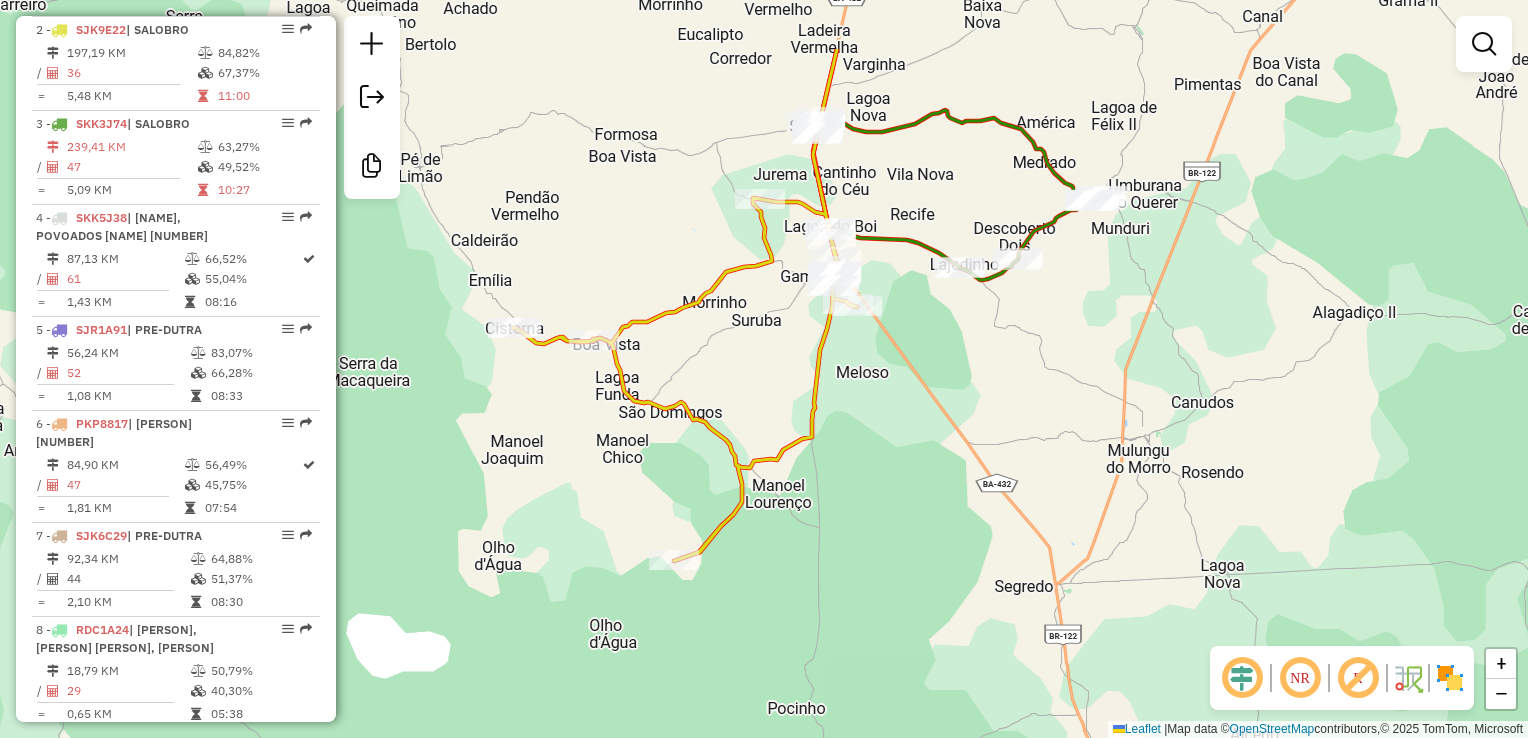 drag, startPoint x: 1026, startPoint y: 422, endPoint x: 1030, endPoint y: 450, distance: 28.284271 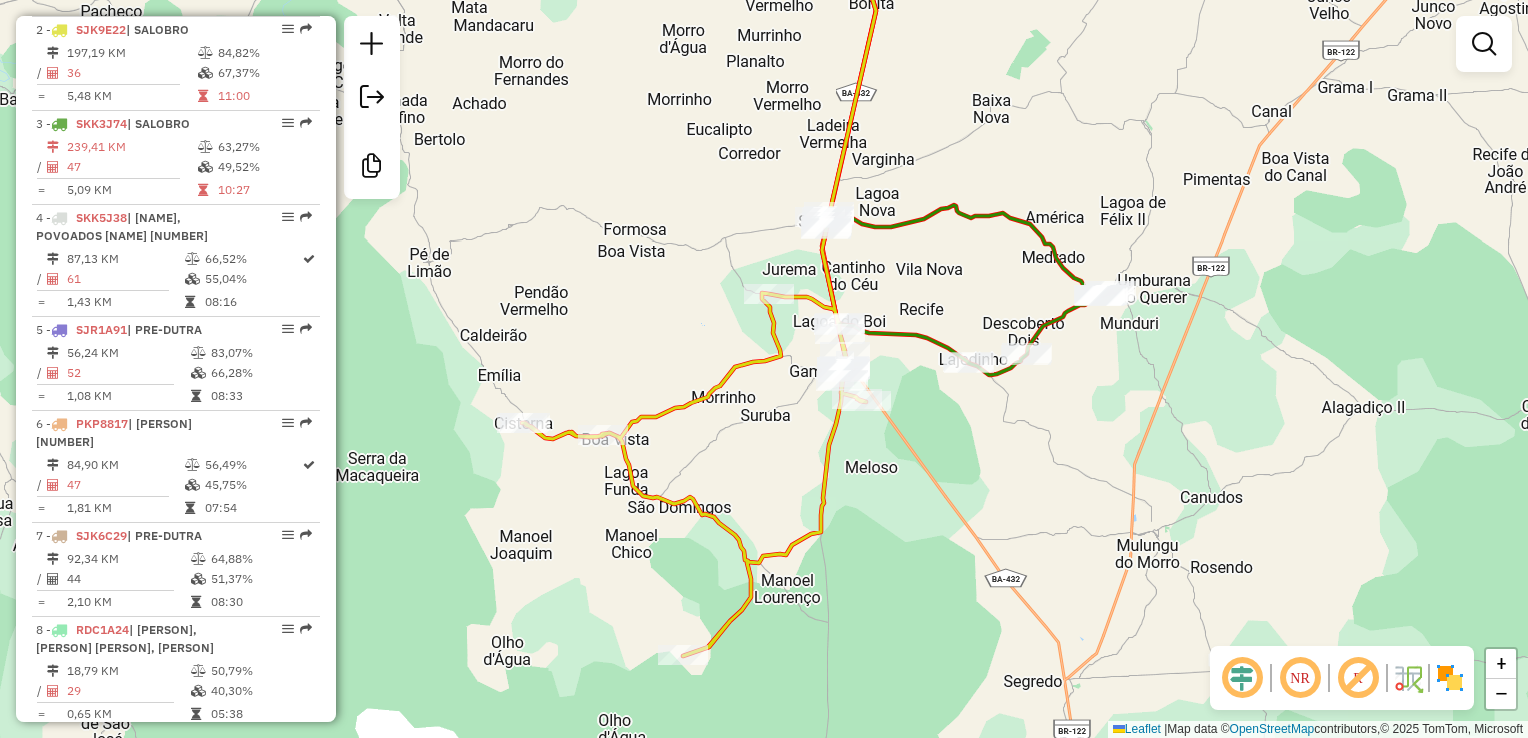 click 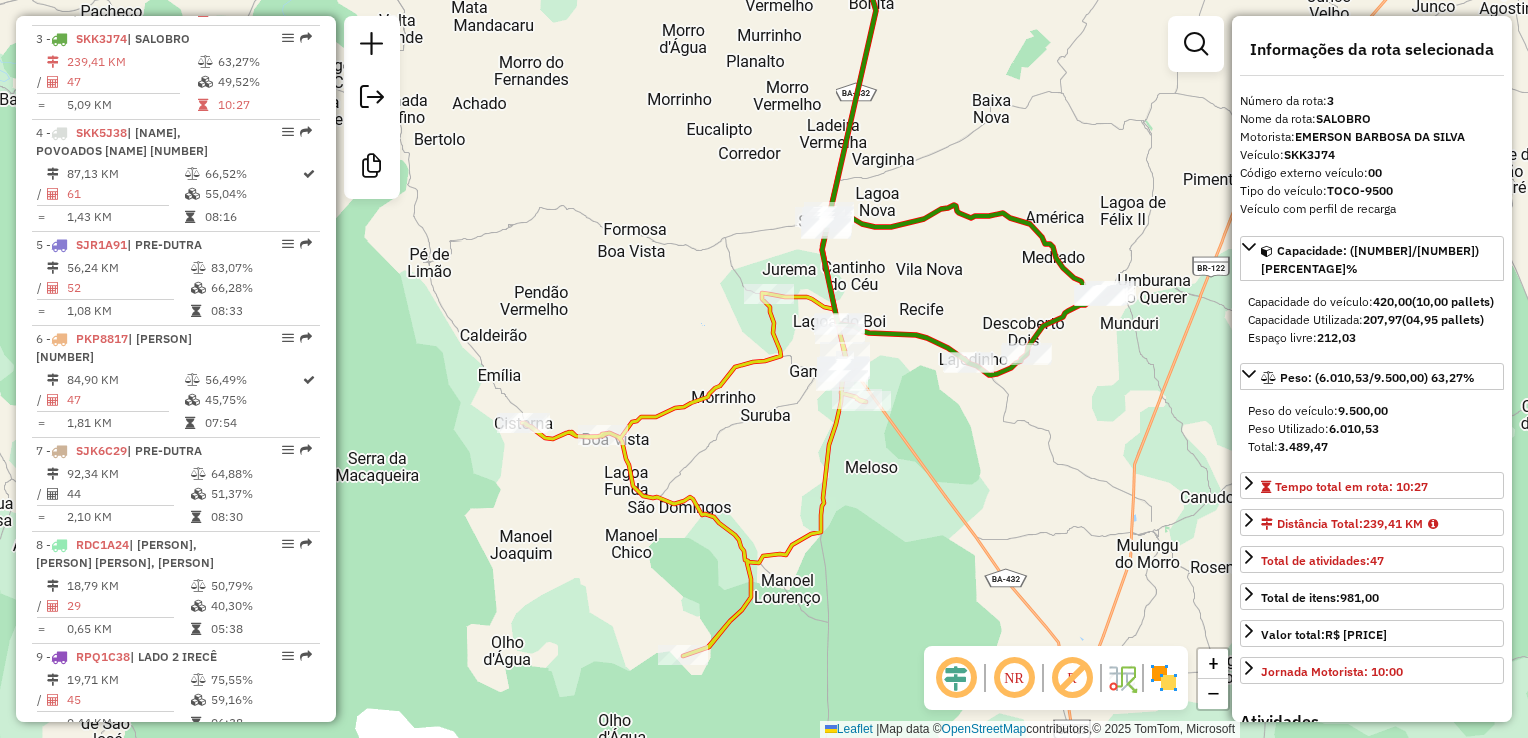 scroll, scrollTop: 992, scrollLeft: 0, axis: vertical 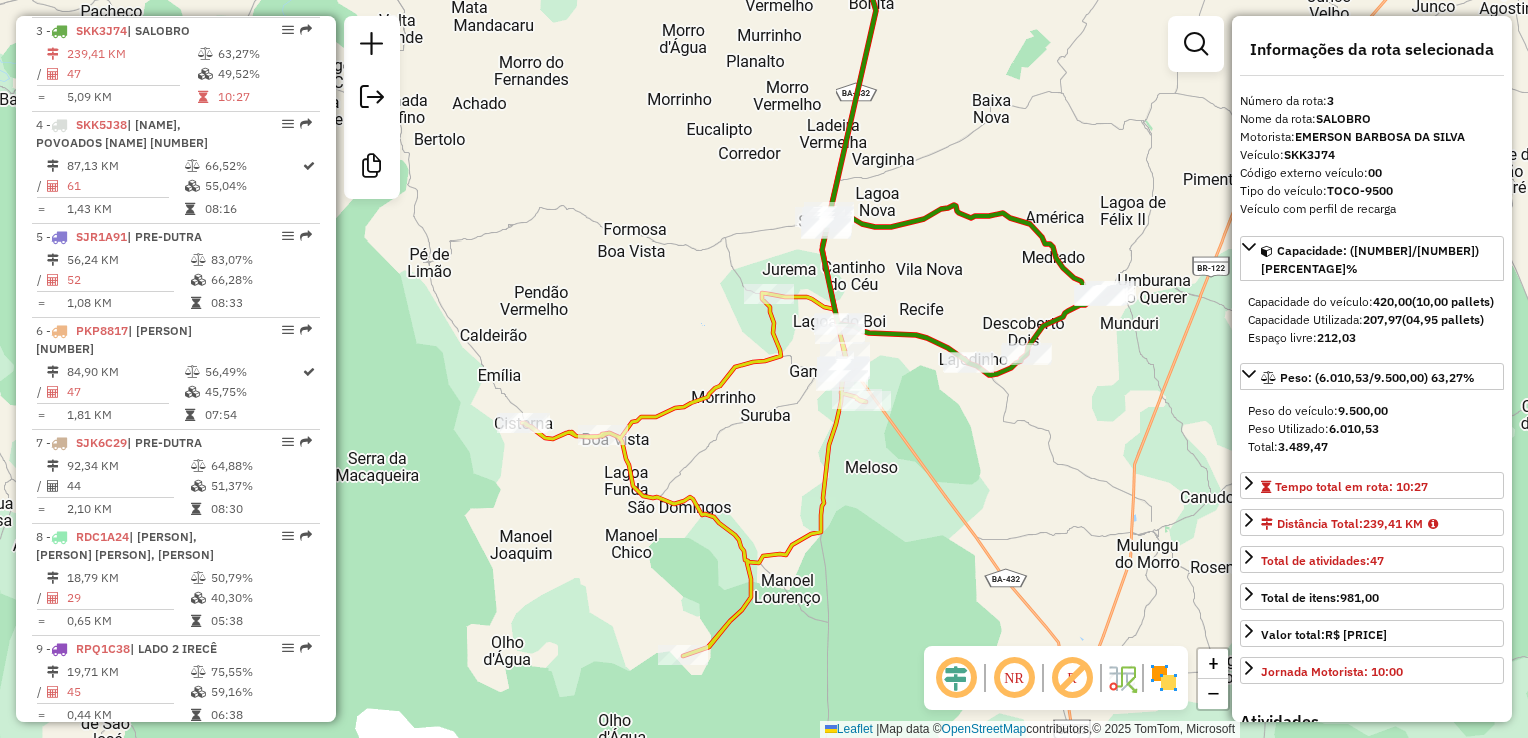 click on "Janela de atendimento Grade de atendimento Capacidade Transportadoras Veículos Cliente Pedidos  Rotas Selecione os dias de semana para filtrar as janelas de atendimento  Seg   Ter   Qua   Qui   Sex   Sáb   Dom  Informe o período da janela de atendimento: De: Até:  Filtrar exatamente a janela do cliente  Considerar janela de atendimento padrão  Selecione os dias de semana para filtrar as grades de atendimento  Seg   Ter   Qua   Qui   Sex   Sáb   Dom   Considerar clientes sem dia de atendimento cadastrado  Clientes fora do dia de atendimento selecionado Filtrar as atividades entre os valores definidos abaixo:  Peso mínimo:   Peso máximo:   Cubagem mínima:   Cubagem máxima:   De:   Até:  Filtrar as atividades entre o tempo de atendimento definido abaixo:  De:   Até:   Considerar capacidade total dos clientes não roteirizados Transportadora: Selecione um ou mais itens Tipo de veículo: Selecione um ou mais itens Veículo: Selecione um ou mais itens Motorista: Selecione um ou mais itens Nome: Rótulo:" 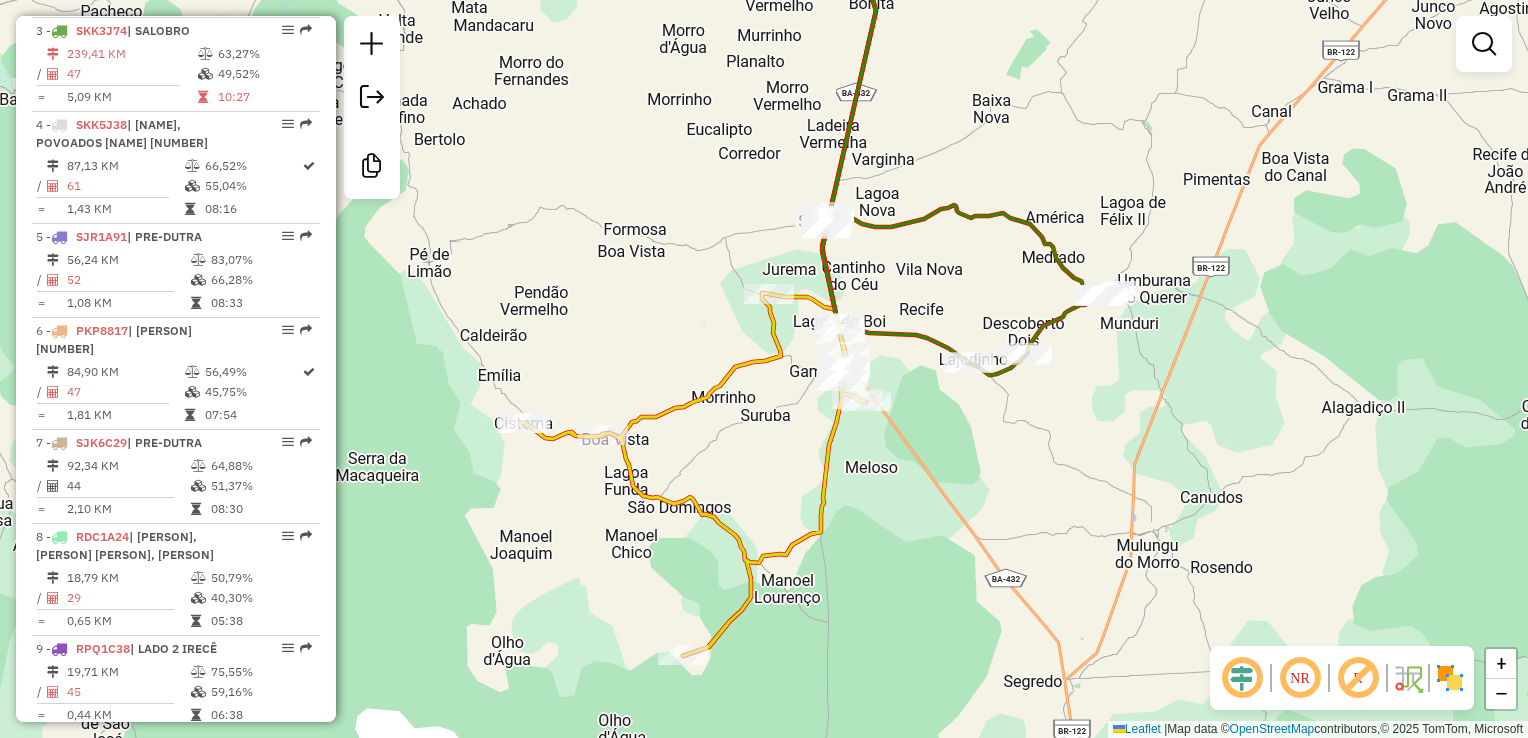 click on "Janela de atendimento Grade de atendimento Capacidade Transportadoras Veículos Cliente Pedidos  Rotas Selecione os dias de semana para filtrar as janelas de atendimento  Seg   Ter   Qua   Qui   Sex   Sáb   Dom  Informe o período da janela de atendimento: De: Até:  Filtrar exatamente a janela do cliente  Considerar janela de atendimento padrão  Selecione os dias de semana para filtrar as grades de atendimento  Seg   Ter   Qua   Qui   Sex   Sáb   Dom   Considerar clientes sem dia de atendimento cadastrado  Clientes fora do dia de atendimento selecionado Filtrar as atividades entre os valores definidos abaixo:  Peso mínimo:   Peso máximo:   Cubagem mínima:   Cubagem máxima:   De:   Até:  Filtrar as atividades entre o tempo de atendimento definido abaixo:  De:   Até:   Considerar capacidade total dos clientes não roteirizados Transportadora: Selecione um ou mais itens Tipo de veículo: Selecione um ou mais itens Veículo: Selecione um ou mais itens Motorista: Selecione um ou mais itens Nome: Rótulo:" 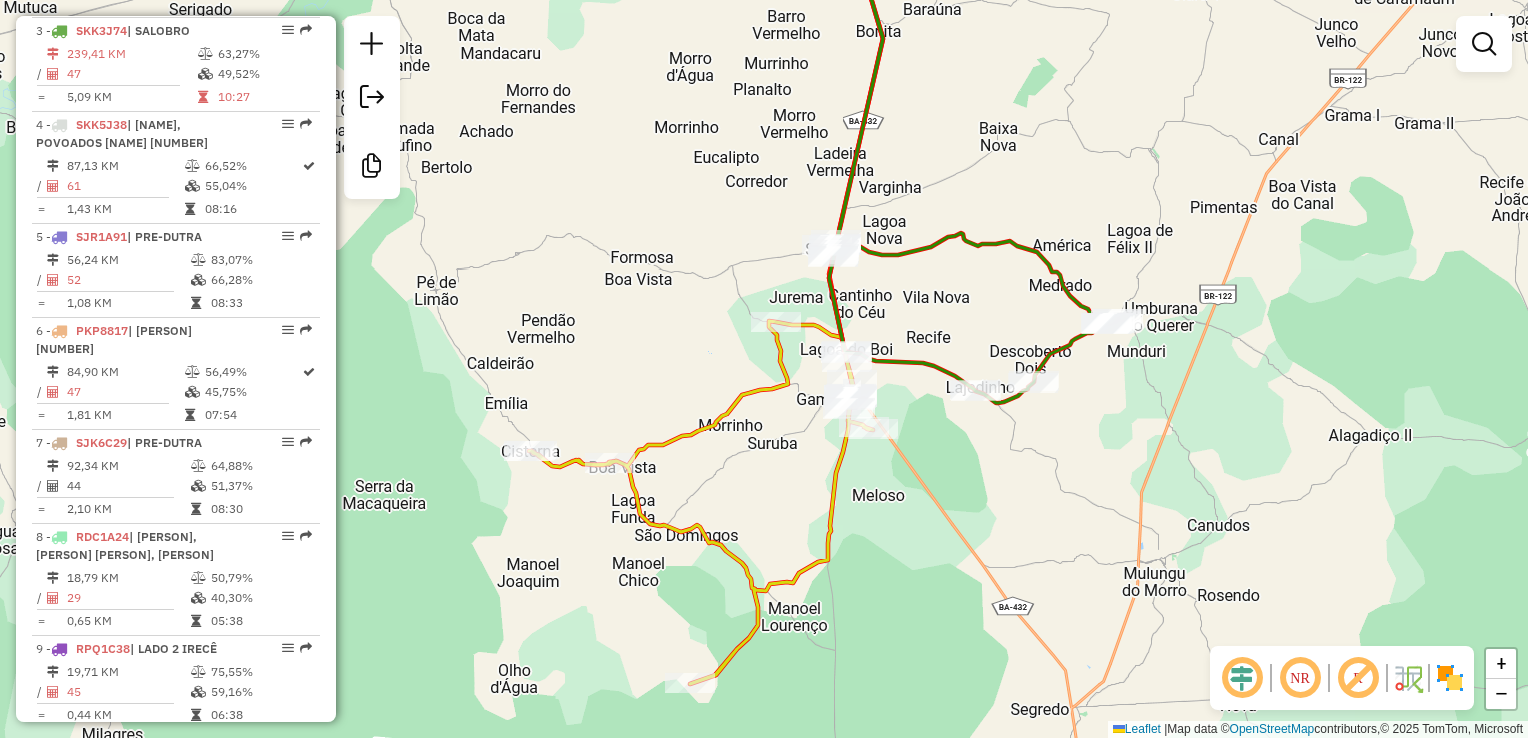 drag, startPoint x: 1188, startPoint y: 284, endPoint x: 1181, endPoint y: 420, distance: 136.18002 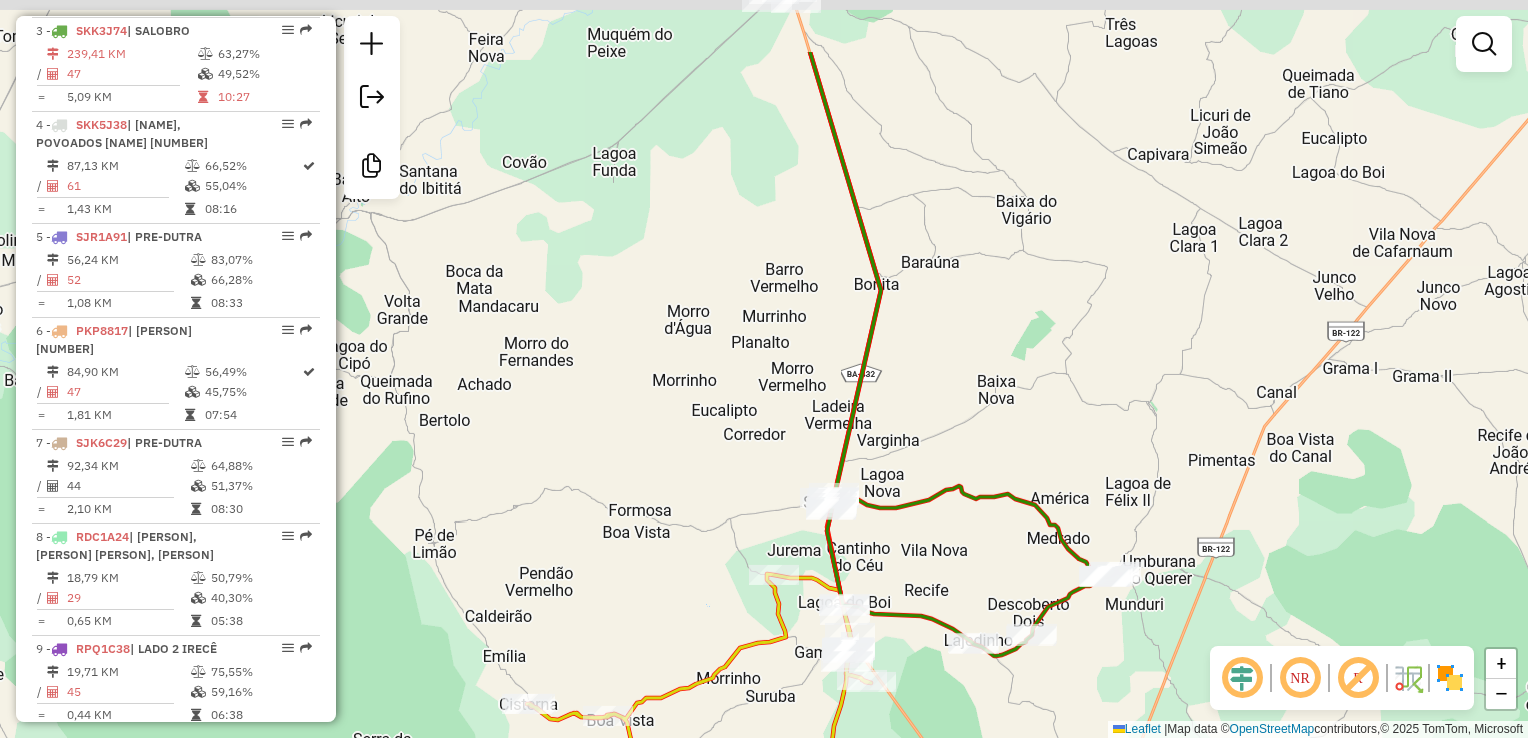 drag, startPoint x: 1199, startPoint y: 383, endPoint x: 1200, endPoint y: 418, distance: 35.014282 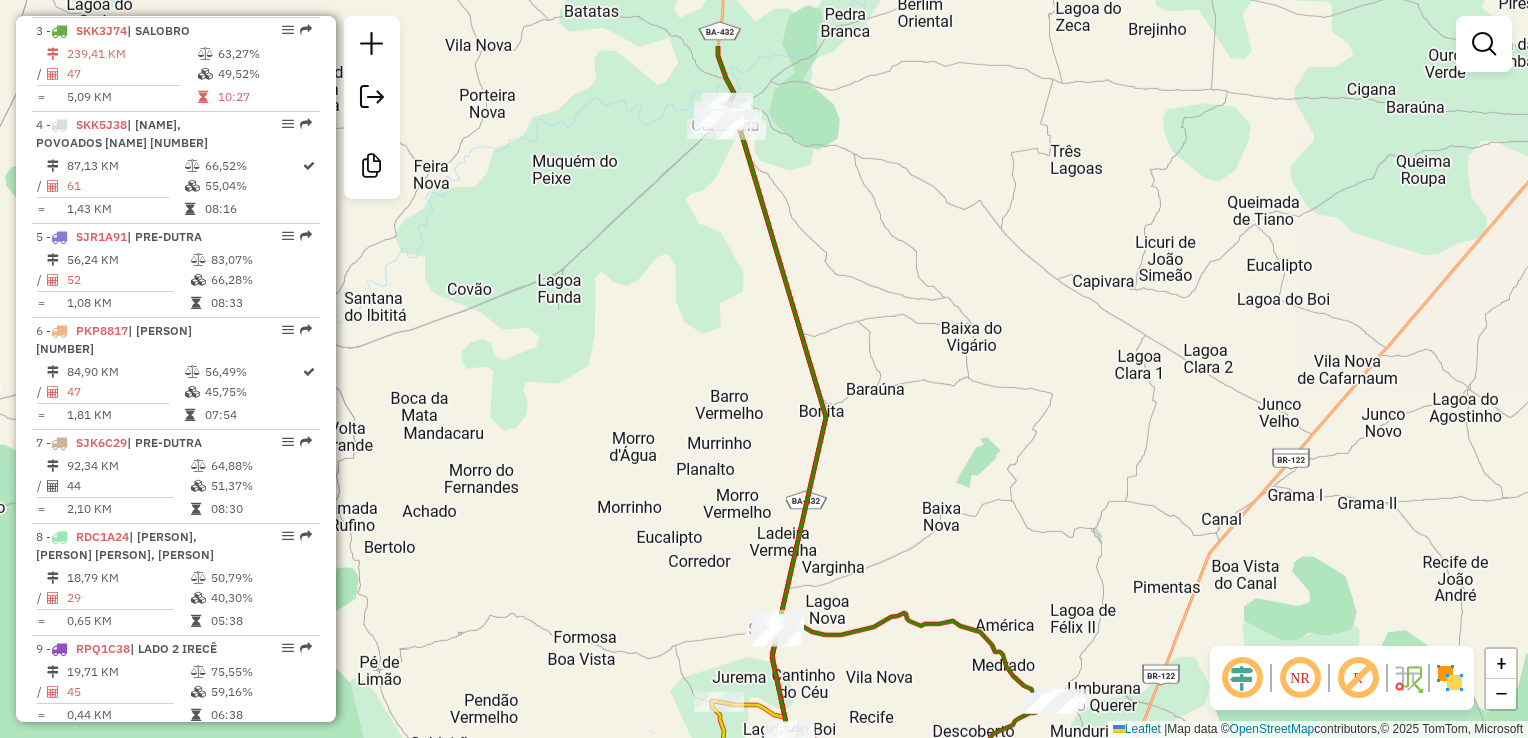 drag, startPoint x: 1144, startPoint y: 422, endPoint x: 1068, endPoint y: 487, distance: 100.005 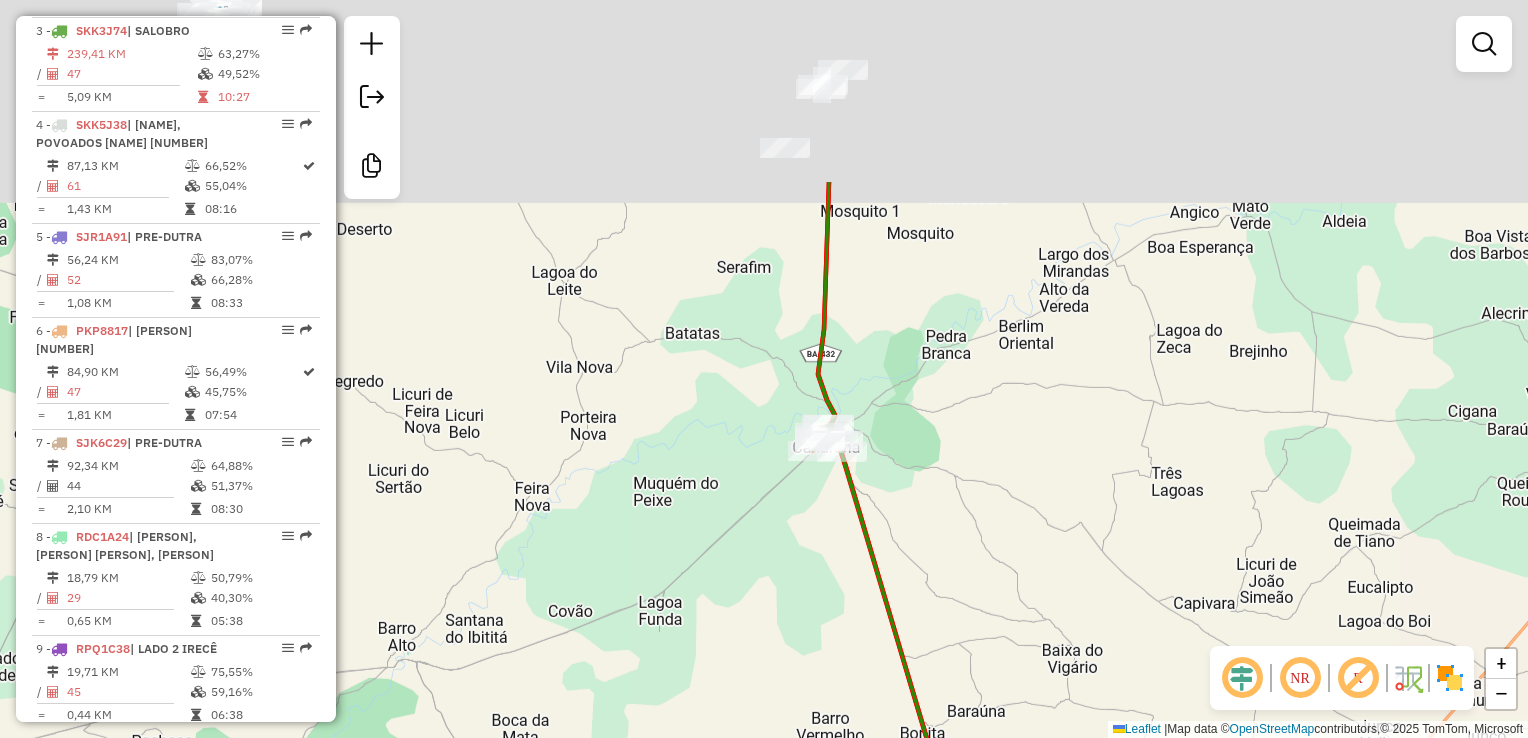 drag, startPoint x: 1008, startPoint y: 361, endPoint x: 1136, endPoint y: 626, distance: 294.29407 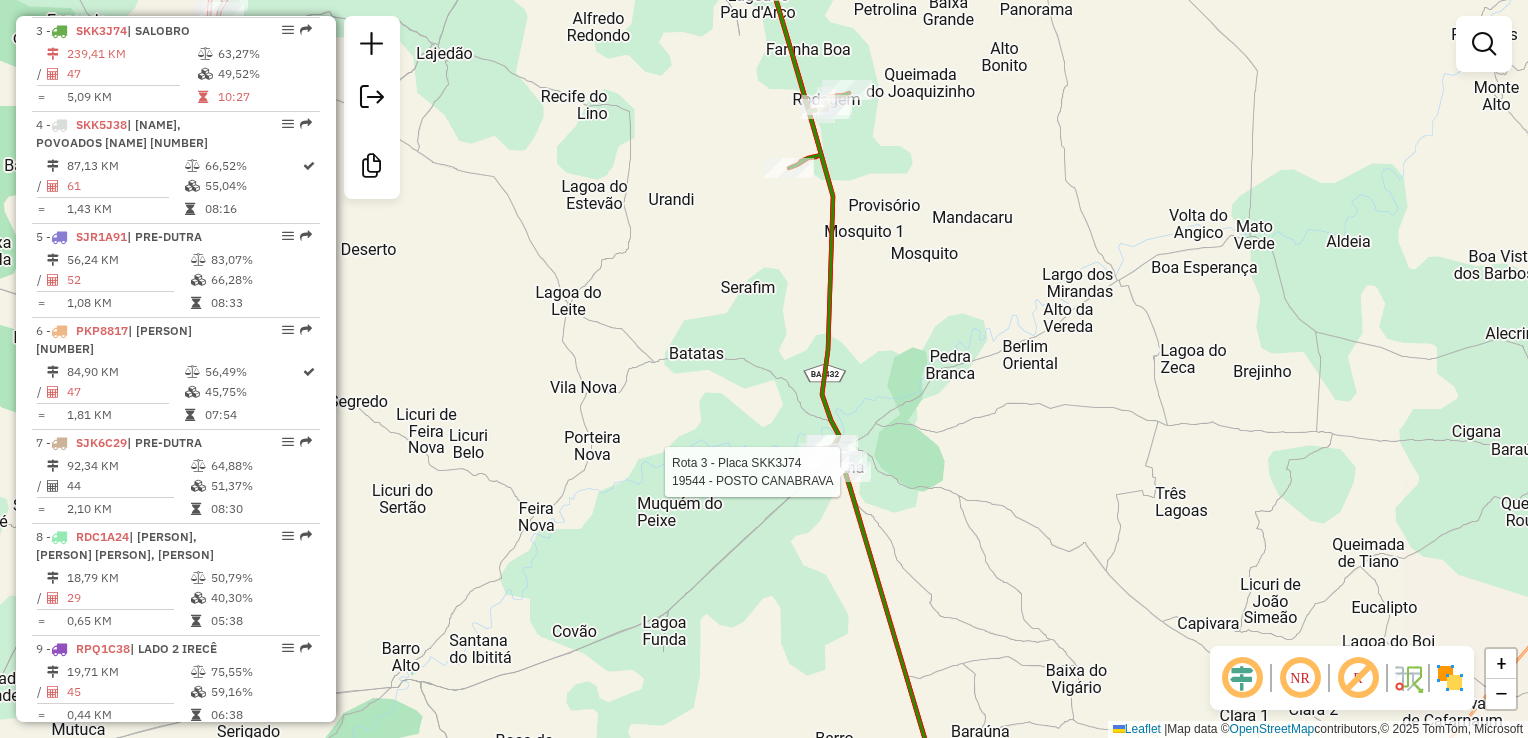 select on "**********" 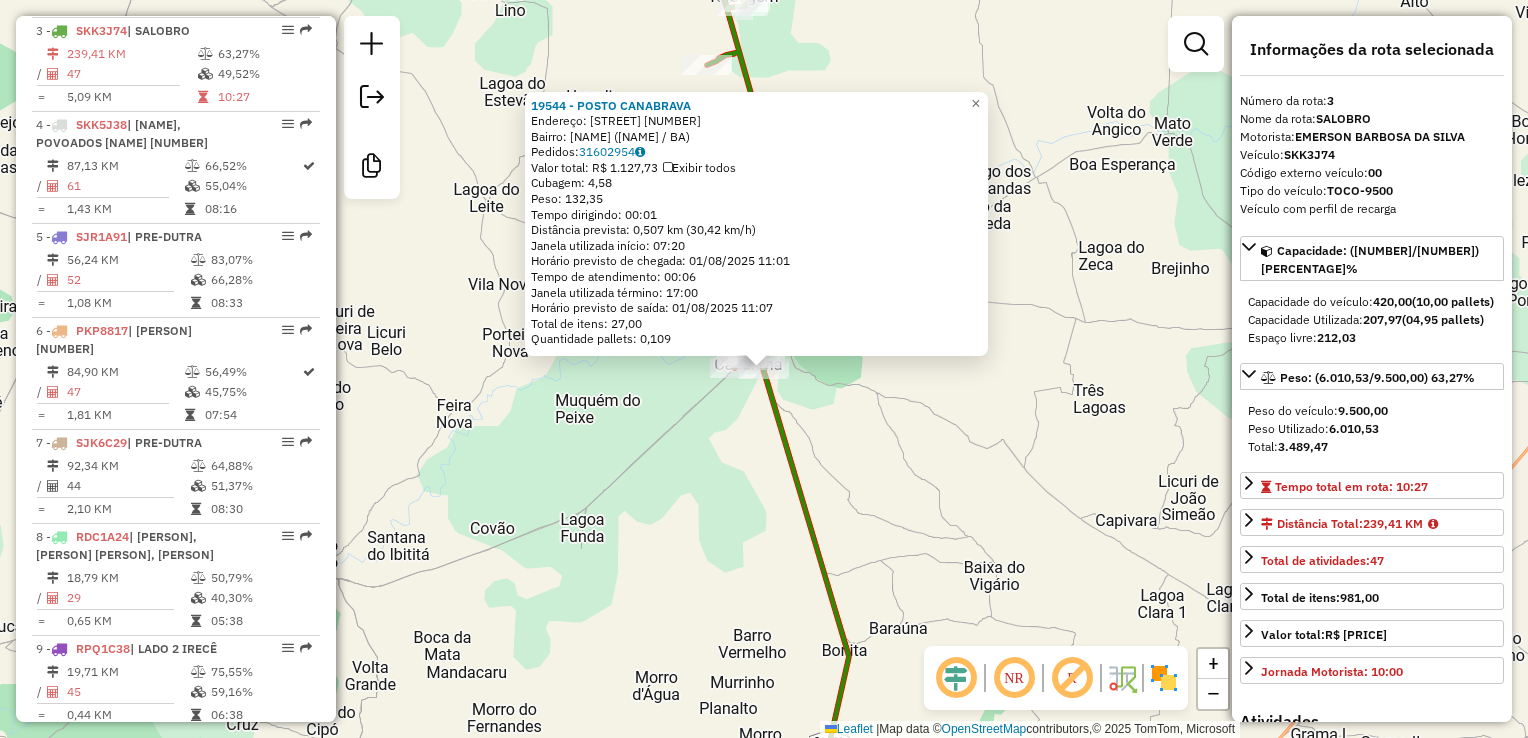 click on "19544 - POSTO CANABRAVA  Endereço:  BA-432 [NUMBER]   Bairro: CENTRO ([CITY] / [STATE])   Pedidos:  [NUMBER]   Valor total: R$ [PRICE]   Exibir todos   Cubagem: [WEIGHT]  Peso: [WEIGHT]  Tempo dirigindo: [TIME]   Distância prevista: [DISTANCE] km ([SPEED] km/h)   Janela utilizada início: [TIME]   Horário previsto de chegada: [DATE] [TIME]   Tempo de atendimento: [TIME]   Janela utilizada término: [TIME]   Horário previsto de saída: [DATE] [TIME]   Total de itens: [QUANTITY]   Quantidade pallets: [QUANTITY]  × Janela de atendimento Grade de atendimento Capacidade Transportadoras Veículos Cliente Pedidos  Rotas Selecione os dias de semana para filtrar as janelas de atendimento  Seg   Ter   Qua   Qui   Sex   Sáb   Dom  Informe o período da janela de atendimento: De: Até:  Filtrar exatamente a janela do cliente  Considerar janela de atendimento padrão  Selecione os dias de semana para filtrar as grades de atendimento  Seg   Ter   Qua   Qui   Sex   Sáb   Dom   Considerar clientes sem dia de atendimento cadastrado  Peso mínimo:" 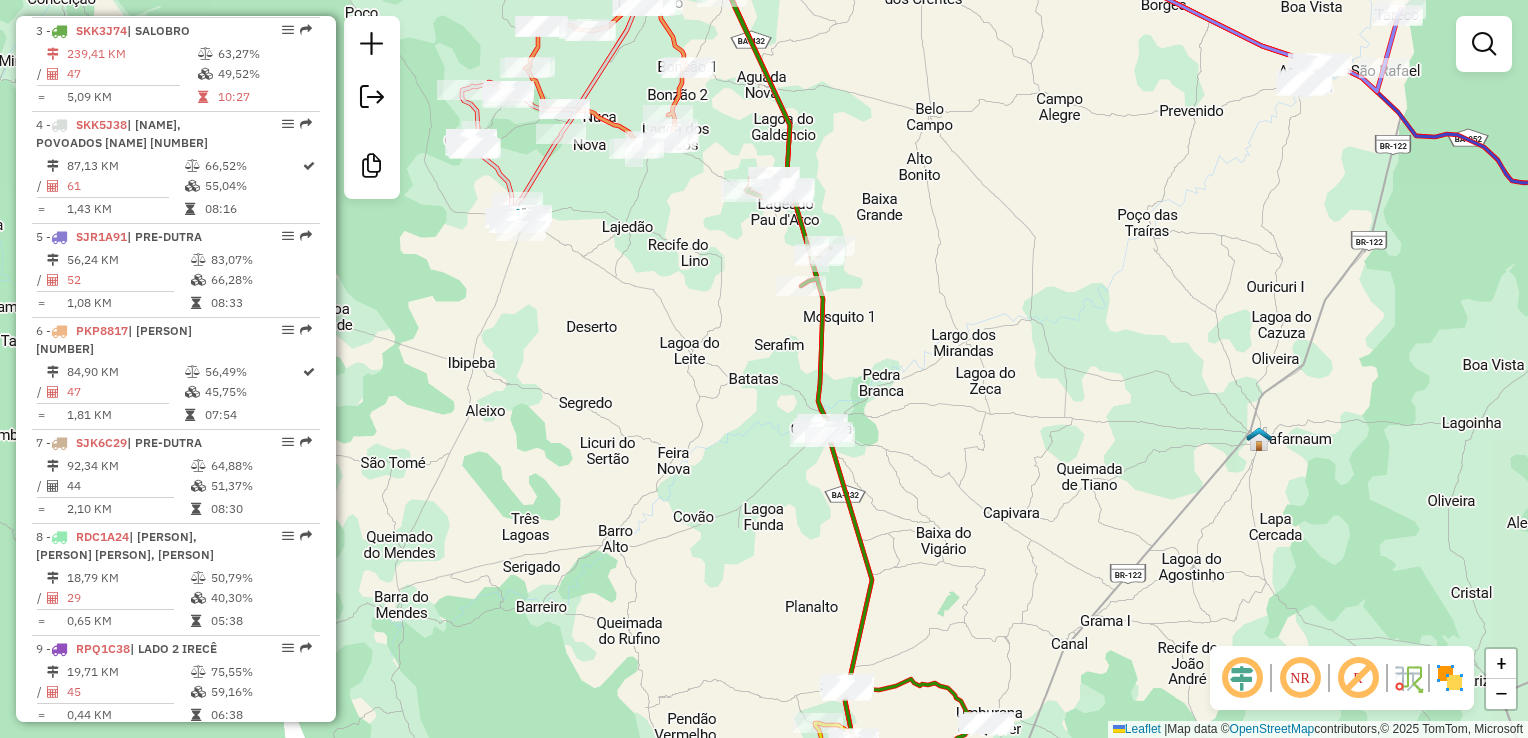 drag, startPoint x: 964, startPoint y: 281, endPoint x: 961, endPoint y: 462, distance: 181.02486 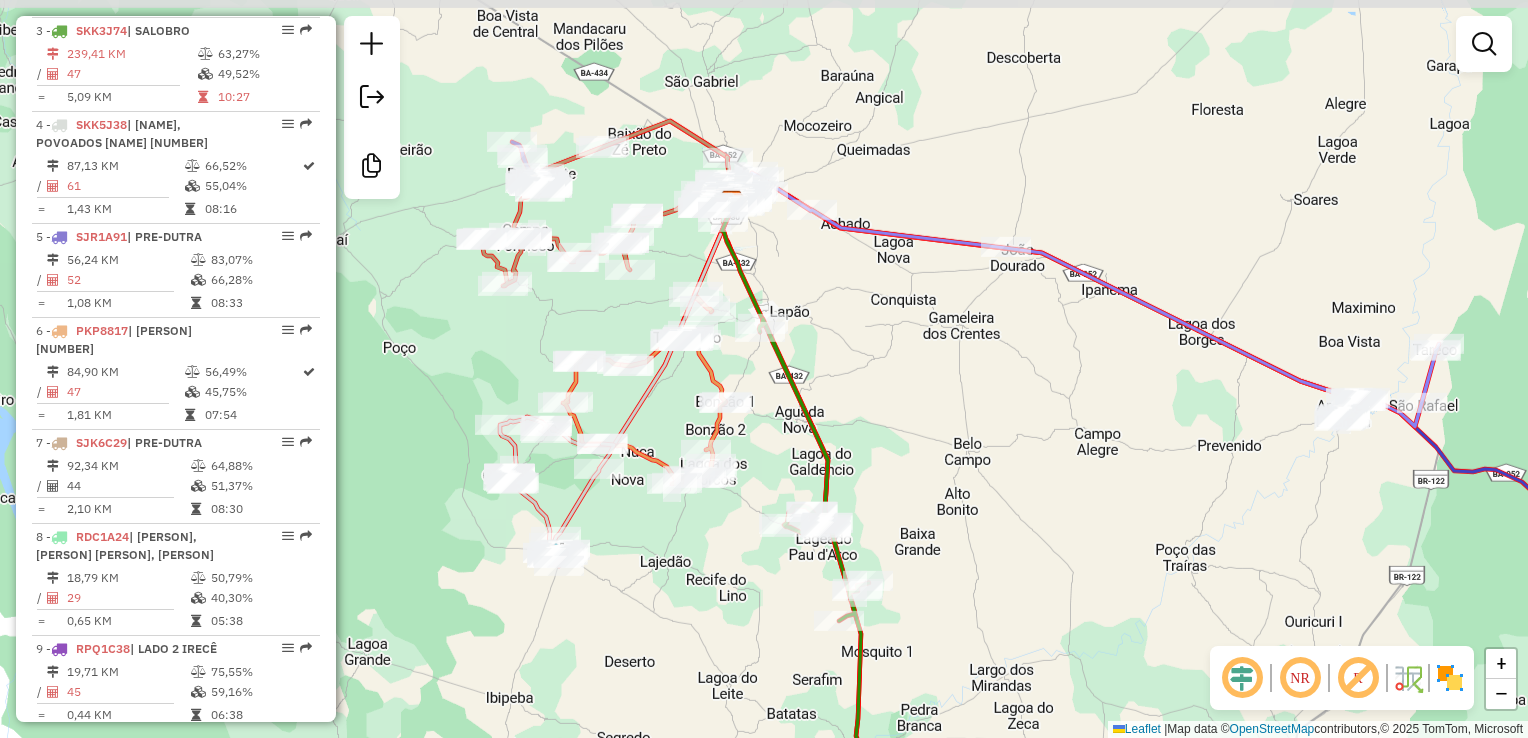 drag, startPoint x: 955, startPoint y: 361, endPoint x: 892, endPoint y: 188, distance: 184.11409 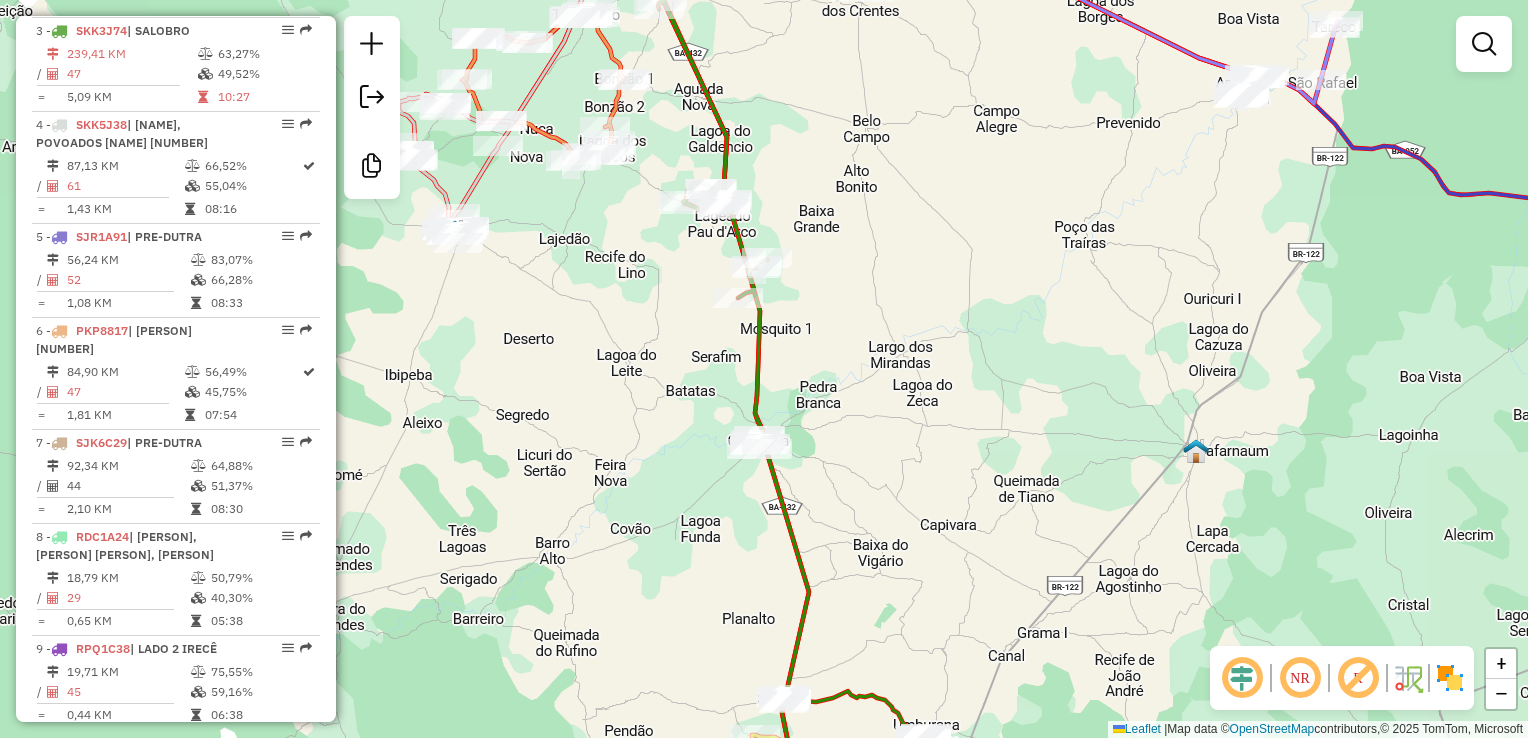 drag, startPoint x: 923, startPoint y: 597, endPoint x: 924, endPoint y: 634, distance: 37.01351 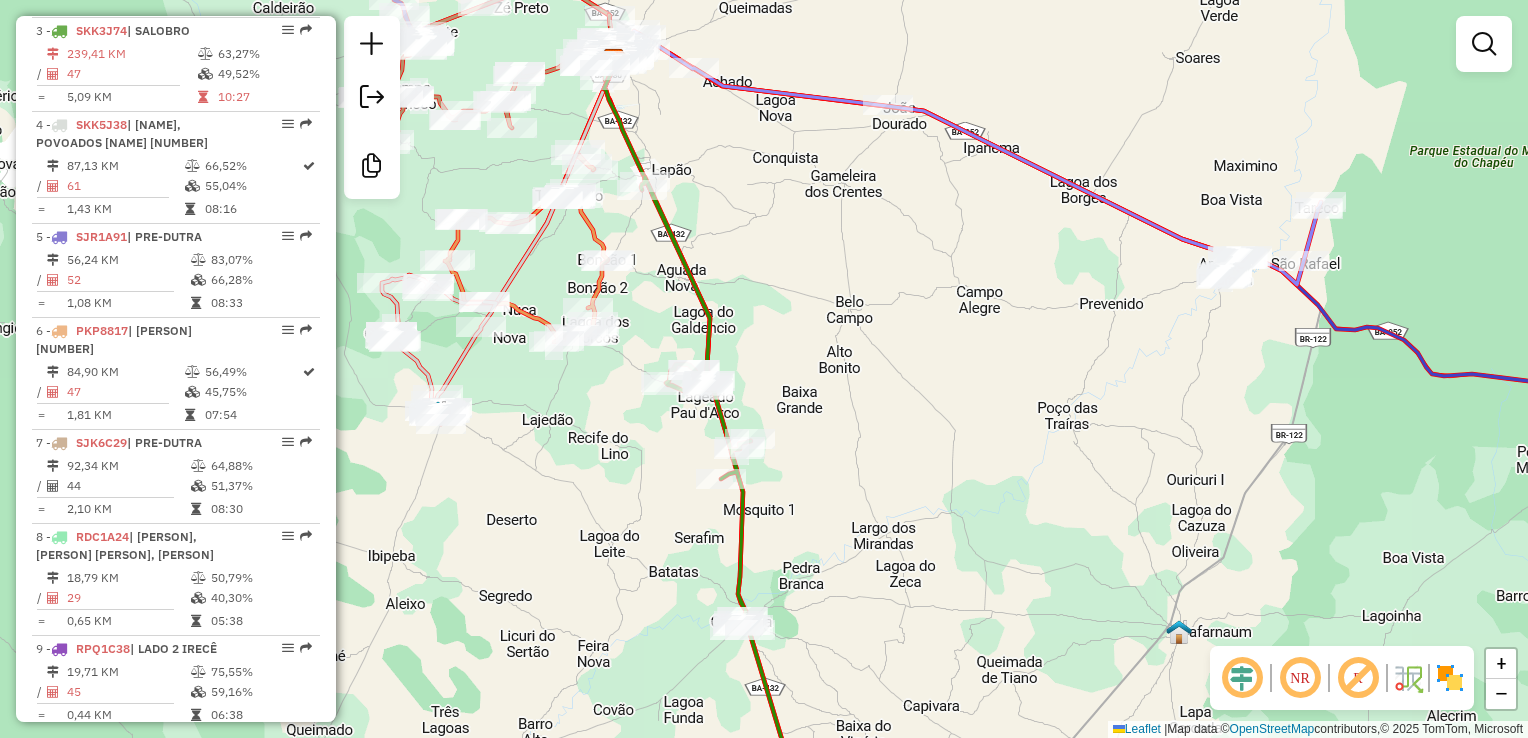 click on "Janela de atendimento Grade de atendimento Capacidade Transportadoras Veículos Cliente Pedidos  Rotas Selecione os dias de semana para filtrar as janelas de atendimento  Seg   Ter   Qua   Qui   Sex   Sáb   Dom  Informe o período da janela de atendimento: De: Até:  Filtrar exatamente a janela do cliente  Considerar janela de atendimento padrão  Selecione os dias de semana para filtrar as grades de atendimento  Seg   Ter   Qua   Qui   Sex   Sáb   Dom   Considerar clientes sem dia de atendimento cadastrado  Clientes fora do dia de atendimento selecionado Filtrar as atividades entre os valores definidos abaixo:  Peso mínimo:   Peso máximo:   Cubagem mínima:   Cubagem máxima:   De:   Até:  Filtrar as atividades entre o tempo de atendimento definido abaixo:  De:   Até:   Considerar capacidade total dos clientes não roteirizados Transportadora: Selecione um ou mais itens Tipo de veículo: Selecione um ou mais itens Veículo: Selecione um ou mais itens Motorista: Selecione um ou mais itens Nome: Rótulo:" 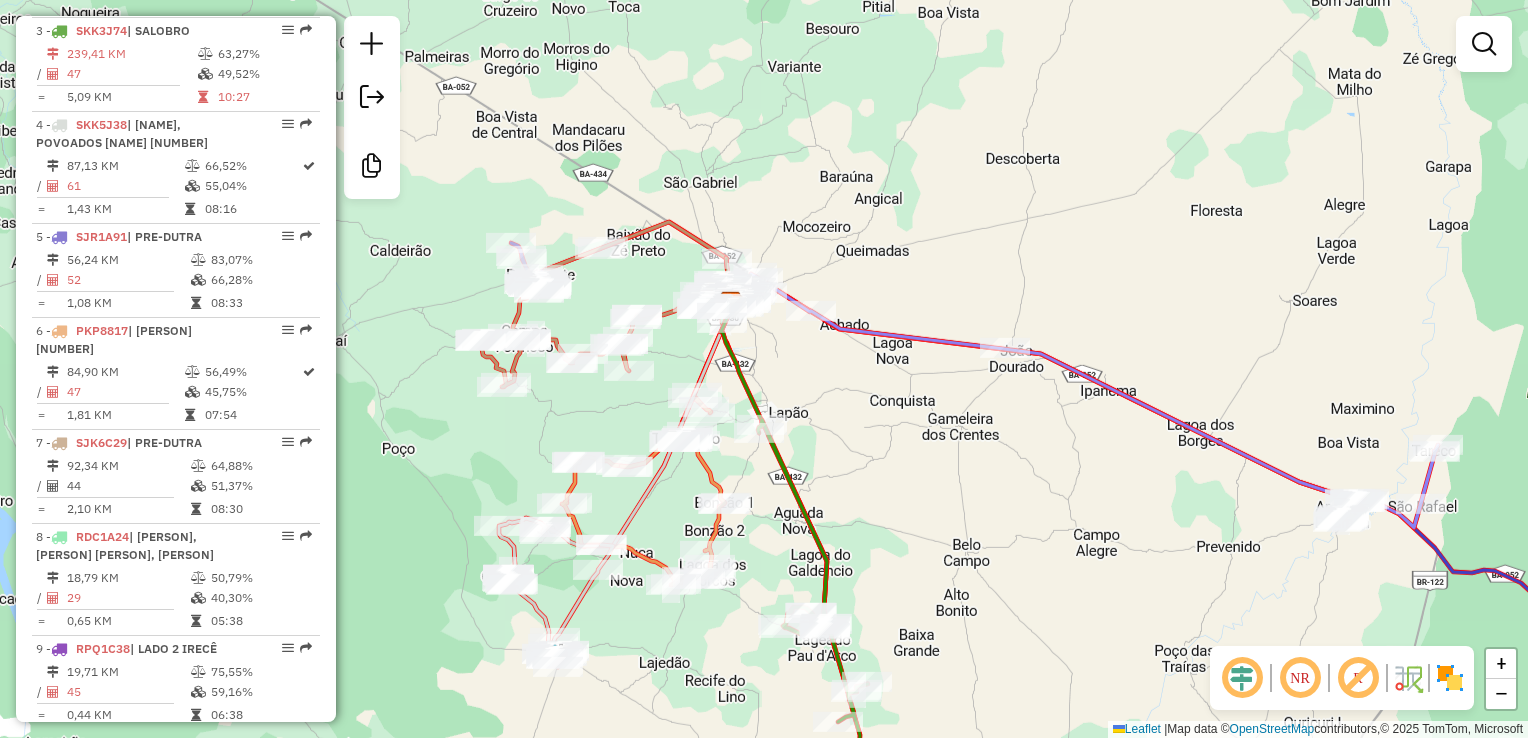 drag, startPoint x: 899, startPoint y: 472, endPoint x: 1132, endPoint y: 473, distance: 233.00215 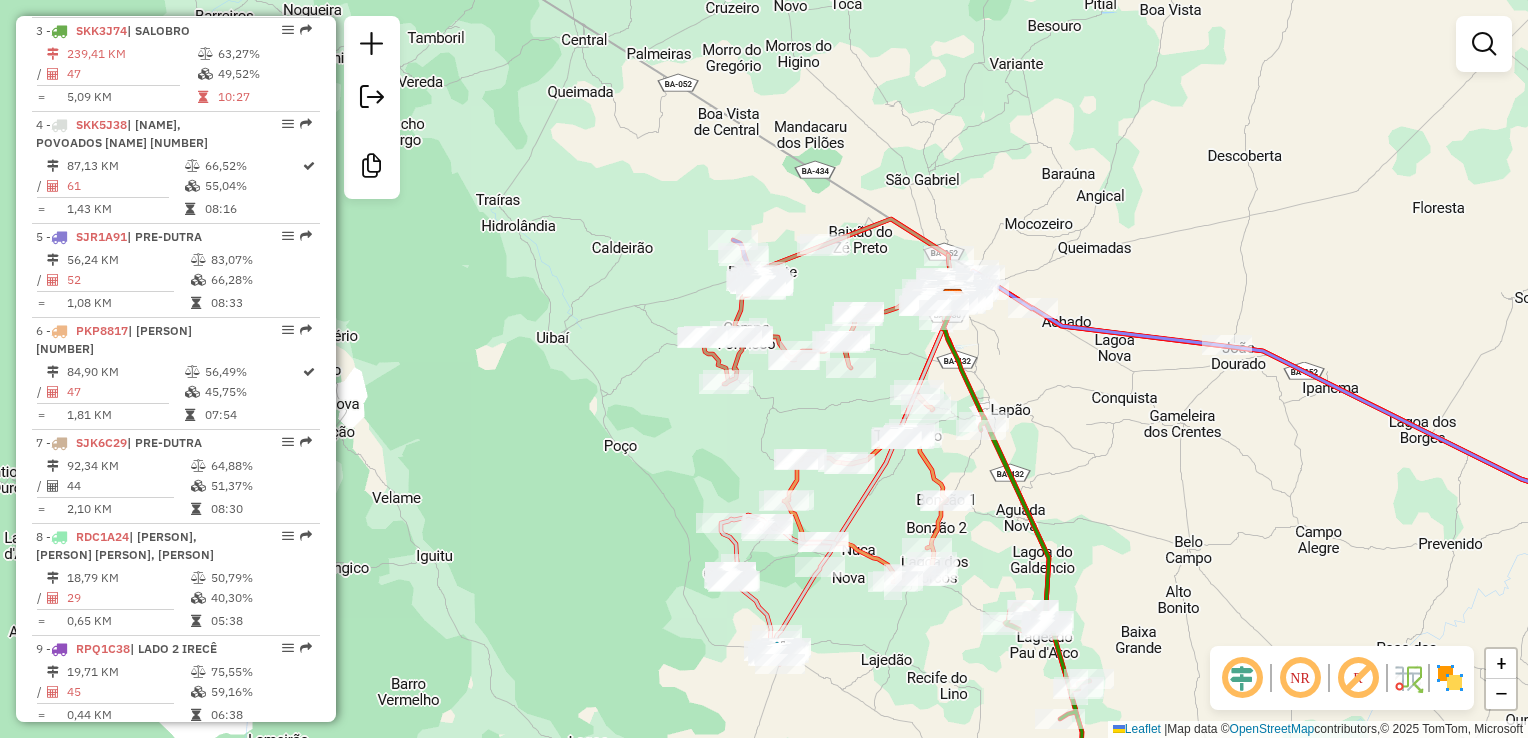 drag, startPoint x: 987, startPoint y: 543, endPoint x: 1045, endPoint y: 422, distance: 134.18271 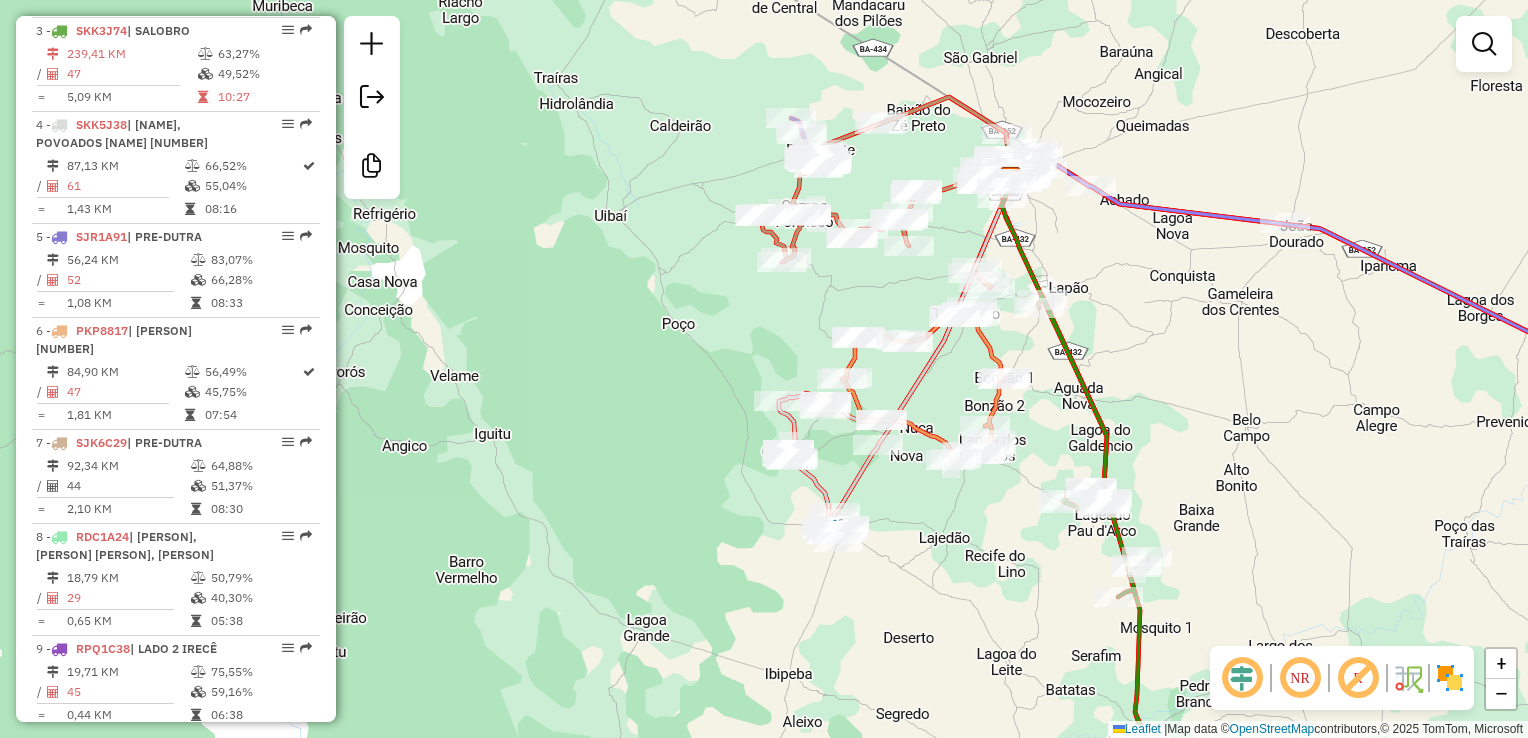 click on "Rota [NUMBER] - Placa [PLATE] [NUMBER] - [NAME] Rota [NUMBER] - Placa [PLATE] [NUMBER] - [NAME] Janela de atendimento Grade de atendimento Capacidade Transportadoras Veículos Cliente Pedidos  Rotas Selecione os dias de semana para filtrar as janelas de atendimento  Seg   Ter   Qua   Qui   Sex   Sáb   Dom  Informe o período da janela de atendimento: De: Até:  Filtrar exatamente a janela do cliente  Considerar janela de atendimento padrão  Selecione os dias de semana para filtrar as grades de atendimento  Seg   Ter   Qua   Qui   Sex   Sáb   Dom   Considerar clientes sem dia de atendimento cadastrado  Clientes fora do dia de atendimento selecionado Filtrar as atividades entre os valores definidos abaixo:  Peso mínimo:   Peso máximo:   Cubagem mínima:   Cubagem máxima:   De:   Até:  Filtrar as atividades entre o tempo de atendimento definido abaixo:  De:   Até:   Considerar capacidade total dos clientes não roteirizados Transportadora: Selecione um ou mais itens Tipo de veículo: Veículo: +" 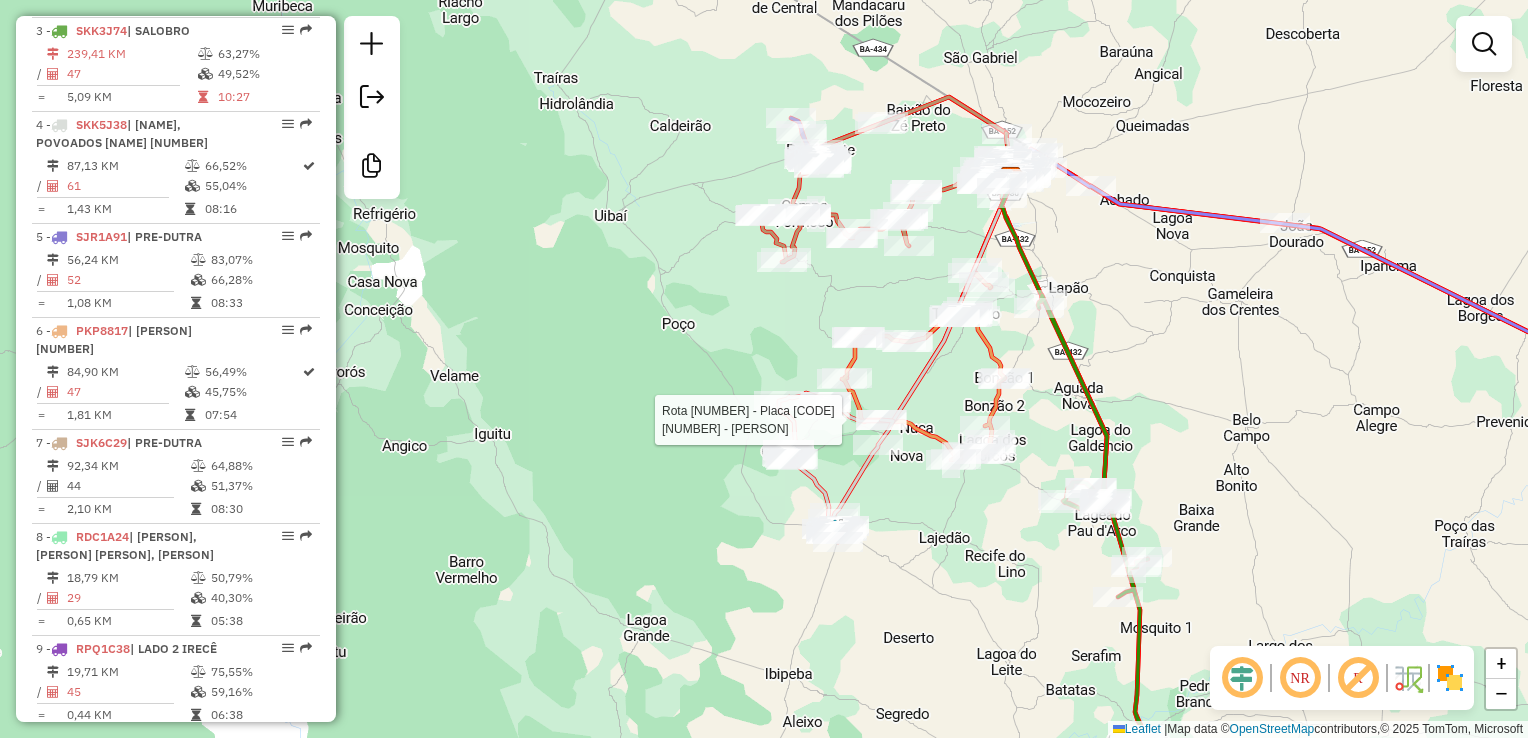 click 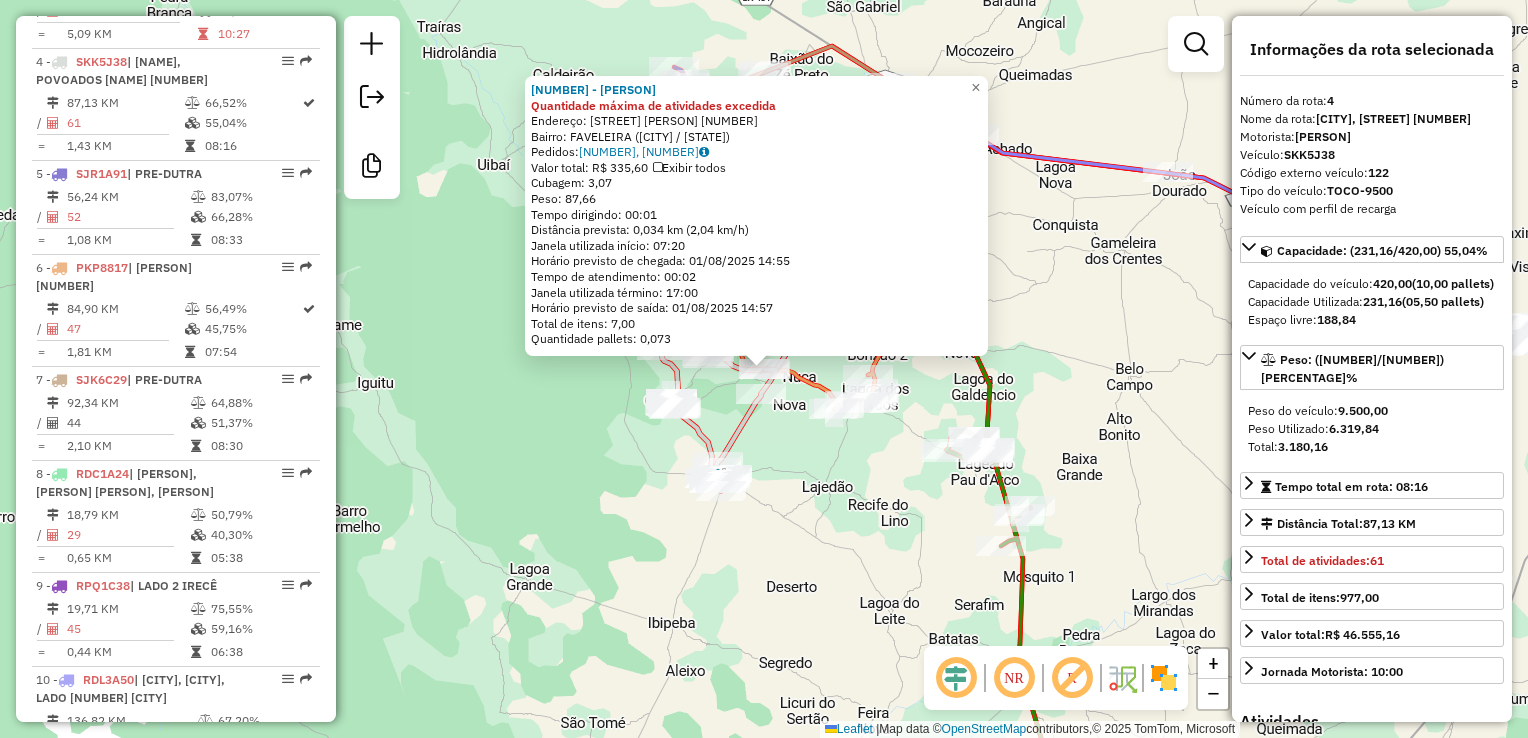 scroll, scrollTop: 1087, scrollLeft: 0, axis: vertical 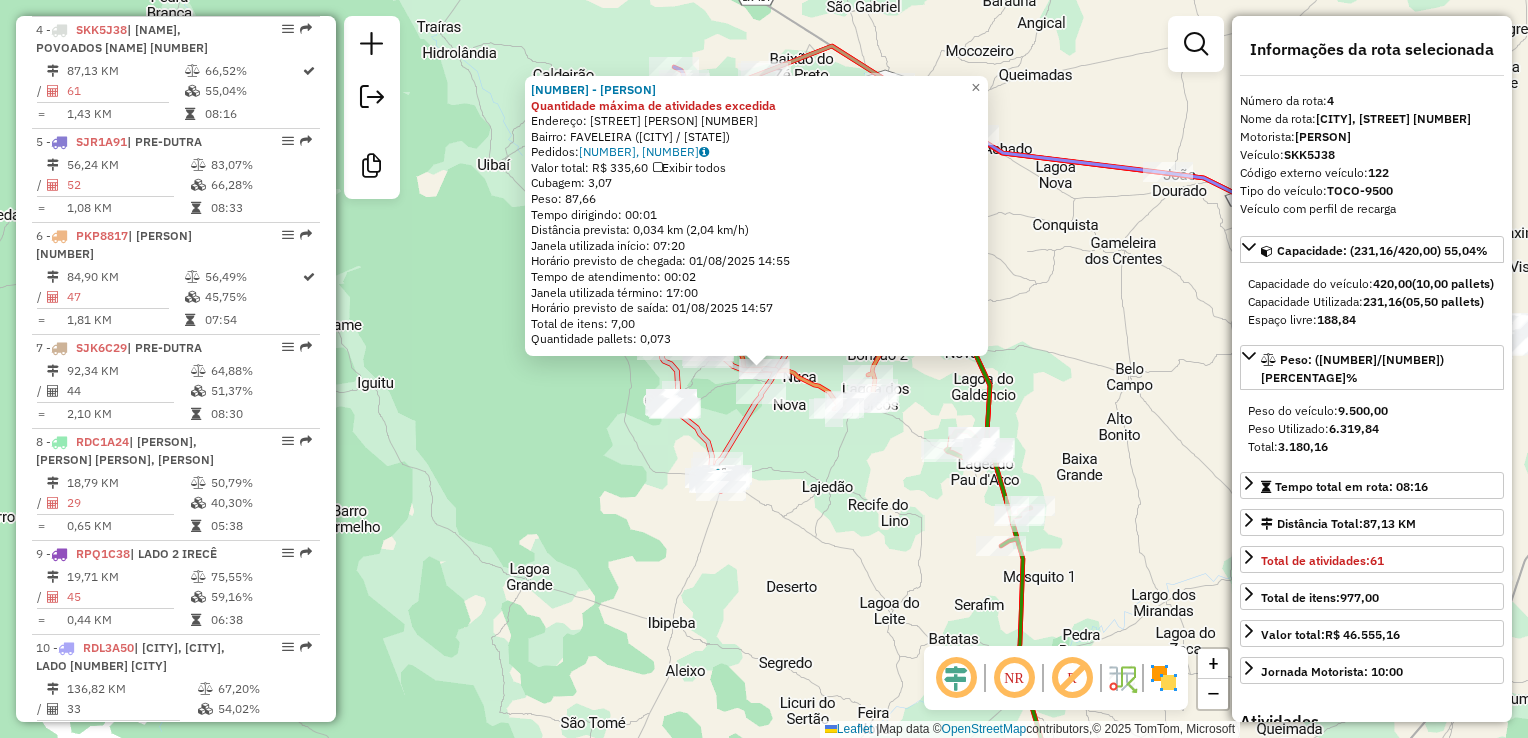 click on "18343 - SUPERMERCADO MOREIRA Quantidade máxima de atividades excedida  Endereço:  RUA FORMOSA POV . FAVELEIRA 59   Bairro: FAVELEIRA ([CITY] / [STATE])   Pedidos:  31603249, 31603250   Valor total: R$ 335,60   Exibir todos   Cubagem: 3,07  Peso: 87,66  Tempo dirigindo: 00:01   Distância prevista: 0,034 km (2,04 km/h)   Janela utilizada início: 07:20   Horário previsto de chegada: 01/08/2025 14:55   Tempo de atendimento: 00:02   Janela utilizada término: 17:00   Horário previsto de saída: 01/08/2025 14:57   Total de itens: 7,00   Quantidade pallets: 0,073  × Janela de atendimento Grade de atendimento Capacidade Transportadoras Veículos Cliente Pedidos  Rotas Selecione os dias de semana para filtrar as janelas de atendimento  Seg   Ter   Qua   Qui   Sex   Sáb   Dom  Informe o período da janela de atendimento: De: Até:  Filtrar exatamente a janela do cliente  Considerar janela de atendimento padrão  Selecione os dias de semana para filtrar as grades de atendimento  Seg   Ter   Qua   Qui   Sex   Sáb  +" 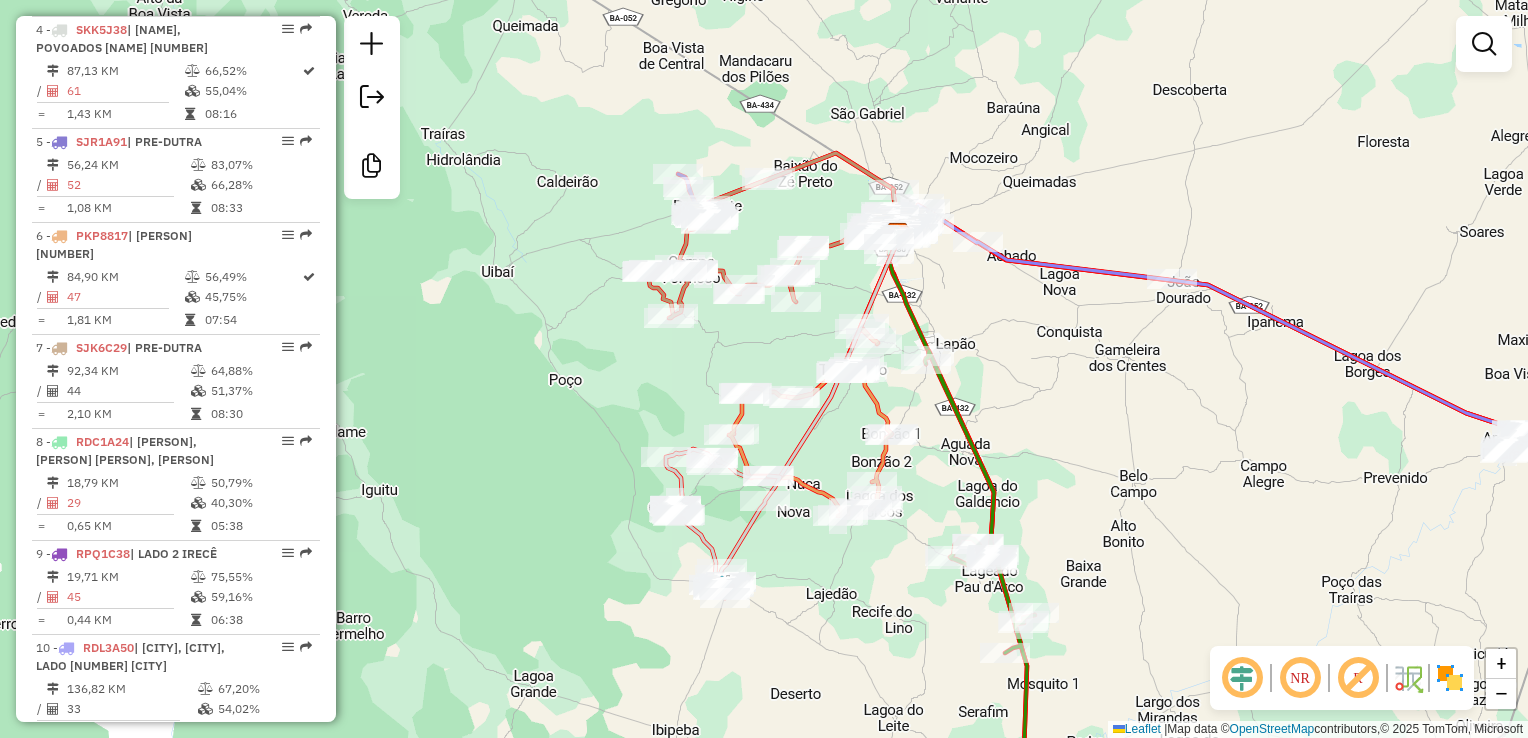 click on "Janela de atendimento Grade de atendimento Capacidade Transportadoras Veículos Cliente Pedidos  Rotas Selecione os dias de semana para filtrar as janelas de atendimento  Seg   Ter   Qua   Qui   Sex   Sáb   Dom  Informe o período da janela de atendimento: De: Até:  Filtrar exatamente a janela do cliente  Considerar janela de atendimento padrão  Selecione os dias de semana para filtrar as grades de atendimento  Seg   Ter   Qua   Qui   Sex   Sáb   Dom   Considerar clientes sem dia de atendimento cadastrado  Clientes fora do dia de atendimento selecionado Filtrar as atividades entre os valores definidos abaixo:  Peso mínimo:   Peso máximo:   Cubagem mínima:   Cubagem máxima:   De:   Até:  Filtrar as atividades entre o tempo de atendimento definido abaixo:  De:   Até:   Considerar capacidade total dos clientes não roteirizados Transportadora: Selecione um ou mais itens Tipo de veículo: Selecione um ou mais itens Veículo: Selecione um ou mais itens Motorista: Selecione um ou mais itens Nome: Rótulo:" 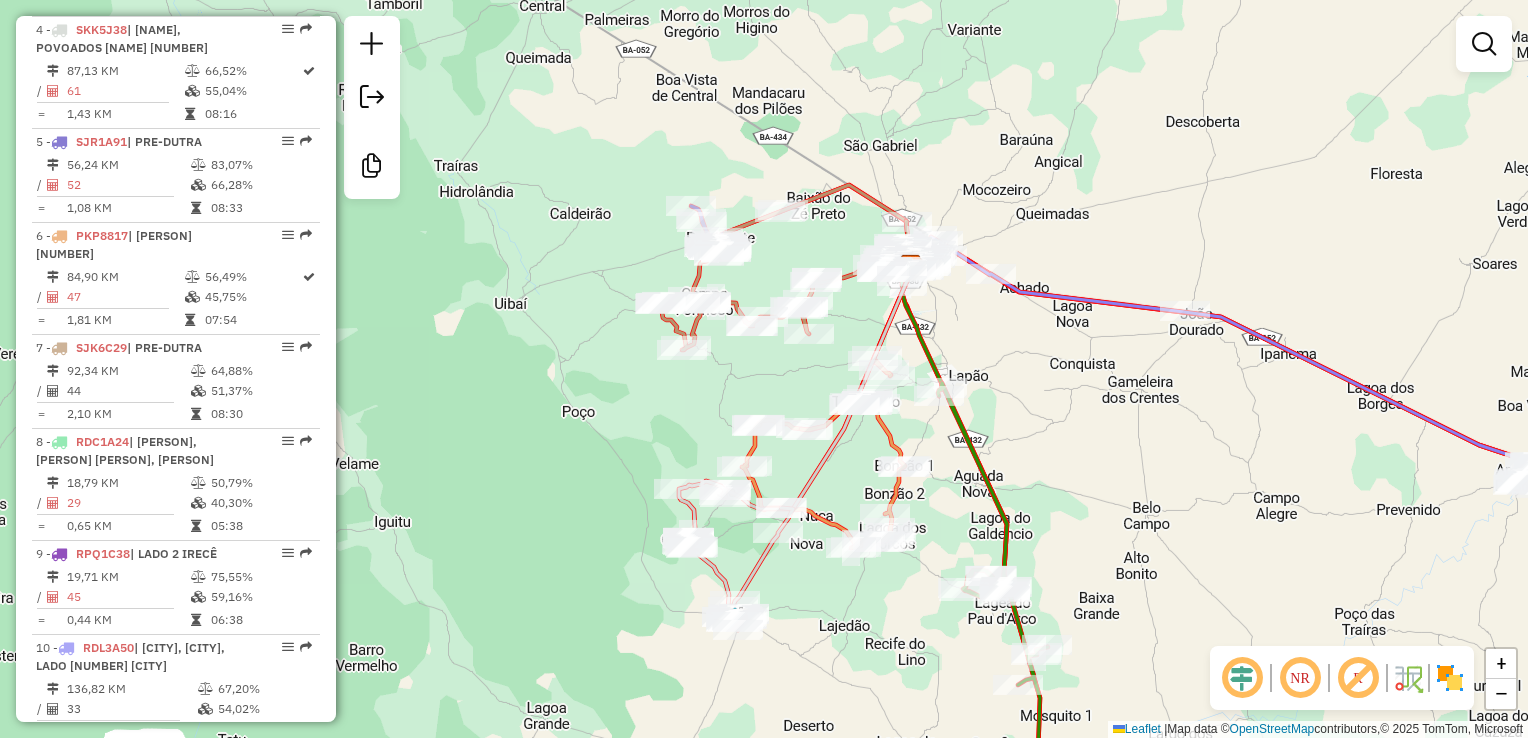 drag, startPoint x: 833, startPoint y: 462, endPoint x: 846, endPoint y: 493, distance: 33.61547 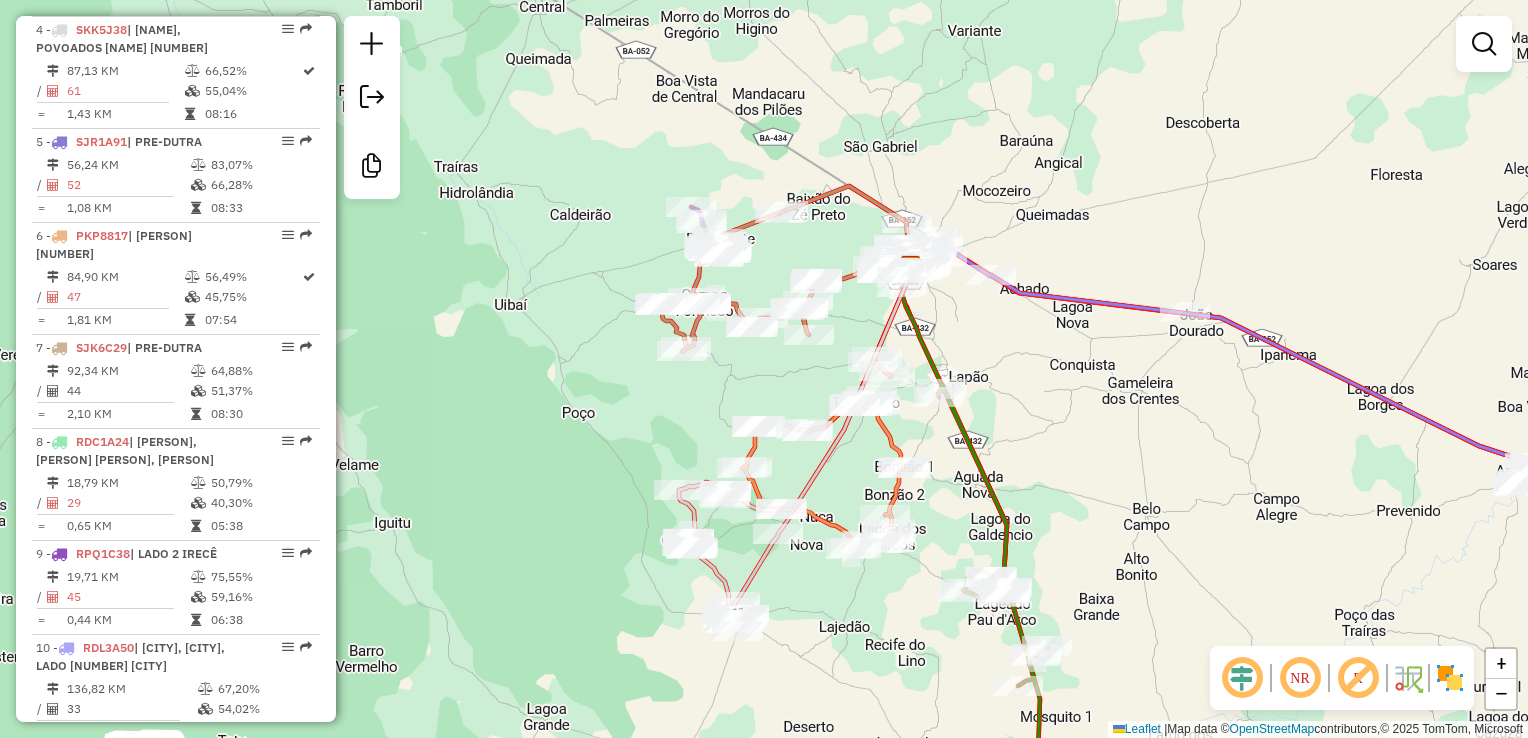 click on "Janela de atendimento Grade de atendimento Capacidade Transportadoras Veículos Cliente Pedidos  Rotas Selecione os dias de semana para filtrar as janelas de atendimento  Seg   Ter   Qua   Qui   Sex   Sáb   Dom  Informe o período da janela de atendimento: De: Até:  Filtrar exatamente a janela do cliente  Considerar janela de atendimento padrão  Selecione os dias de semana para filtrar as grades de atendimento  Seg   Ter   Qua   Qui   Sex   Sáb   Dom   Considerar clientes sem dia de atendimento cadastrado  Clientes fora do dia de atendimento selecionado Filtrar as atividades entre os valores definidos abaixo:  Peso mínimo:   Peso máximo:   Cubagem mínima:   Cubagem máxima:   De:   Até:  Filtrar as atividades entre o tempo de atendimento definido abaixo:  De:   Até:   Considerar capacidade total dos clientes não roteirizados Transportadora: Selecione um ou mais itens Tipo de veículo: Selecione um ou mais itens Veículo: Selecione um ou mais itens Motorista: Selecione um ou mais itens Nome: Rótulo:" 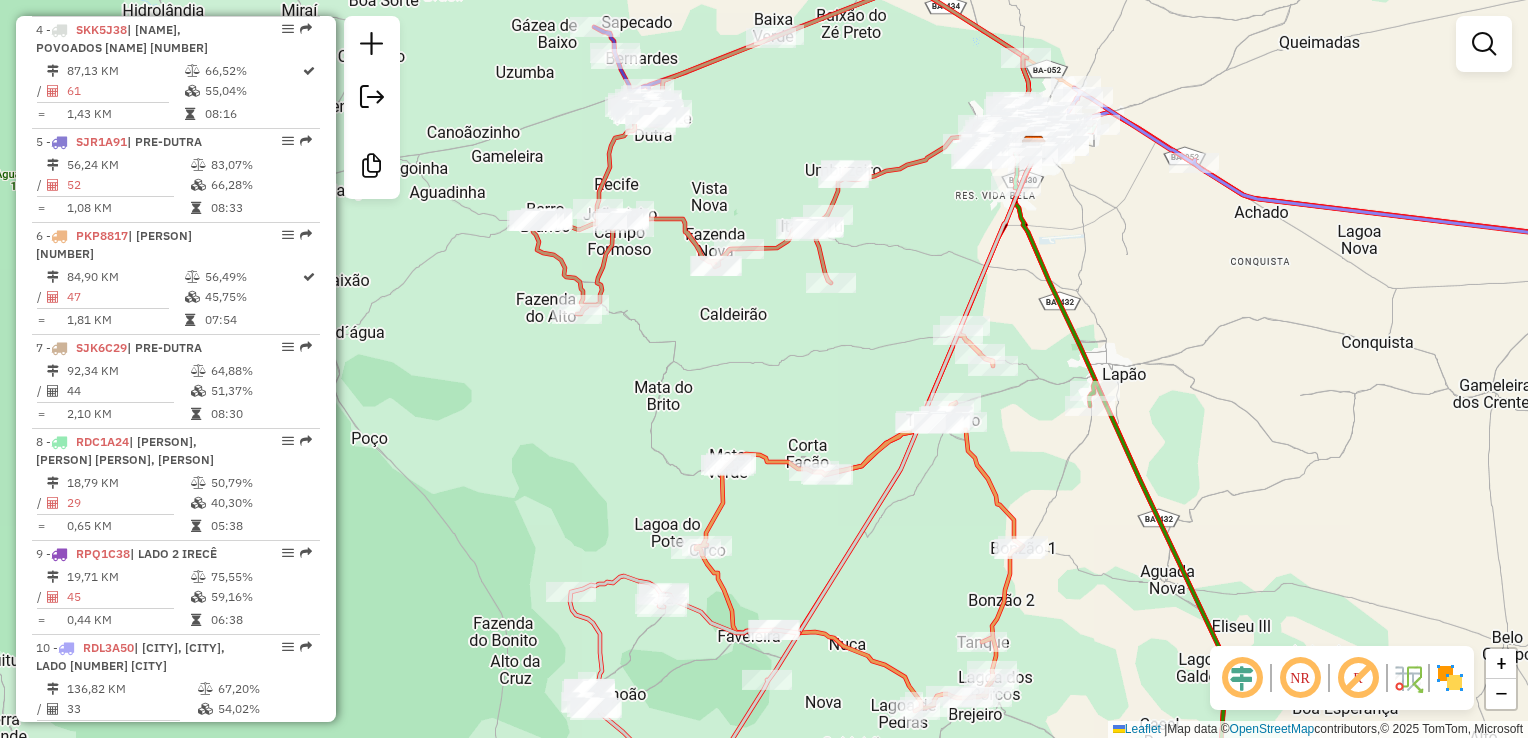 drag, startPoint x: 753, startPoint y: 402, endPoint x: 713, endPoint y: 394, distance: 40.792156 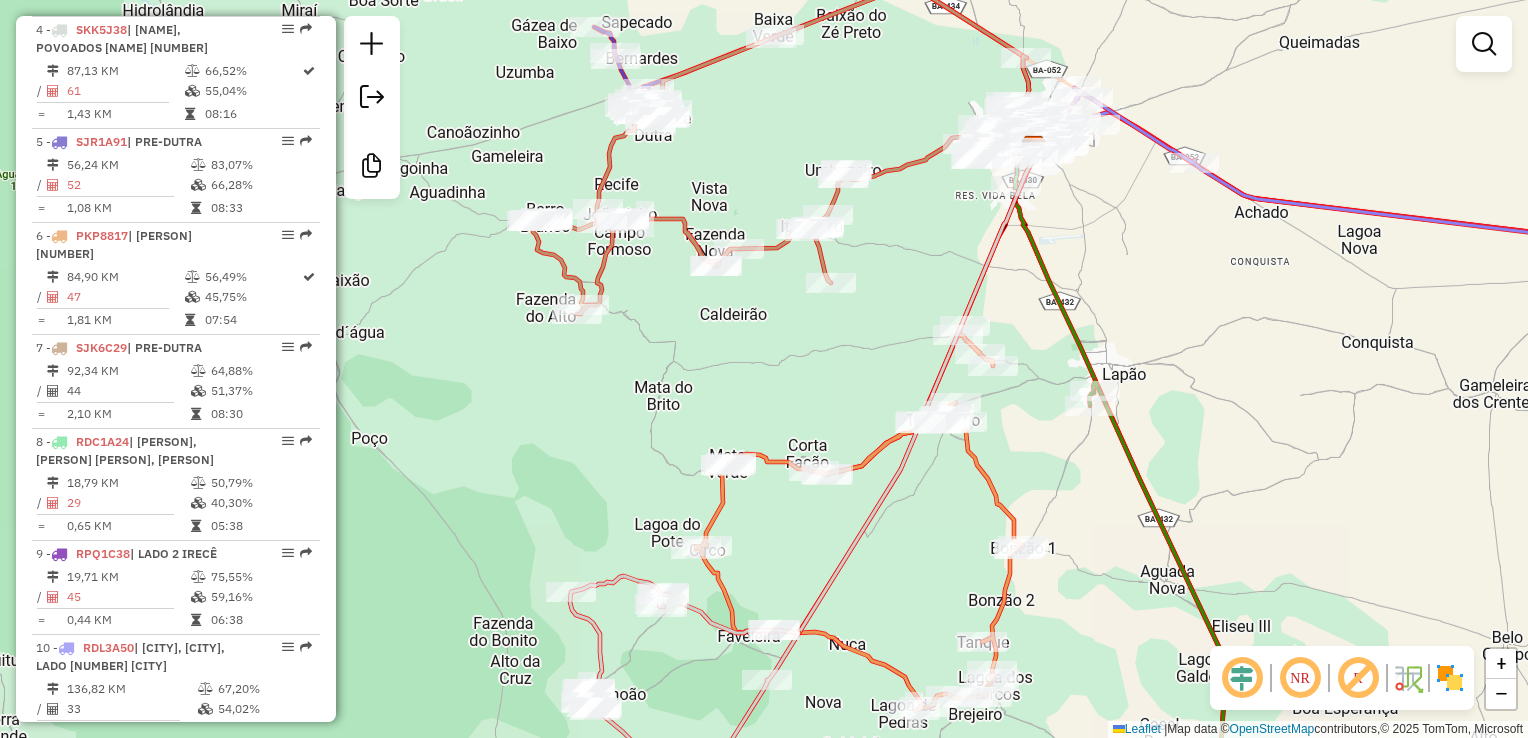 click on "Janela de atendimento Grade de atendimento Capacidade Transportadoras Veículos Cliente Pedidos  Rotas Selecione os dias de semana para filtrar as janelas de atendimento  Seg   Ter   Qua   Qui   Sex   Sáb   Dom  Informe o período da janela de atendimento: De: Até:  Filtrar exatamente a janela do cliente  Considerar janela de atendimento padrão  Selecione os dias de semana para filtrar as grades de atendimento  Seg   Ter   Qua   Qui   Sex   Sáb   Dom   Considerar clientes sem dia de atendimento cadastrado  Clientes fora do dia de atendimento selecionado Filtrar as atividades entre os valores definidos abaixo:  Peso mínimo:   Peso máximo:   Cubagem mínima:   Cubagem máxima:   De:   Até:  Filtrar as atividades entre o tempo de atendimento definido abaixo:  De:   Até:   Considerar capacidade total dos clientes não roteirizados Transportadora: Selecione um ou mais itens Tipo de veículo: Selecione um ou mais itens Veículo: Selecione um ou mais itens Motorista: Selecione um ou mais itens Nome: Rótulo:" 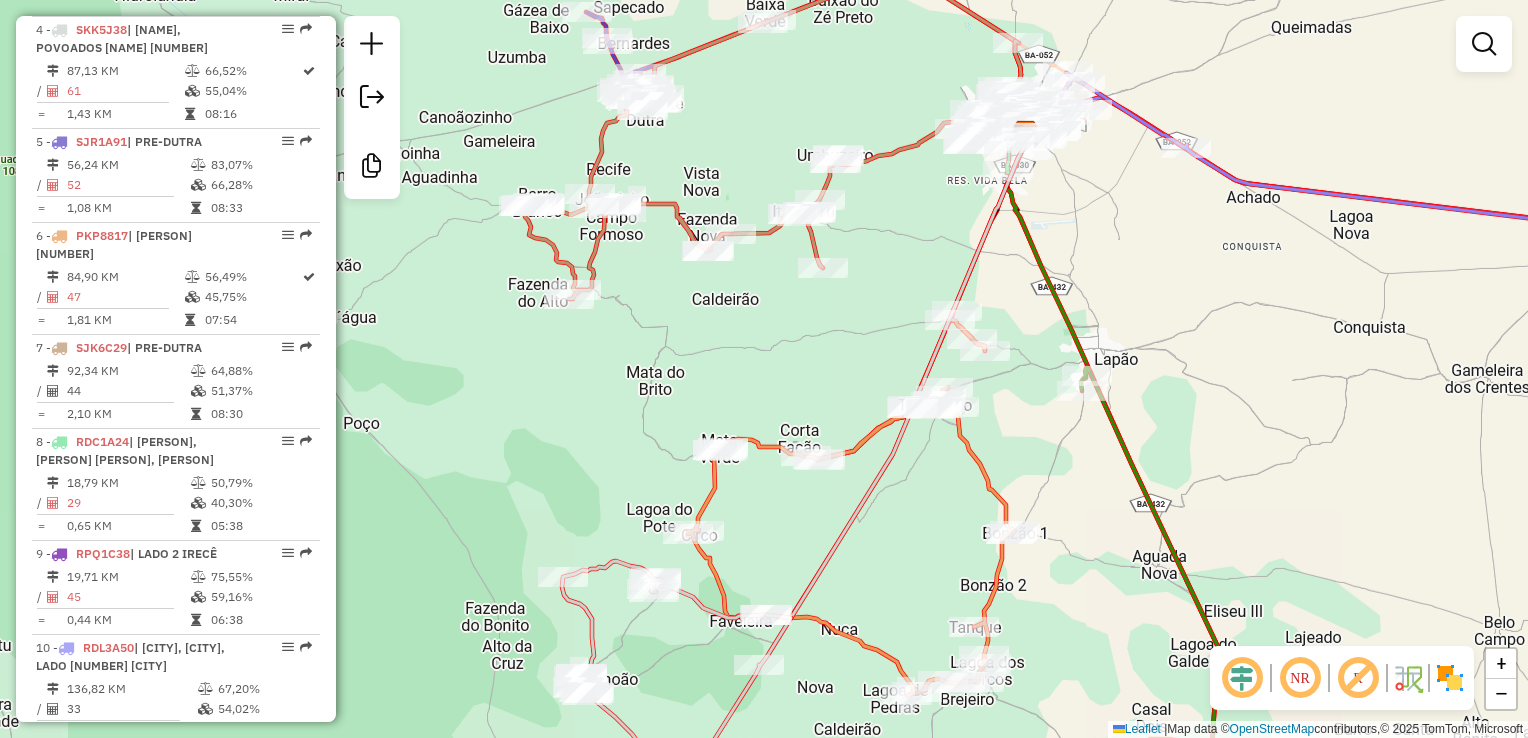 drag, startPoint x: 670, startPoint y: 377, endPoint x: 580, endPoint y: 223, distance: 178.3704 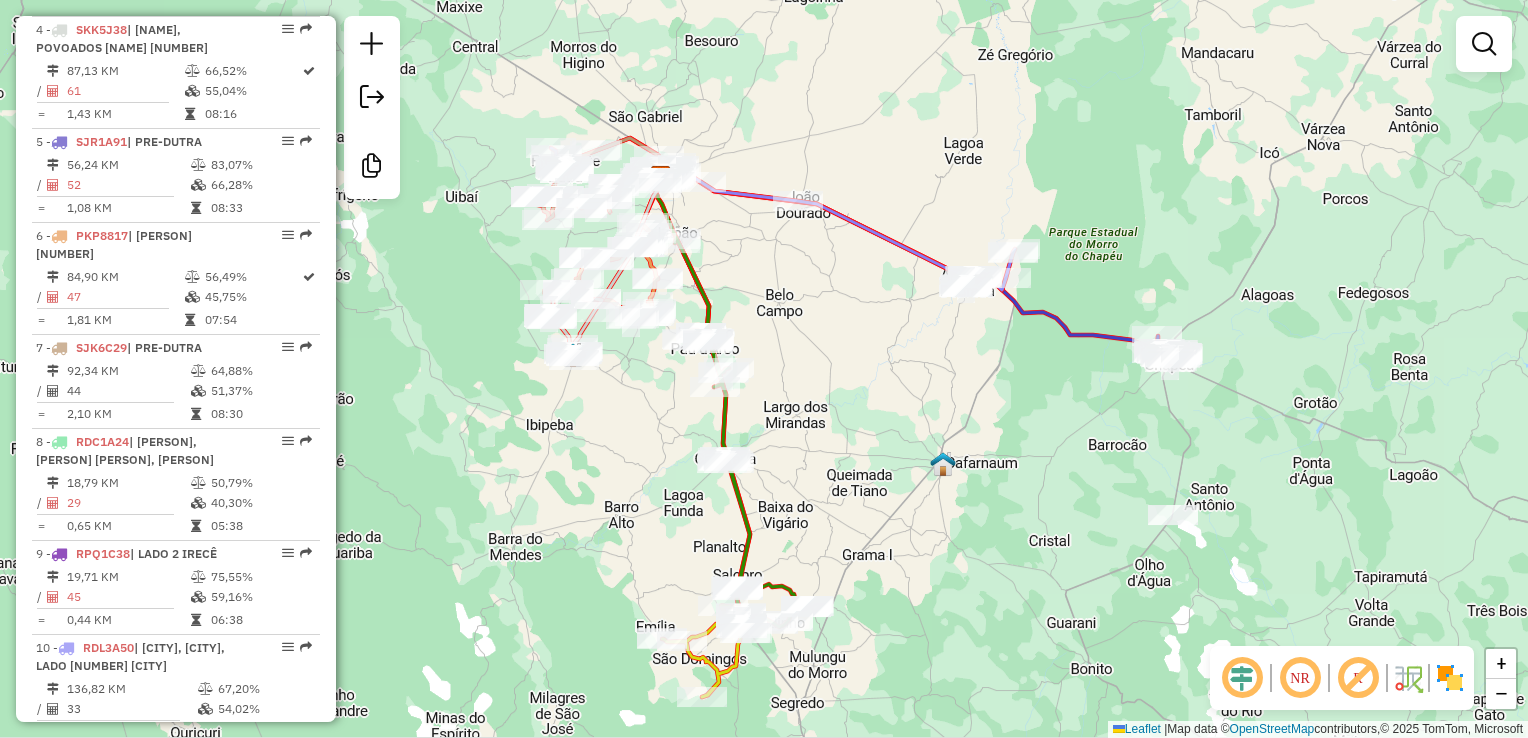 drag, startPoint x: 836, startPoint y: 330, endPoint x: 760, endPoint y: 308, distance: 79.12016 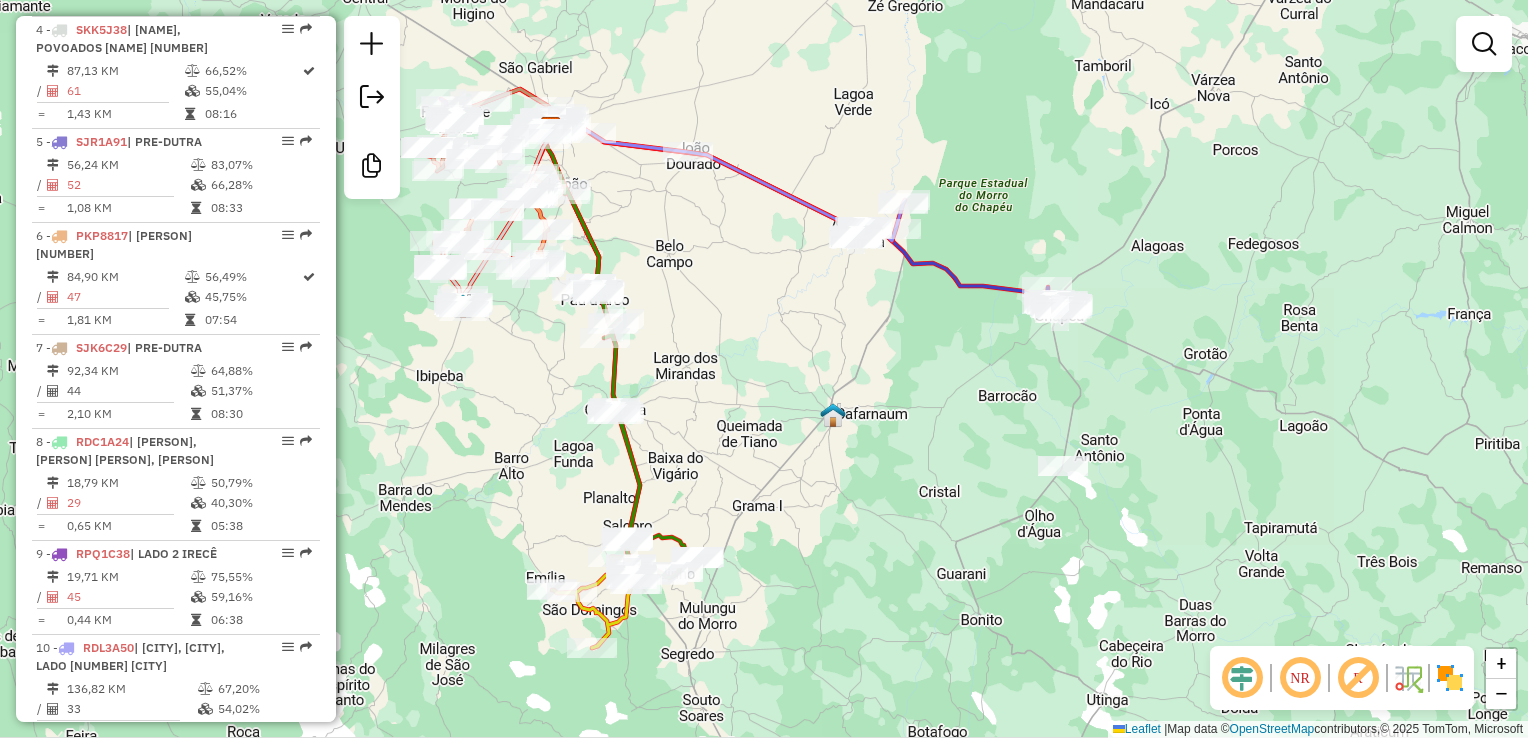 drag, startPoint x: 756, startPoint y: 389, endPoint x: 716, endPoint y: 374, distance: 42.72002 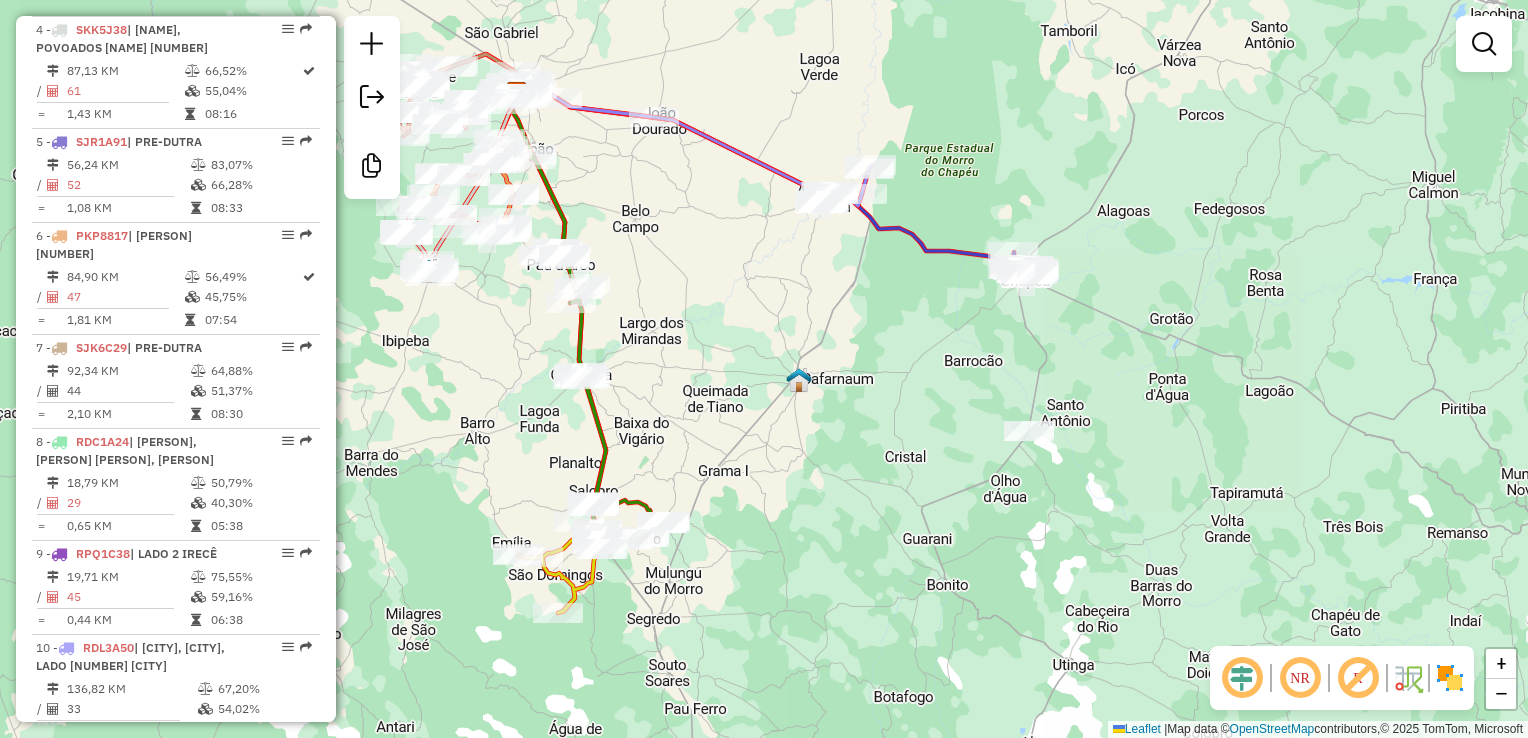drag, startPoint x: 749, startPoint y: 346, endPoint x: 752, endPoint y: 270, distance: 76.05919 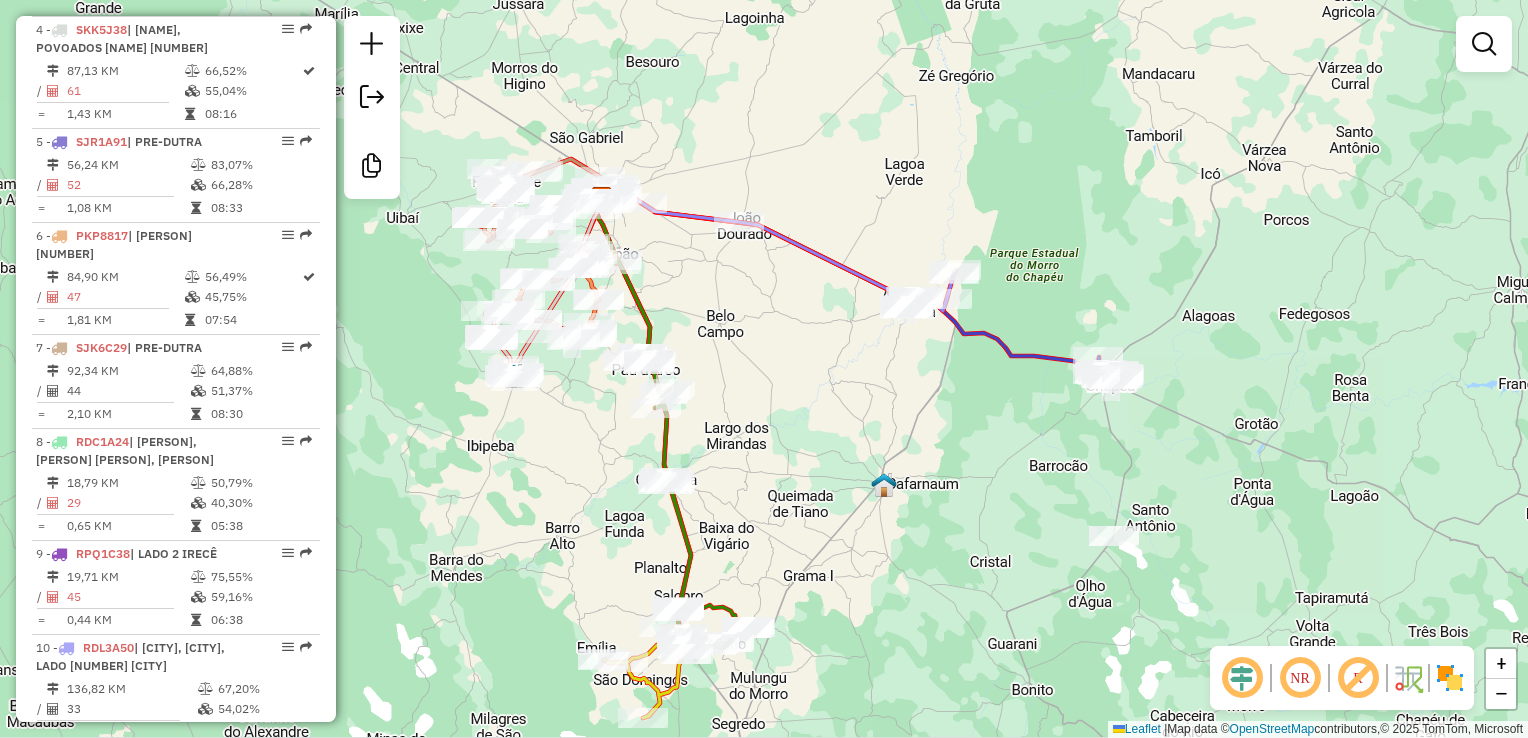 drag, startPoint x: 760, startPoint y: 273, endPoint x: 716, endPoint y: 310, distance: 57.48913 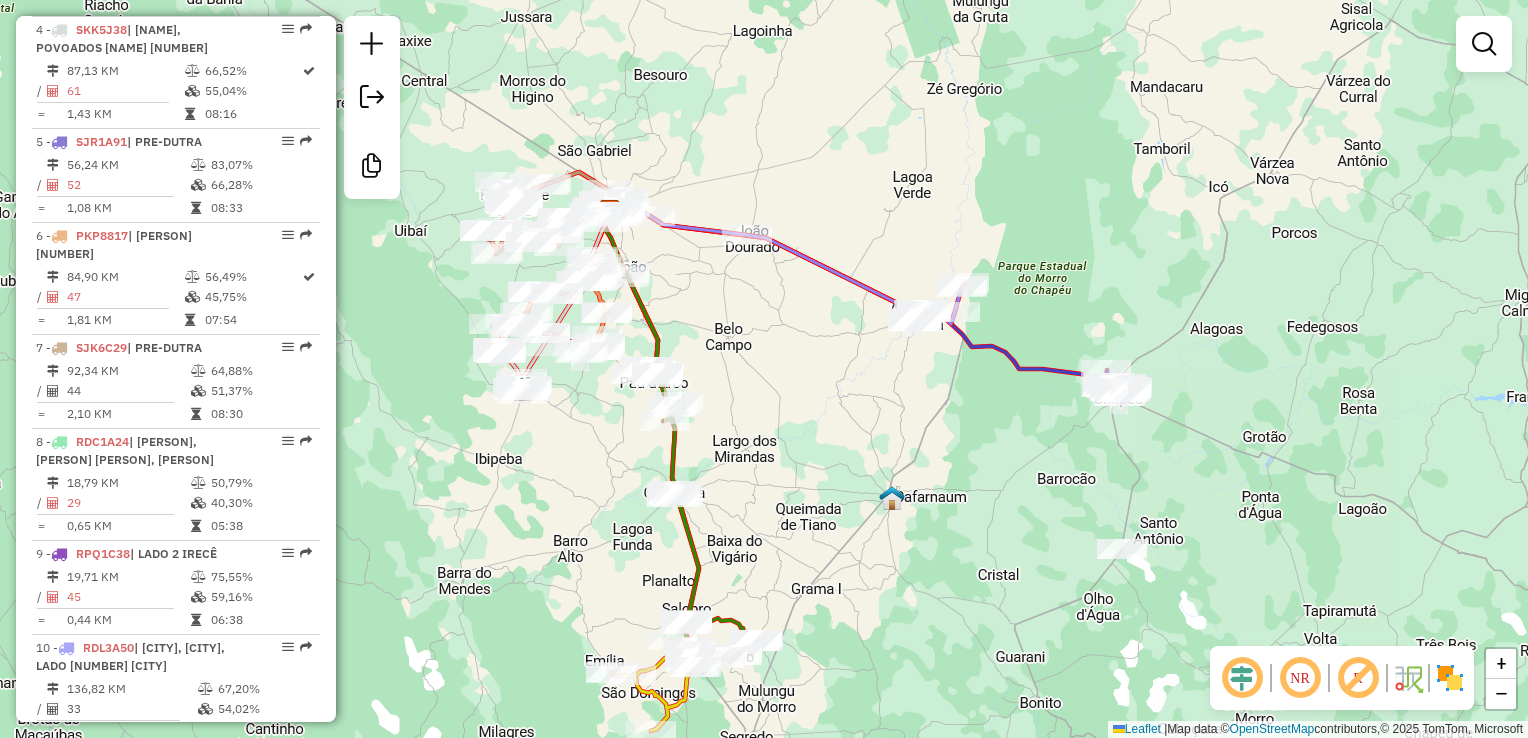 drag, startPoint x: 1208, startPoint y: 250, endPoint x: 1218, endPoint y: 170, distance: 80.622574 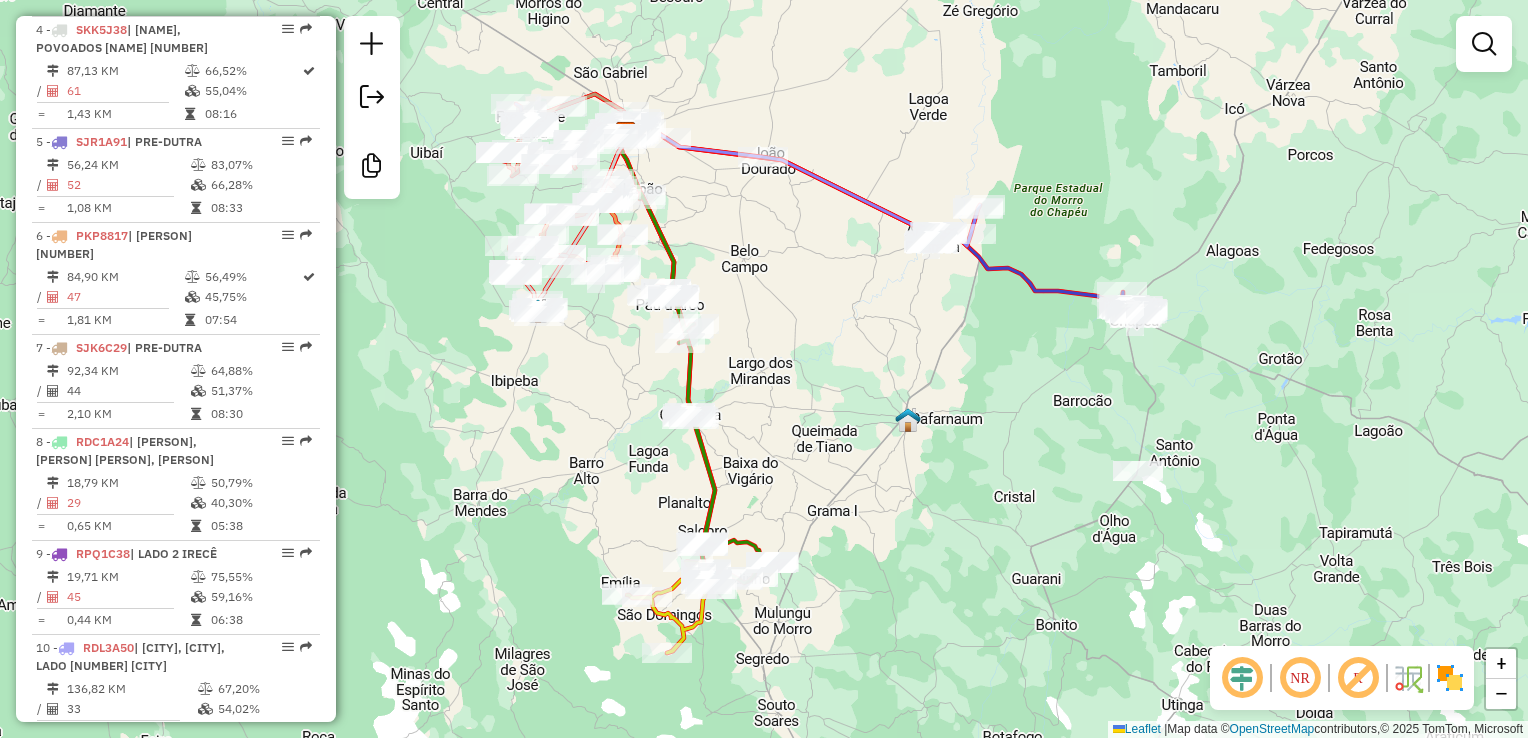 drag, startPoint x: 1193, startPoint y: 188, endPoint x: 1196, endPoint y: 220, distance: 32.140316 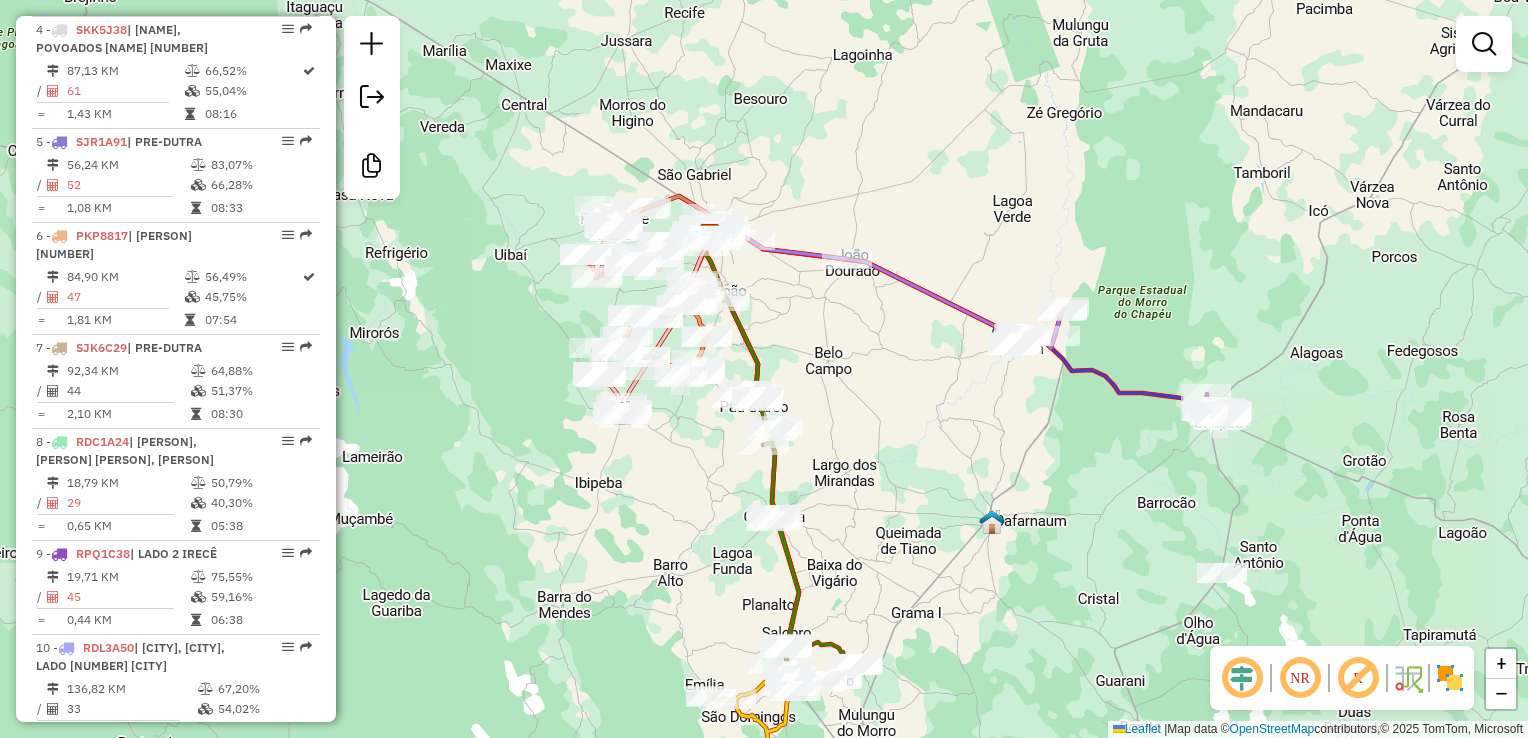 drag, startPoint x: 1184, startPoint y: 218, endPoint x: 1217, endPoint y: 303, distance: 91.18114 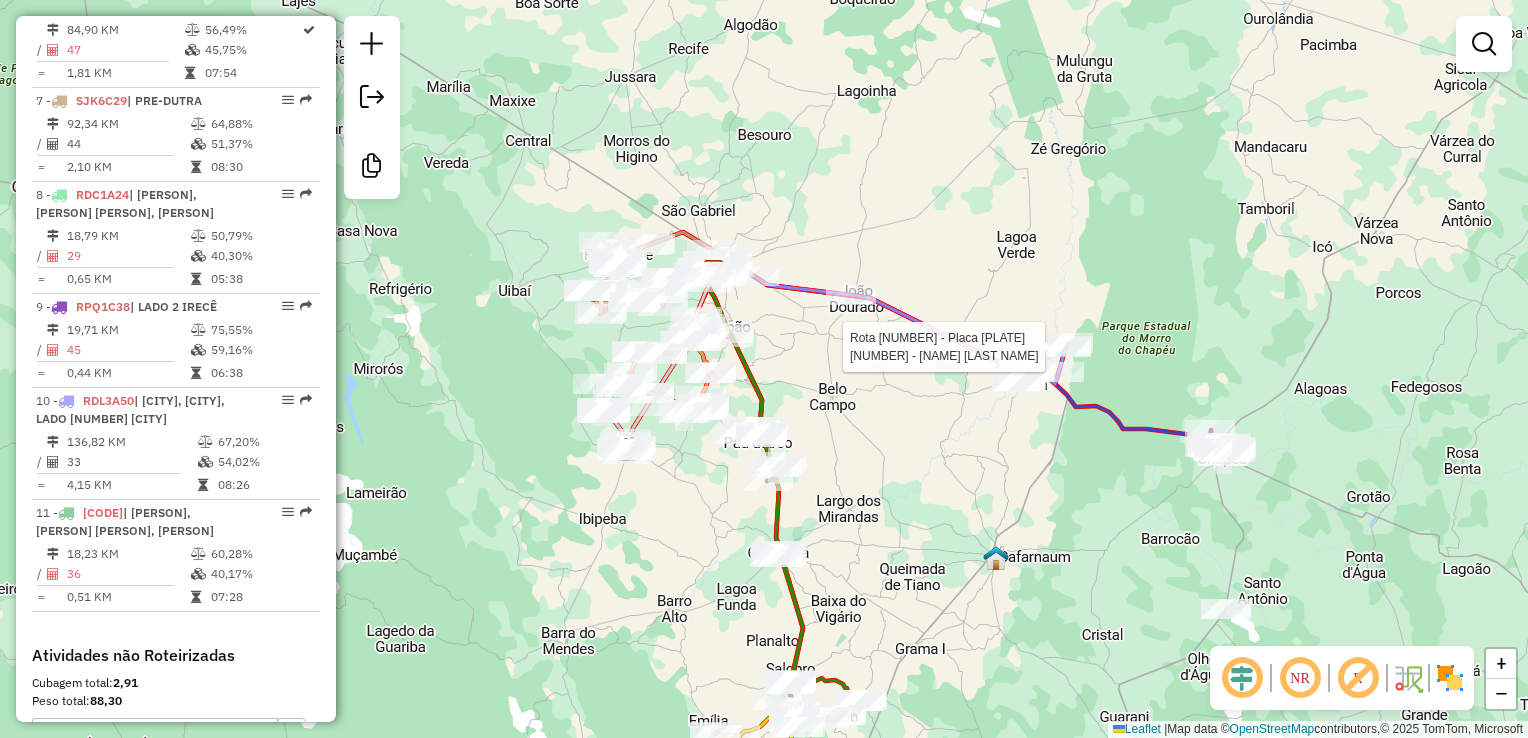 select on "**********" 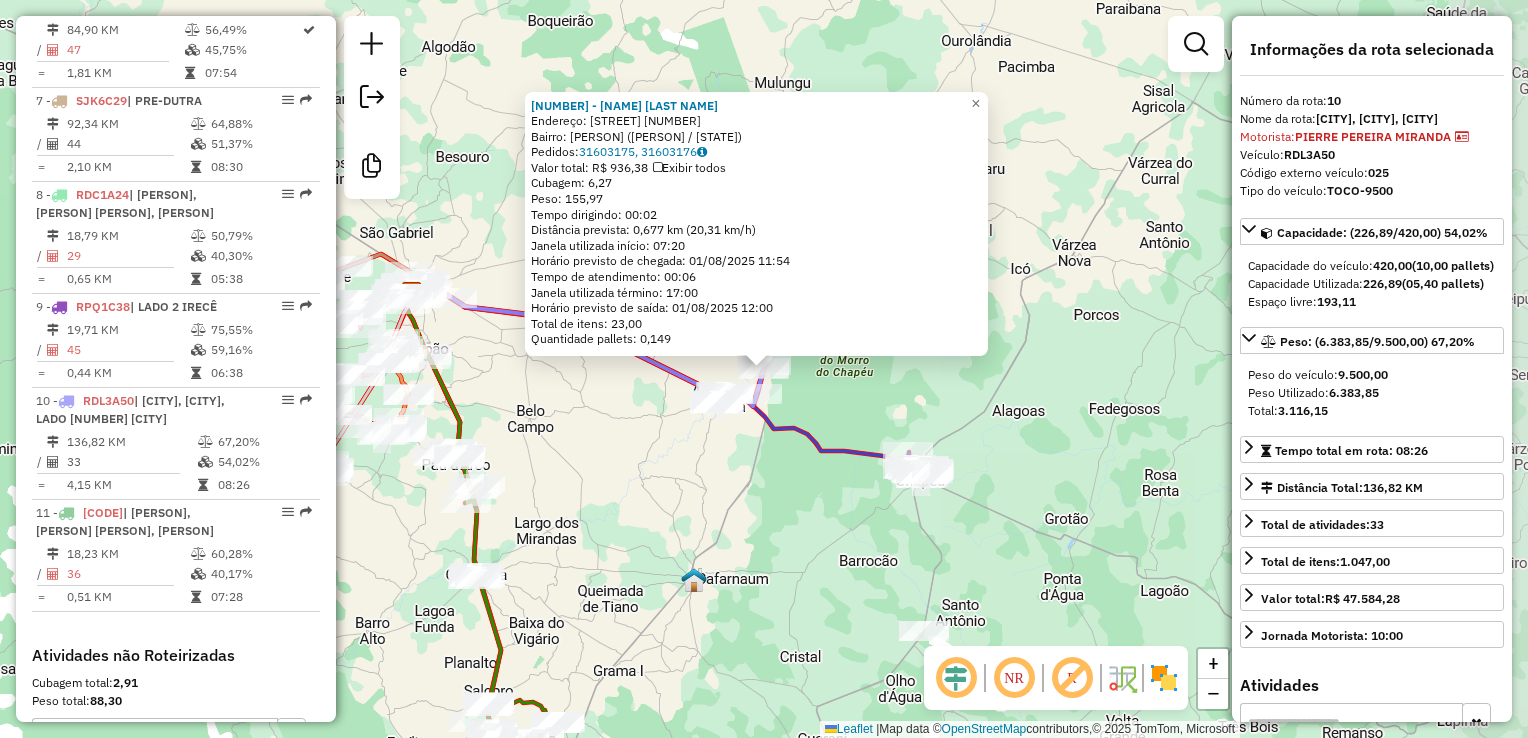scroll, scrollTop: 1587, scrollLeft: 0, axis: vertical 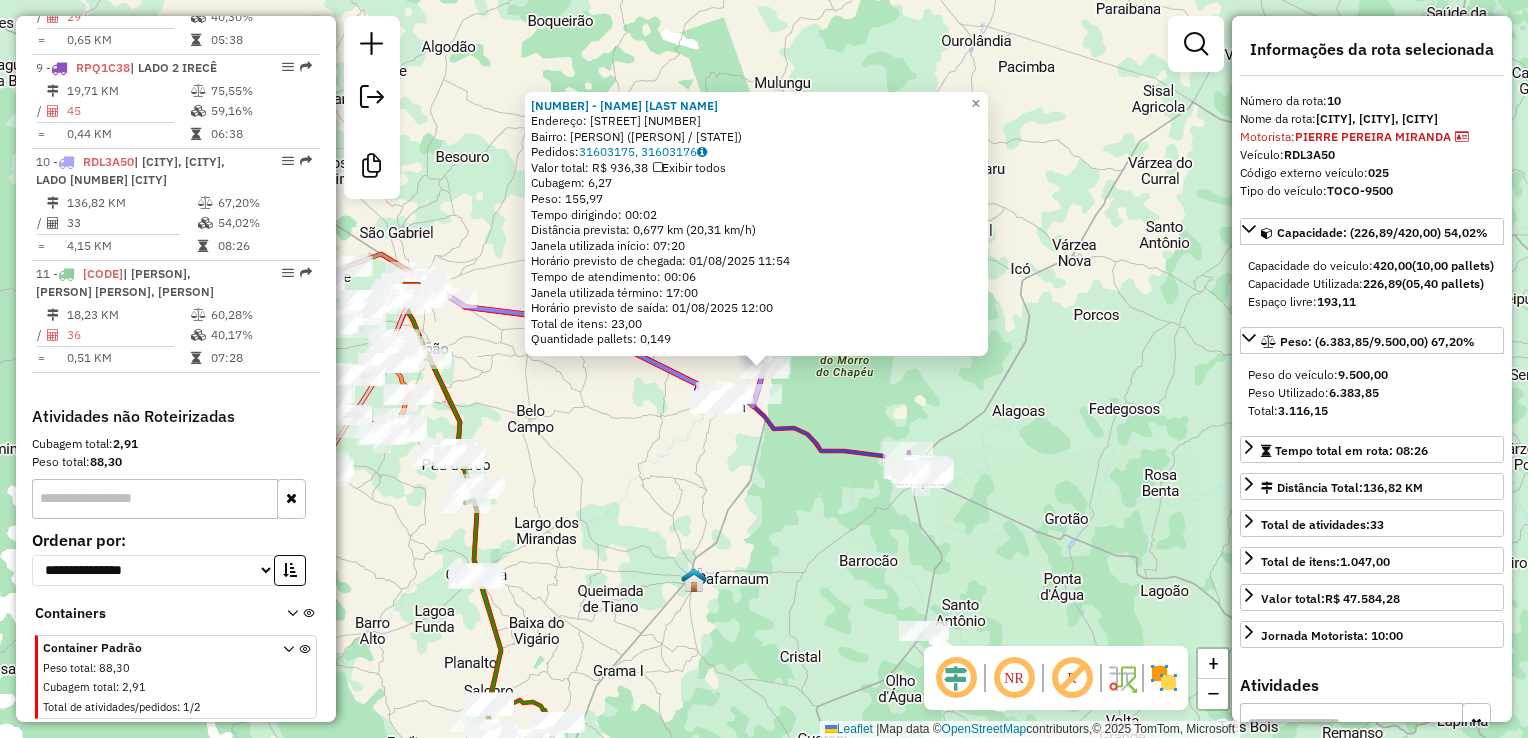 click on "Rota 1 - Placa SJK3D36  13368 - CHURRASCARIA E LANCH Rota 1 - Placa SJK3D36  13368 - CHURRASCARIA E LANCH 11261 - TATIANA LIMA DOS SANTOS  Endereço: Av  AV. TARECO                     [NUMBER]   Bairro: TARECO ([CITY] / [STATE])   Pedidos:  [NUMBER], [NUMBER]   Valor total: R$ [PRICE]   Exibir todos   Cubagem: [WEIGHT]  Peso: [WEIGHT]  Tempo dirigindo: [TIME]   Distância prevista: [DISTANCE] km ([SPEED] km/h)   Janela utilizada início: [TIME]   Horário previsto de chegada: [DATE] [TIME]   Tempo de atendimento: [TIME]   Janela utilizada término: [TIME]   Horário previsto de saída: [DATE] [TIME]   Total de itens: [QUANTITY]   Quantidade pallets: [QUANTITY]  × Janela de atendimento Grade de atendimento Capacidade Transportadoras Veículos Cliente Pedidos  Rotas Selecione os dias de semana para filtrar as janelas de atendimento  Seg   Ter   Qua   Qui   Sex   Sáb   Dom  Informe o período da janela de atendimento: De: Até:  Filtrar exatamente a janela do cliente  Considerar janela de atendimento padrão   Seg   Ter   Qua  De:" 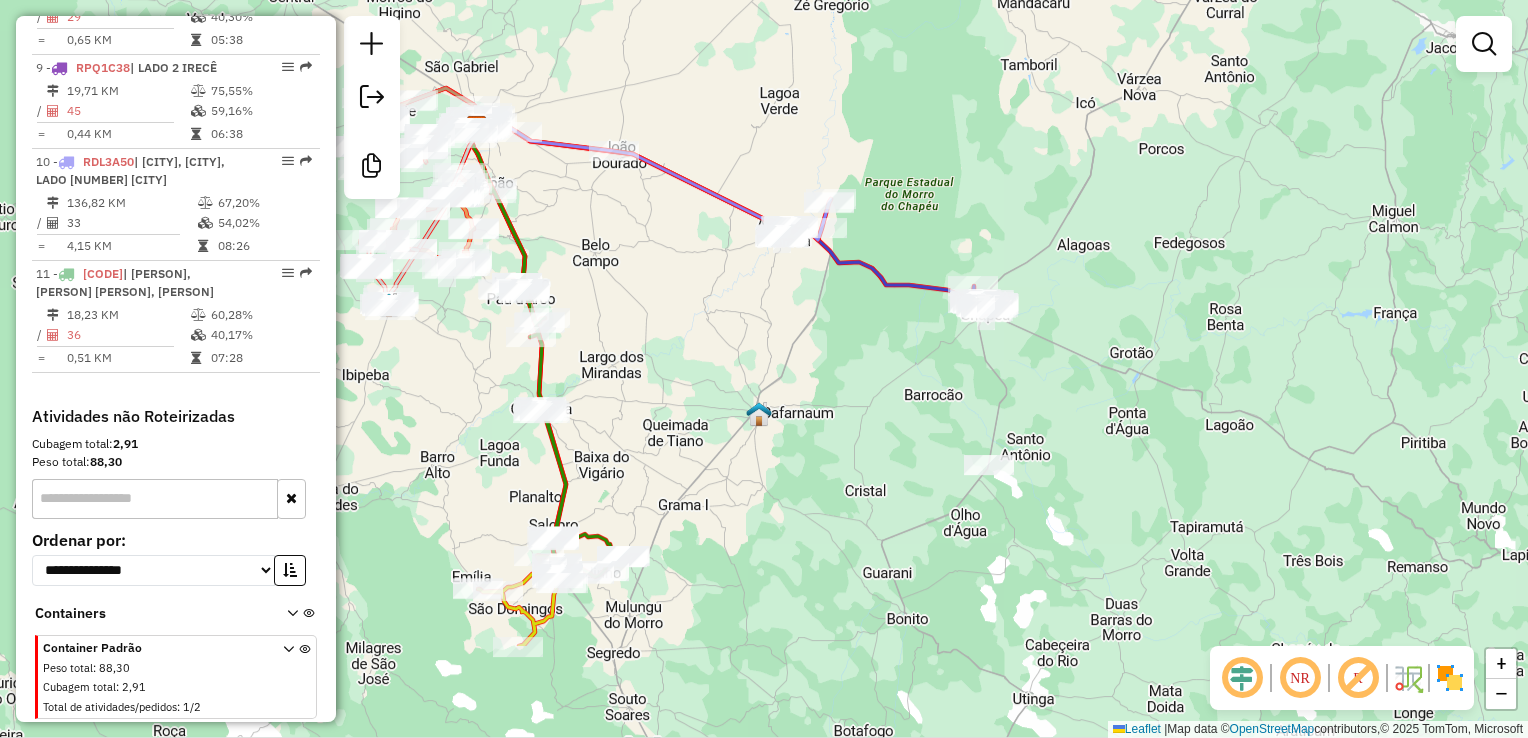 drag, startPoint x: 794, startPoint y: 564, endPoint x: 904, endPoint y: 503, distance: 125.781555 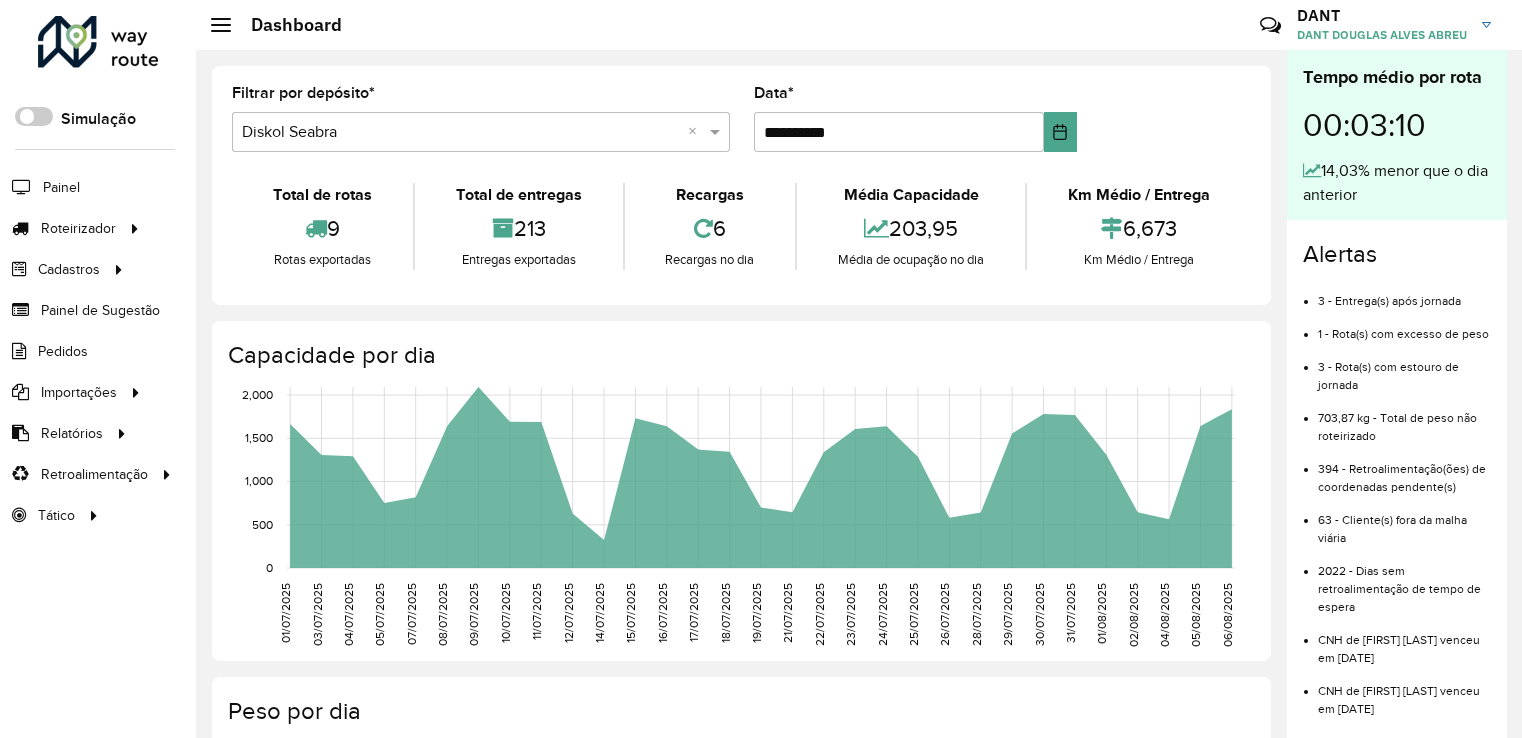 scroll, scrollTop: 0, scrollLeft: 0, axis: both 